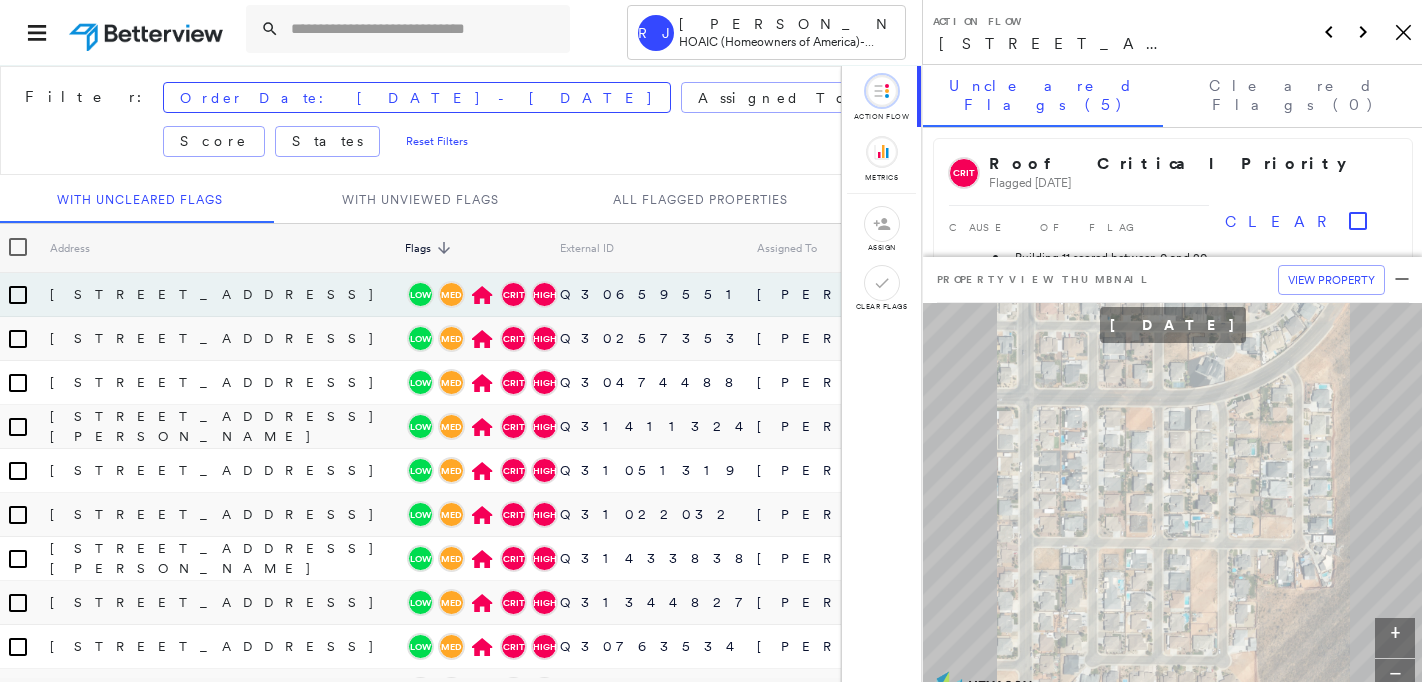 scroll, scrollTop: 0, scrollLeft: 0, axis: both 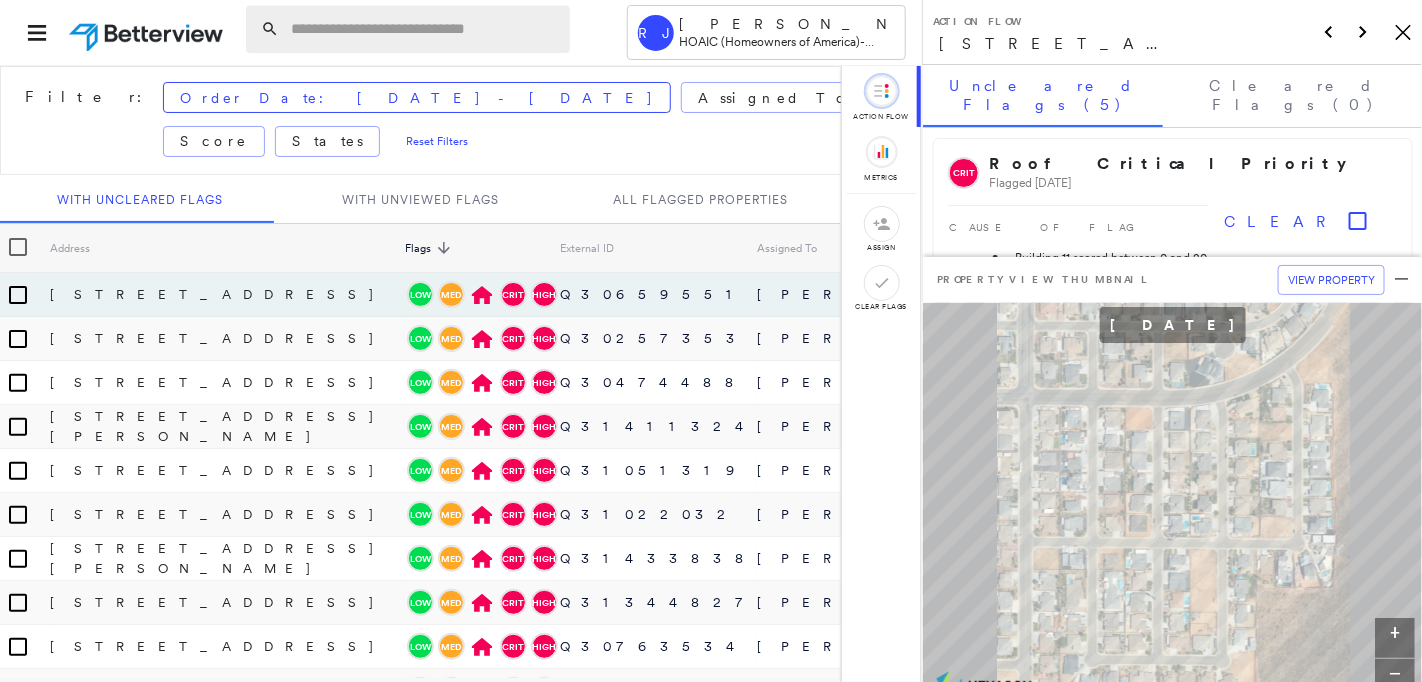 click at bounding box center (424, 29) 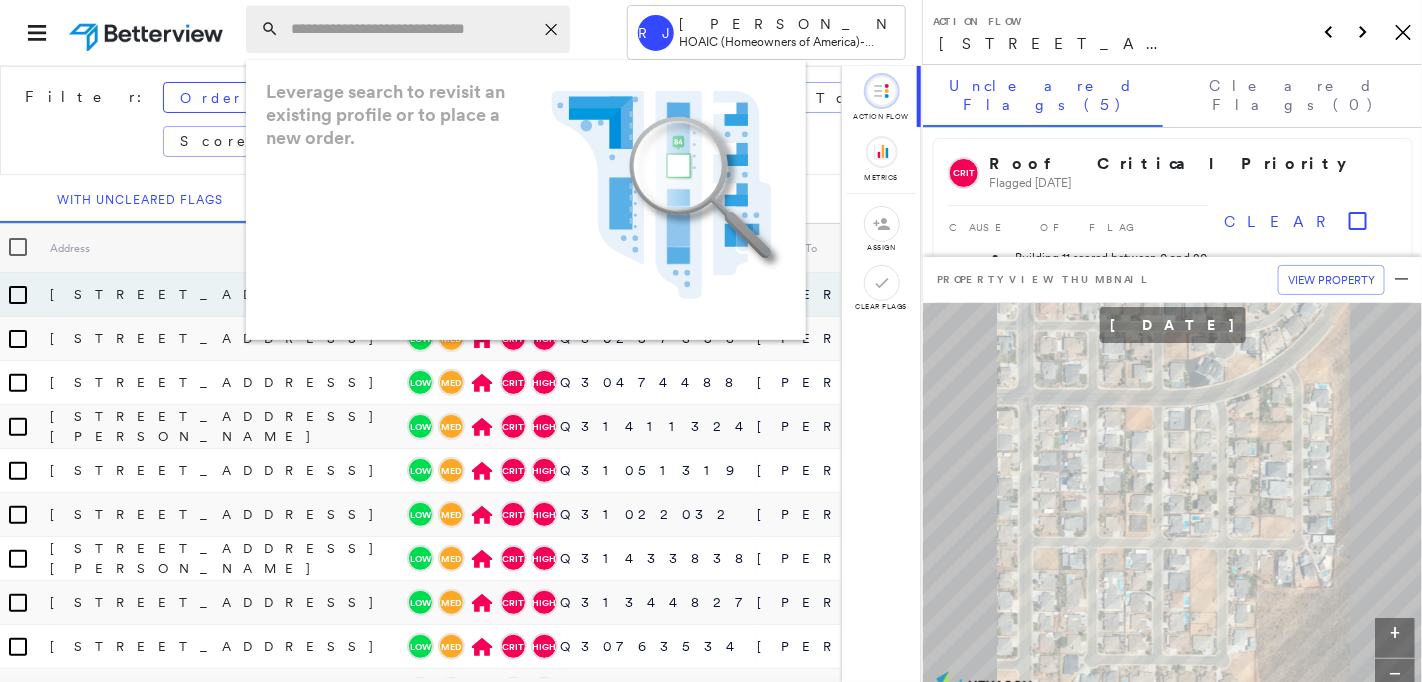 paste on "**********" 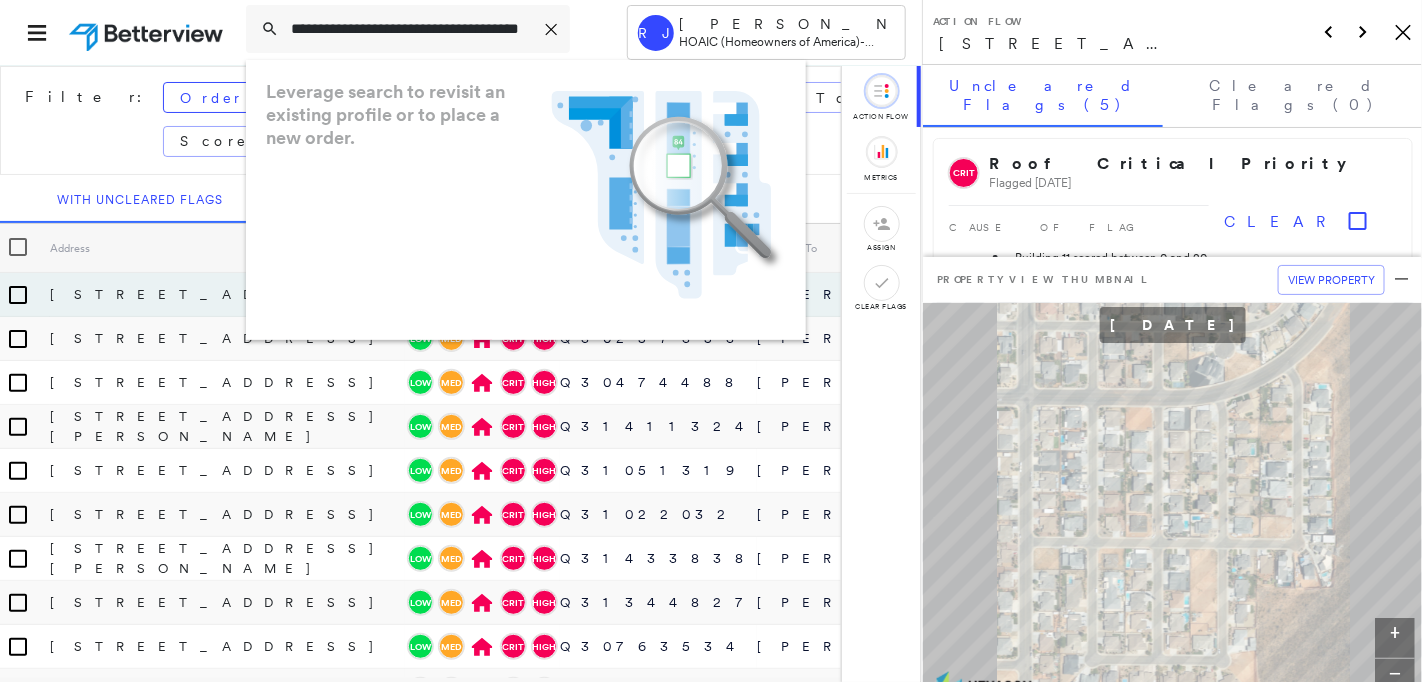 scroll, scrollTop: 0, scrollLeft: 62, axis: horizontal 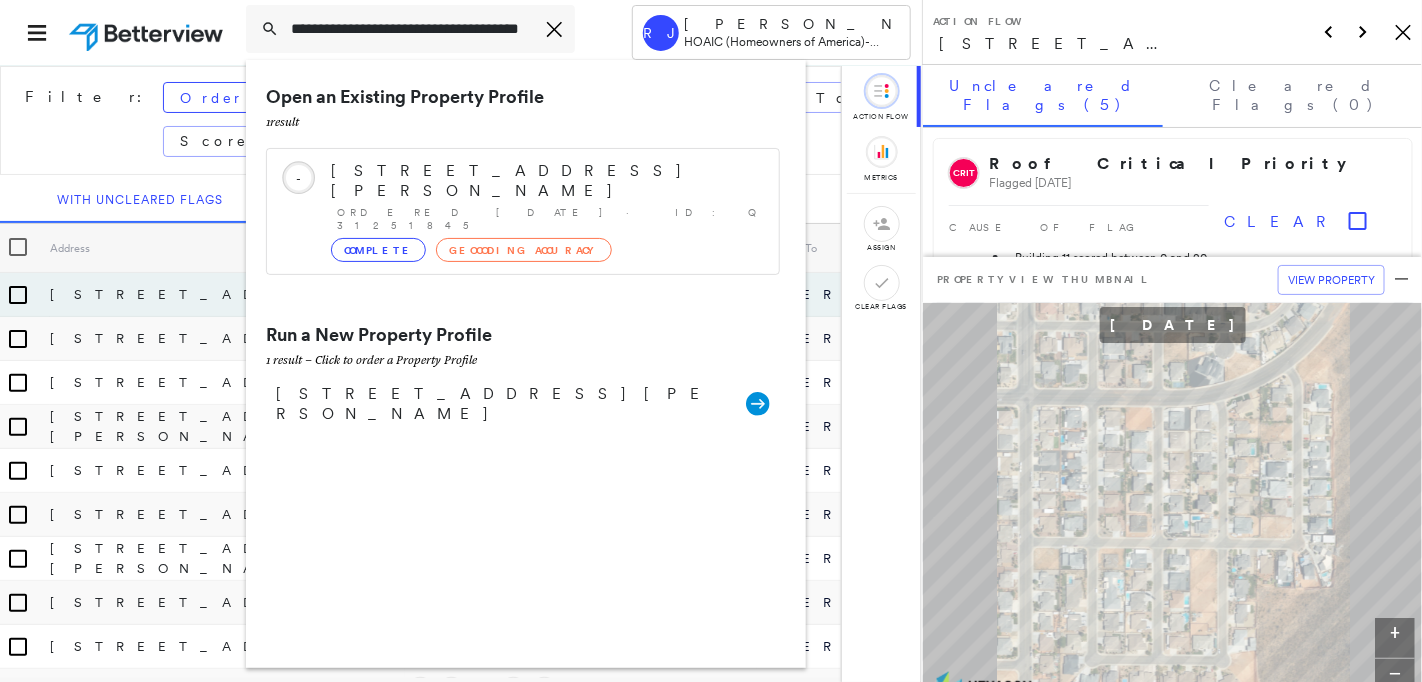 type on "**********" 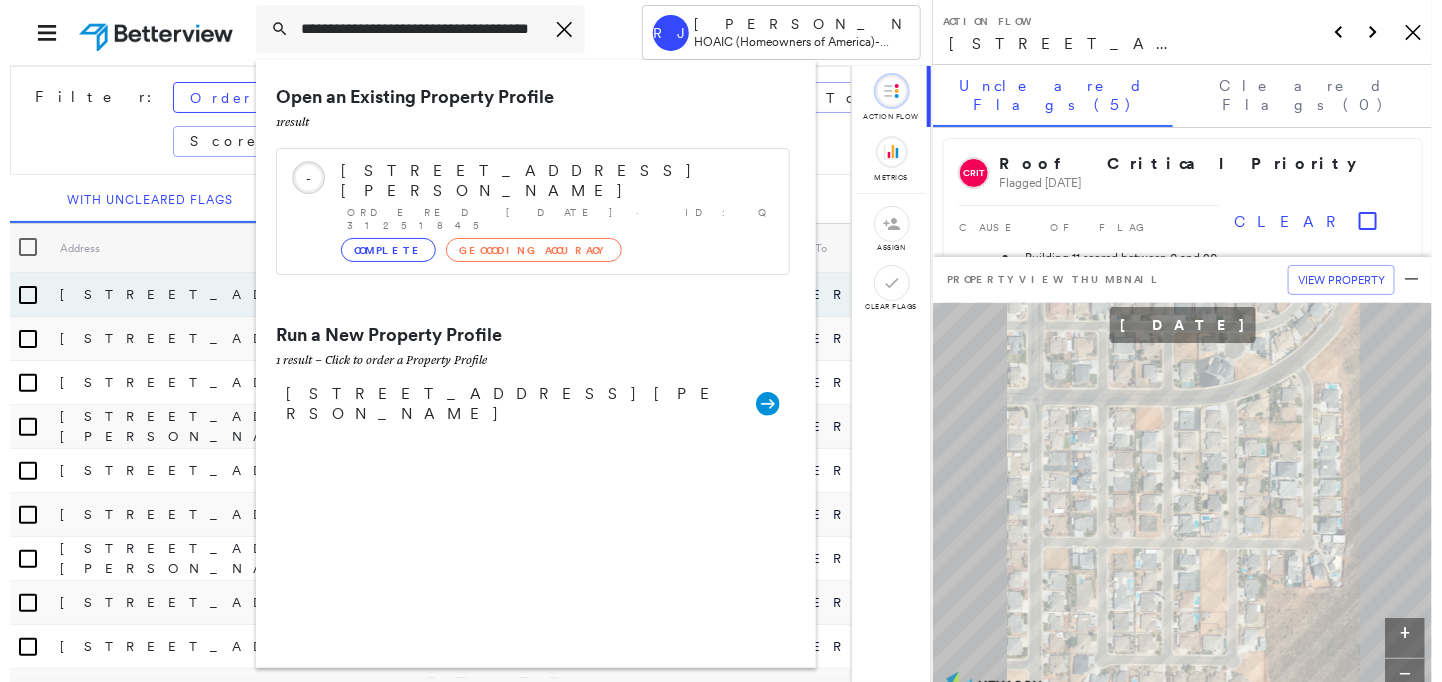 scroll, scrollTop: 0, scrollLeft: 0, axis: both 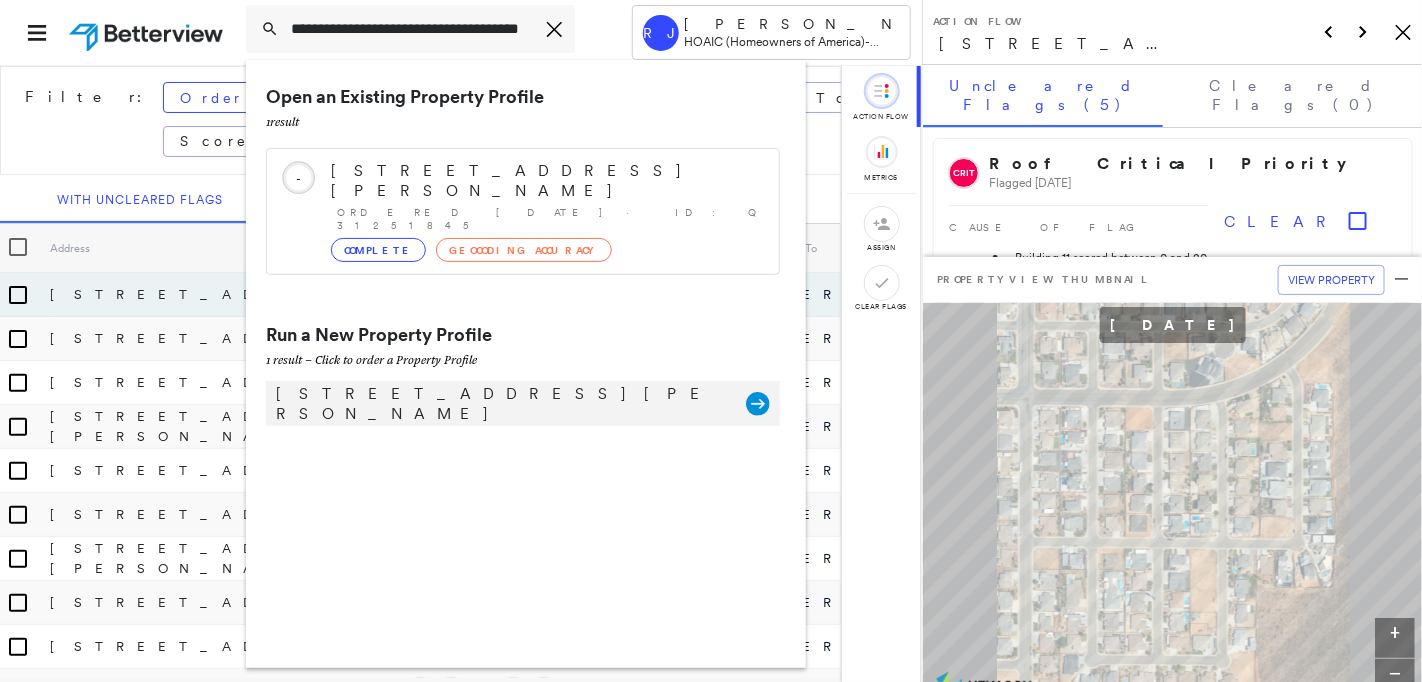 click on "[STREET_ADDRESS][PERSON_NAME] Group Created with Sketch." at bounding box center (523, 403) 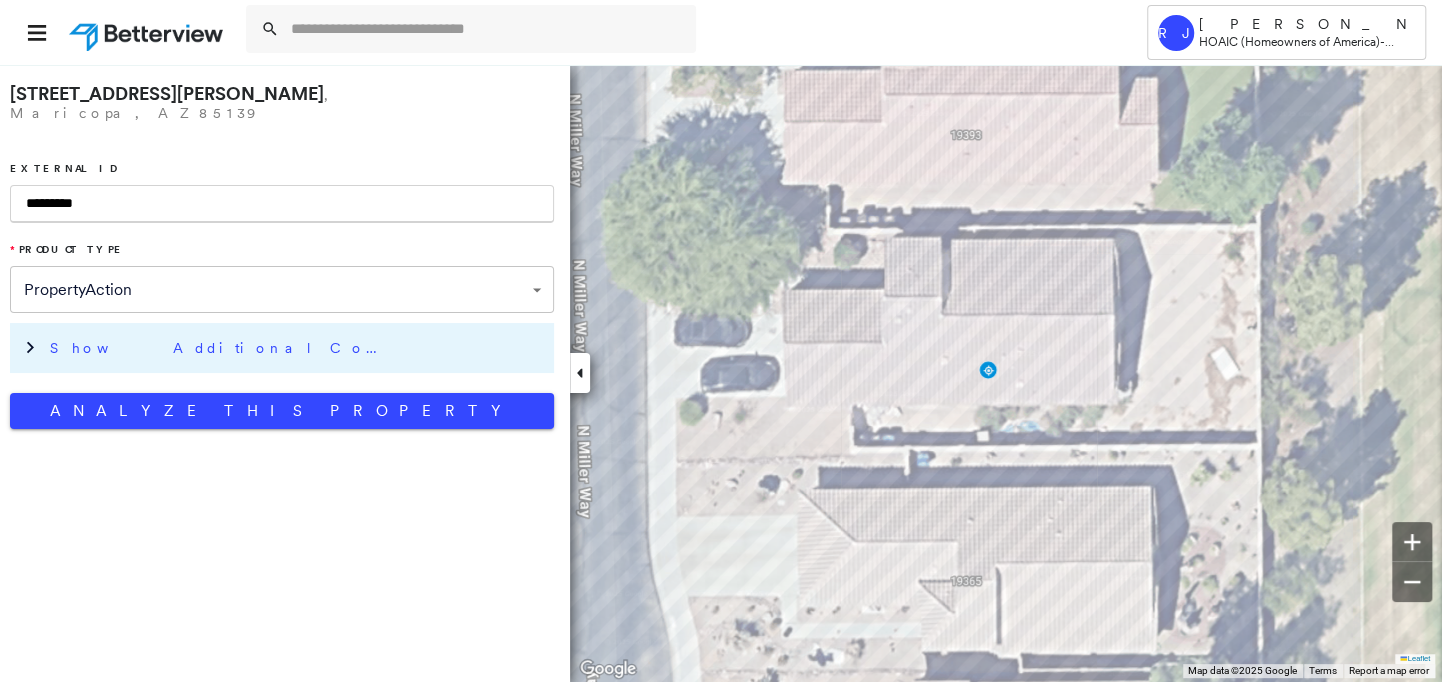 type on "*********" 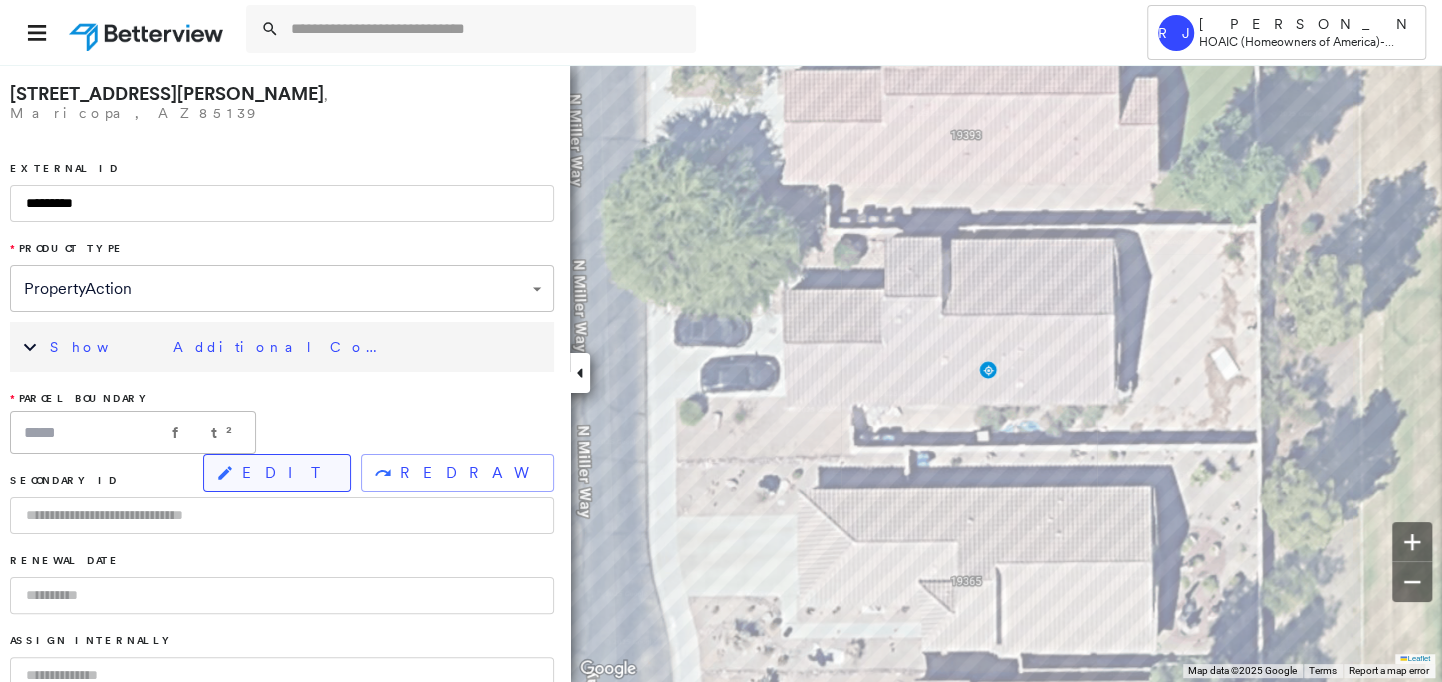 click on "EDIT" at bounding box center [277, 473] 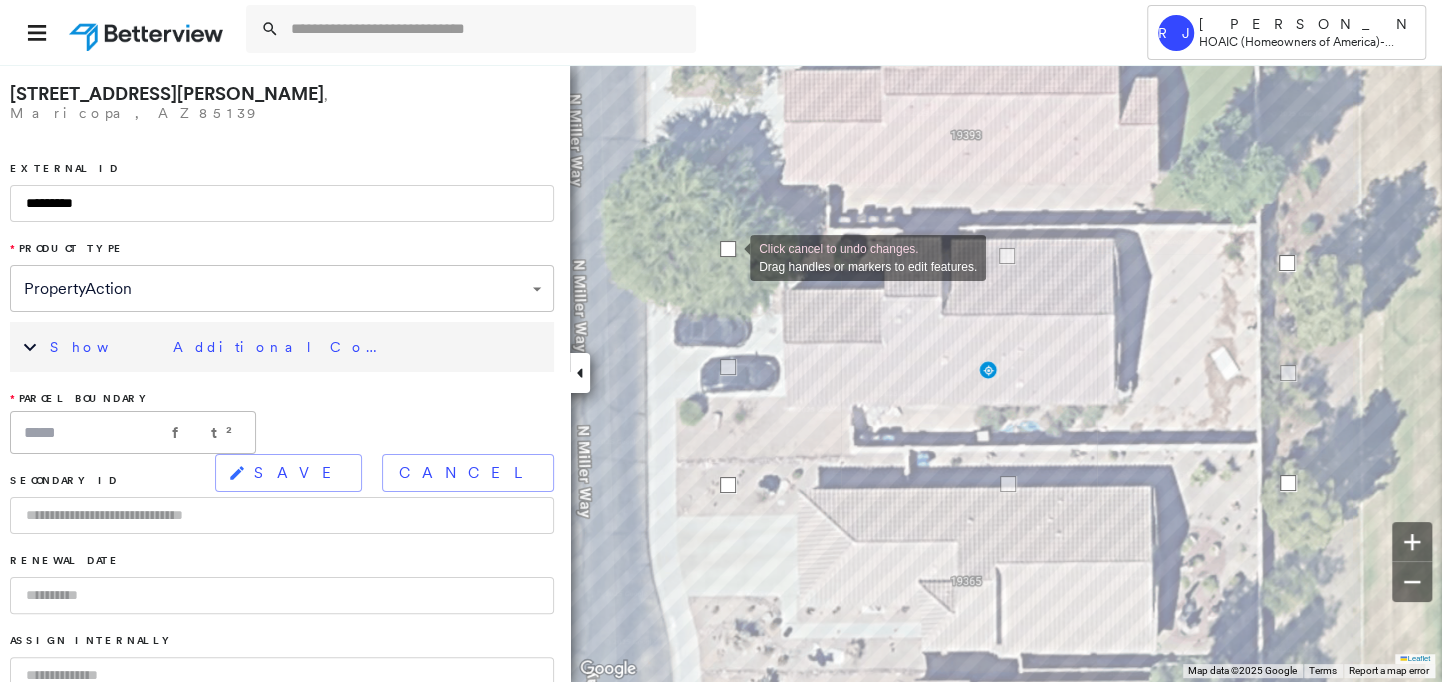 drag, startPoint x: 730, startPoint y: 272, endPoint x: 730, endPoint y: 256, distance: 16 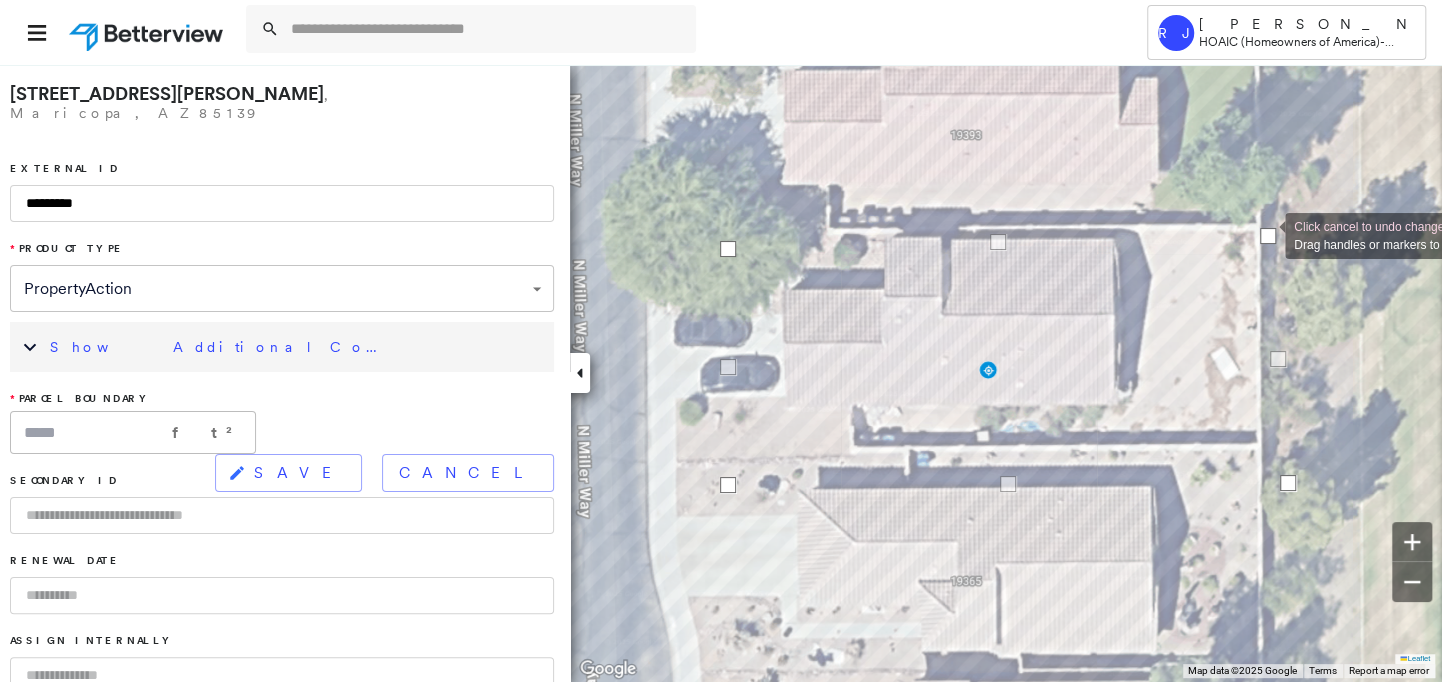 drag, startPoint x: 1284, startPoint y: 262, endPoint x: 1265, endPoint y: 234, distance: 33.83785 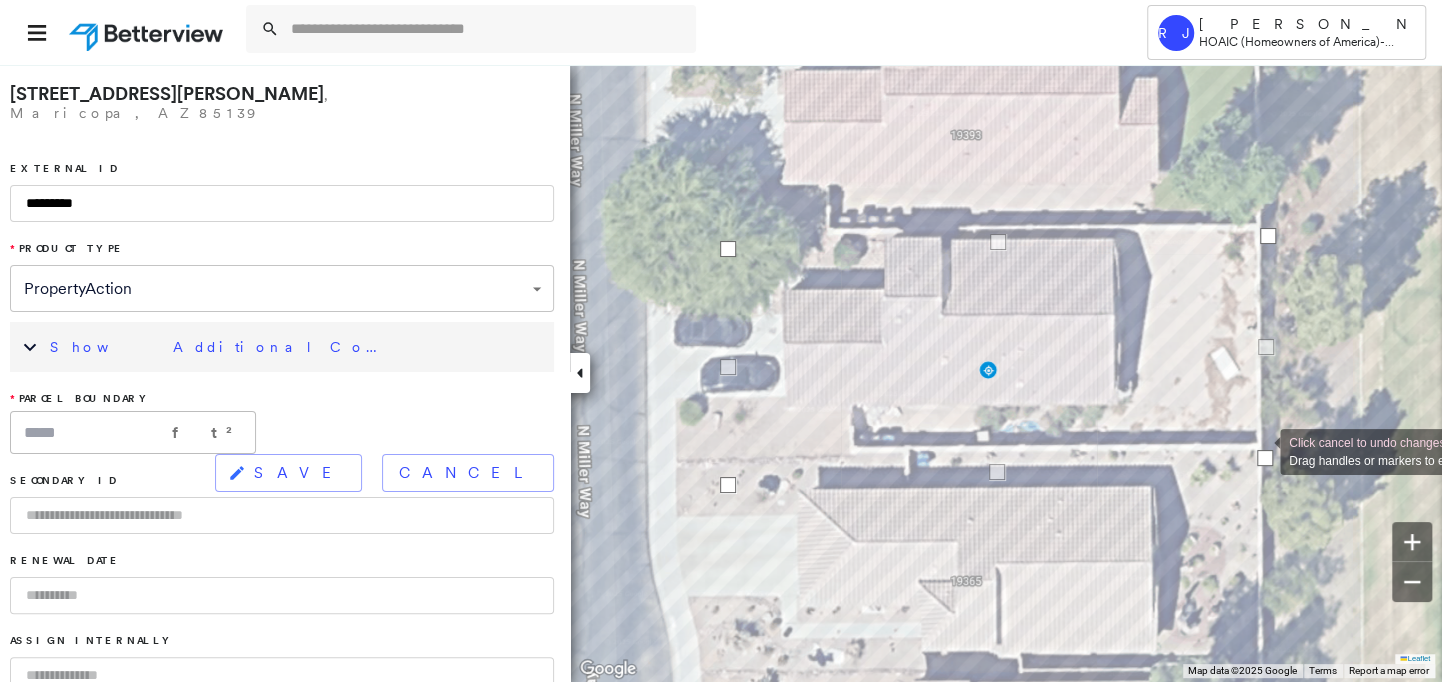 drag, startPoint x: 1283, startPoint y: 475, endPoint x: 1260, endPoint y: 453, distance: 31.827662 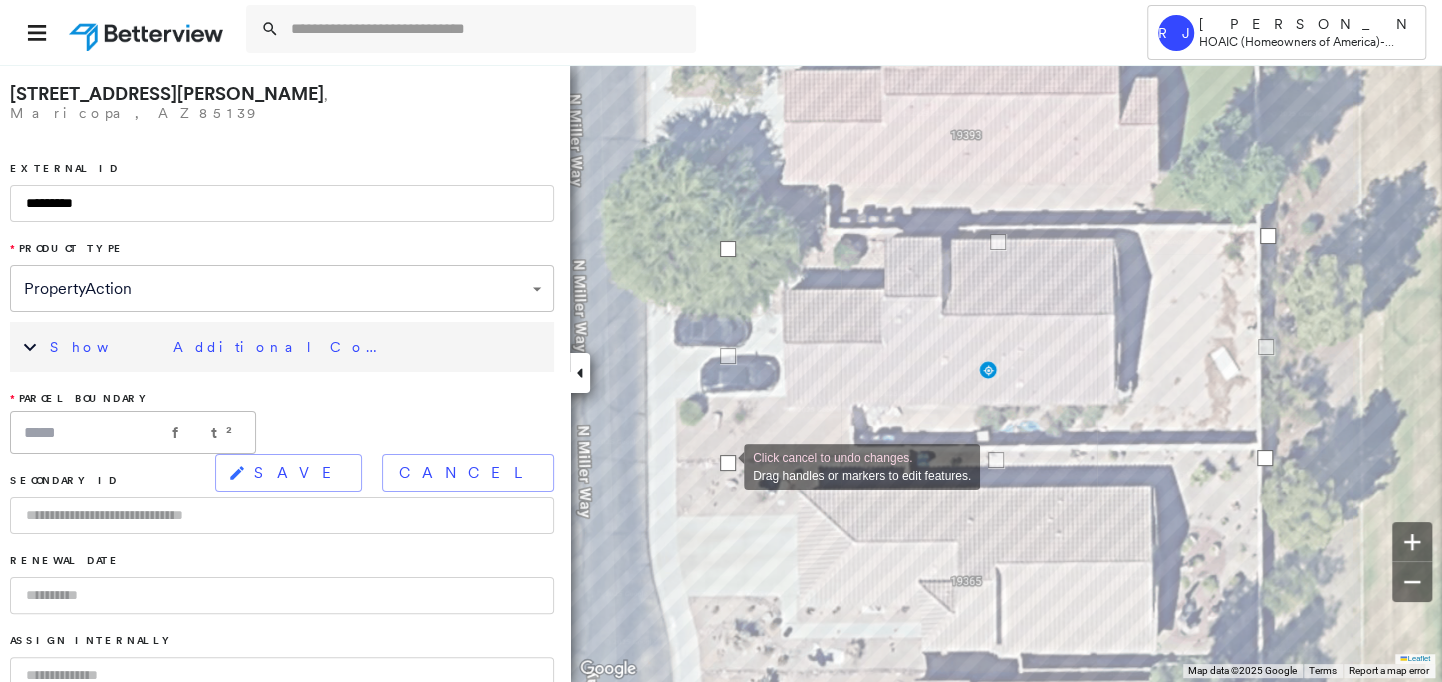 drag, startPoint x: 724, startPoint y: 483, endPoint x: 724, endPoint y: 465, distance: 18 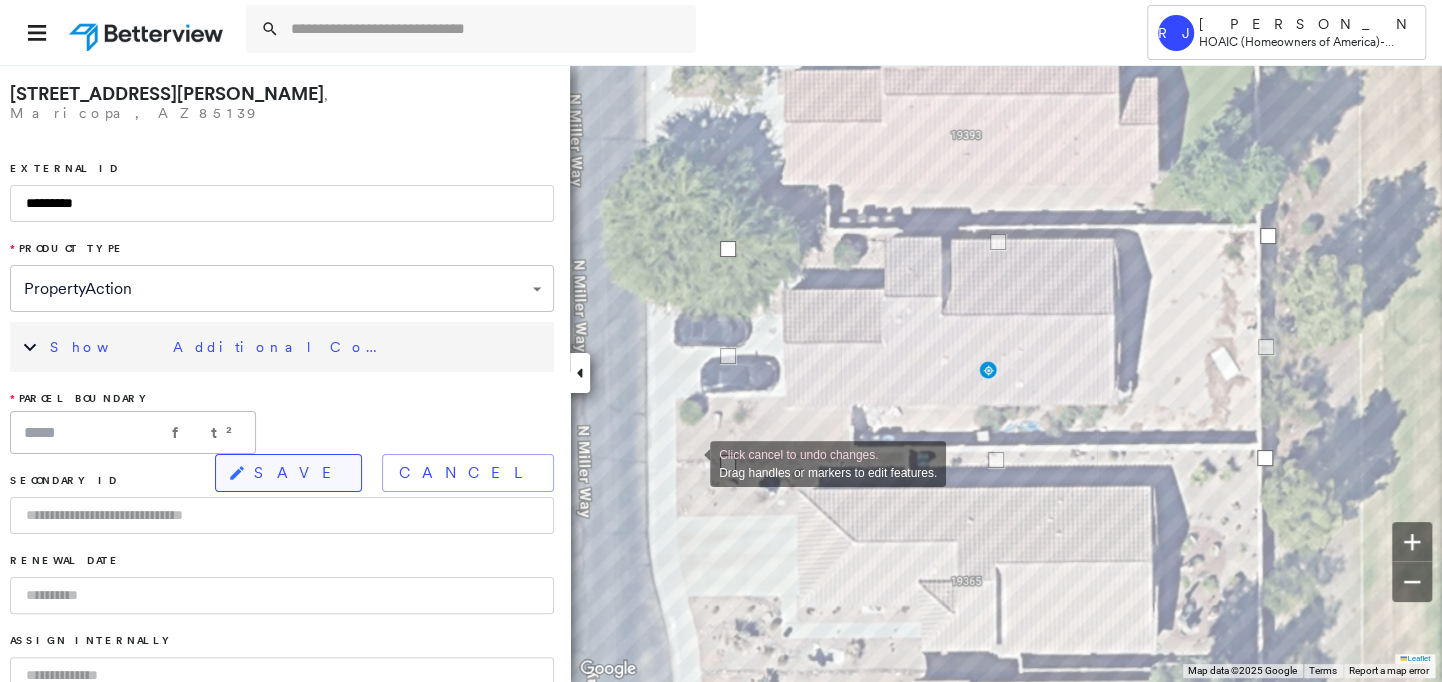 click on "SAVE" at bounding box center (288, 473) 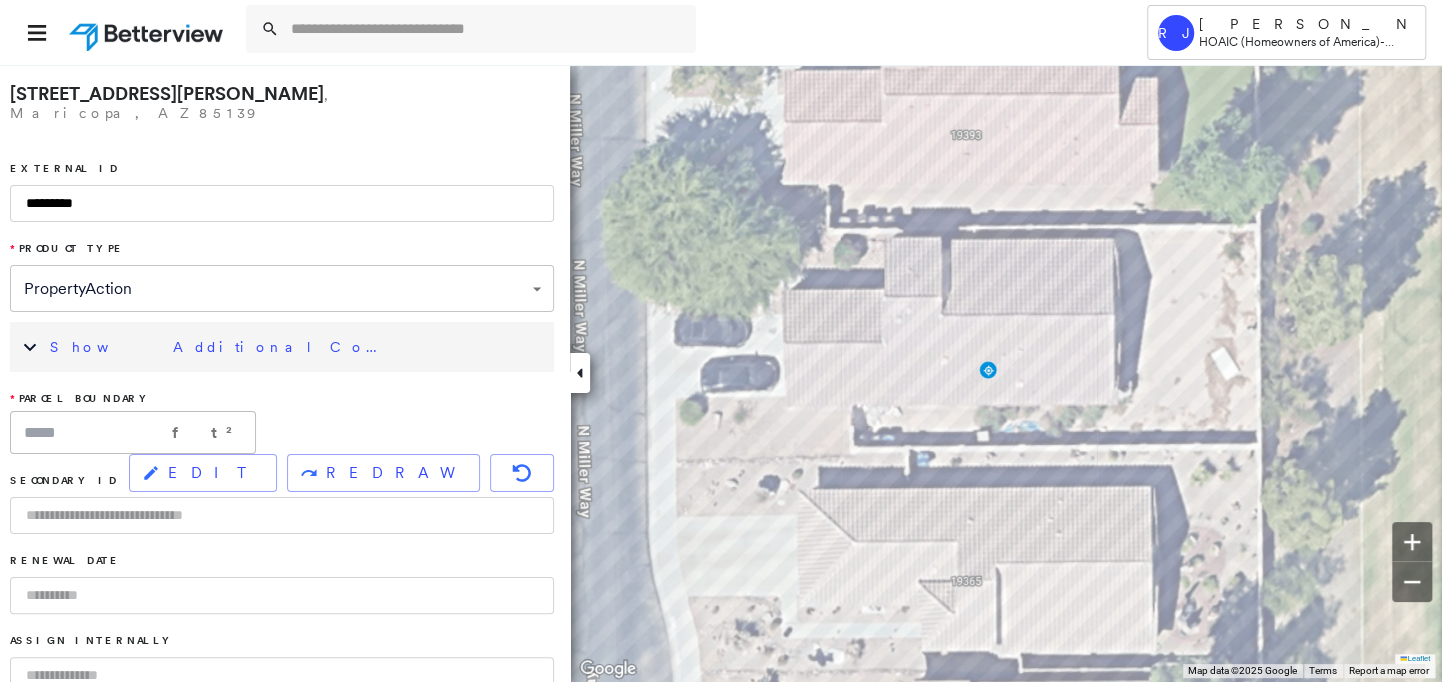 click on "Show Additional Company Data" at bounding box center (220, 347) 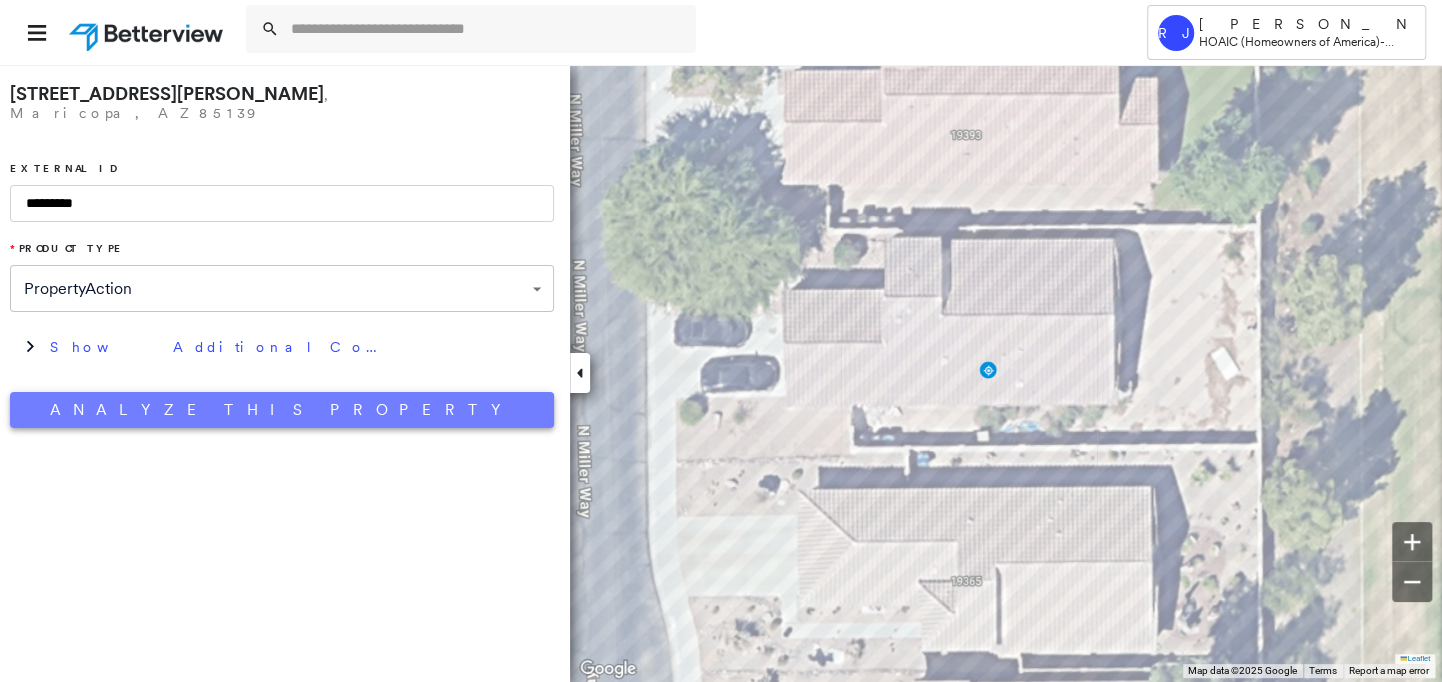 click on "Analyze This Property" at bounding box center [282, 410] 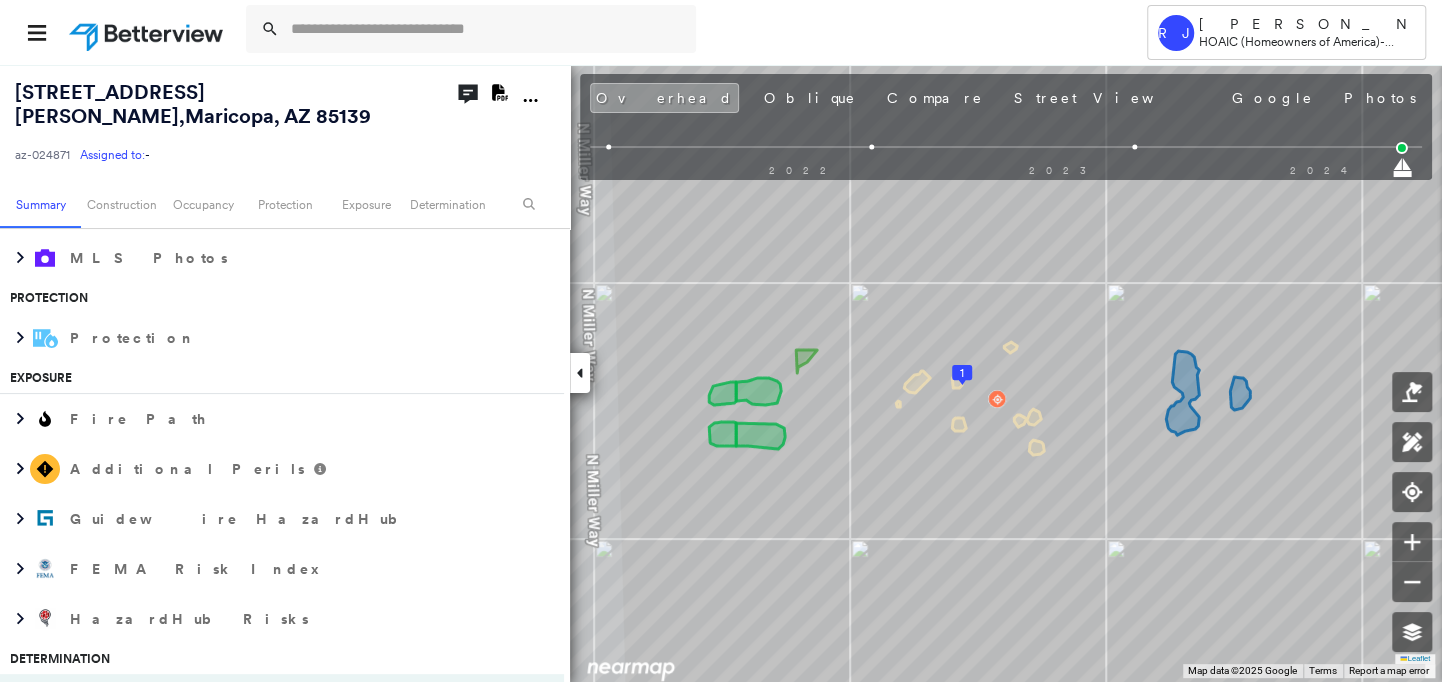scroll, scrollTop: 1037, scrollLeft: 0, axis: vertical 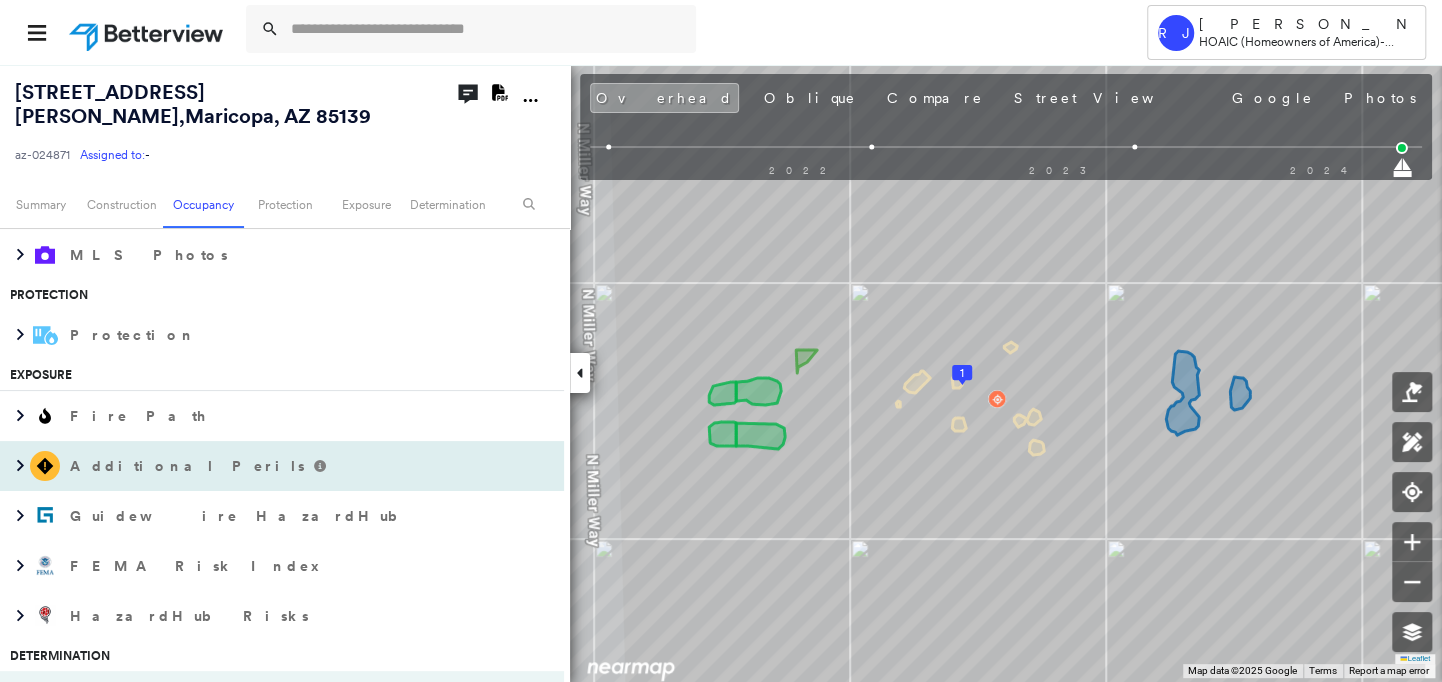 click on "Additional Perils" at bounding box center [282, 466] 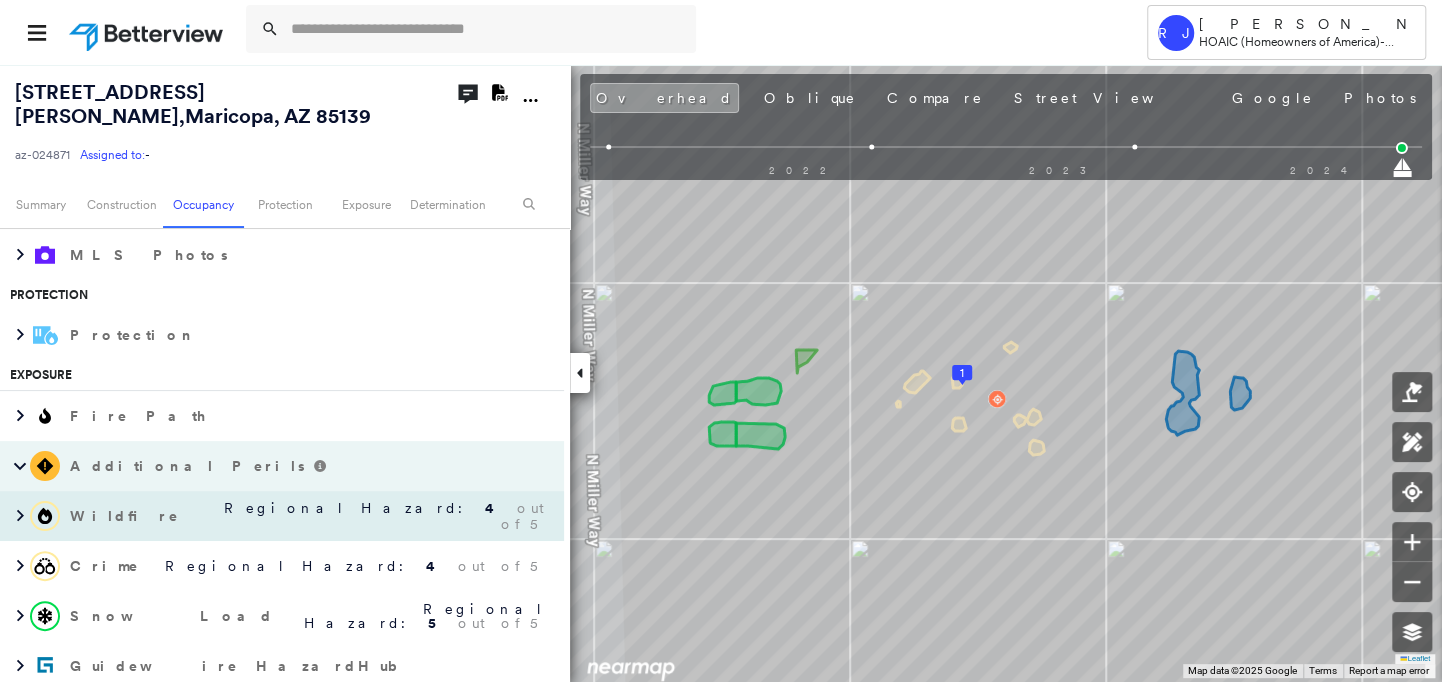 click on "Wildfire Regional Hazard: 4   out of  5" at bounding box center [282, 516] 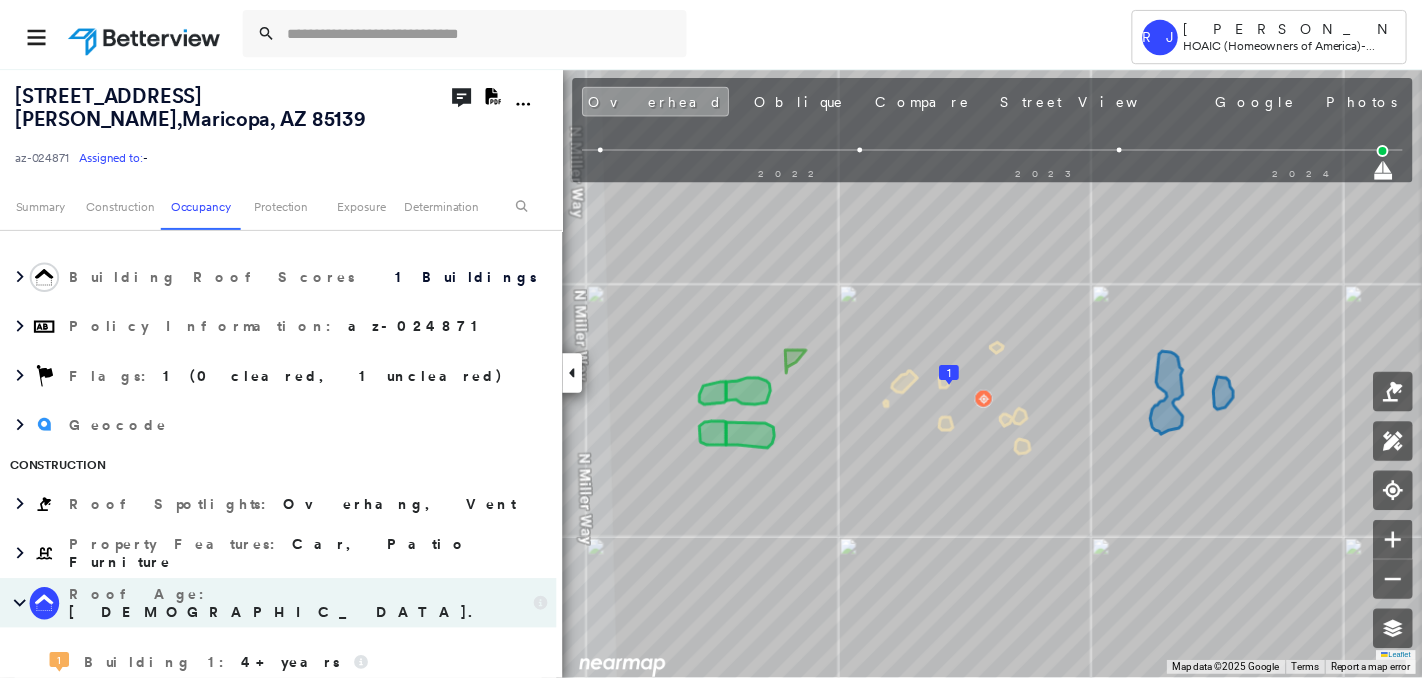scroll, scrollTop: 239, scrollLeft: 0, axis: vertical 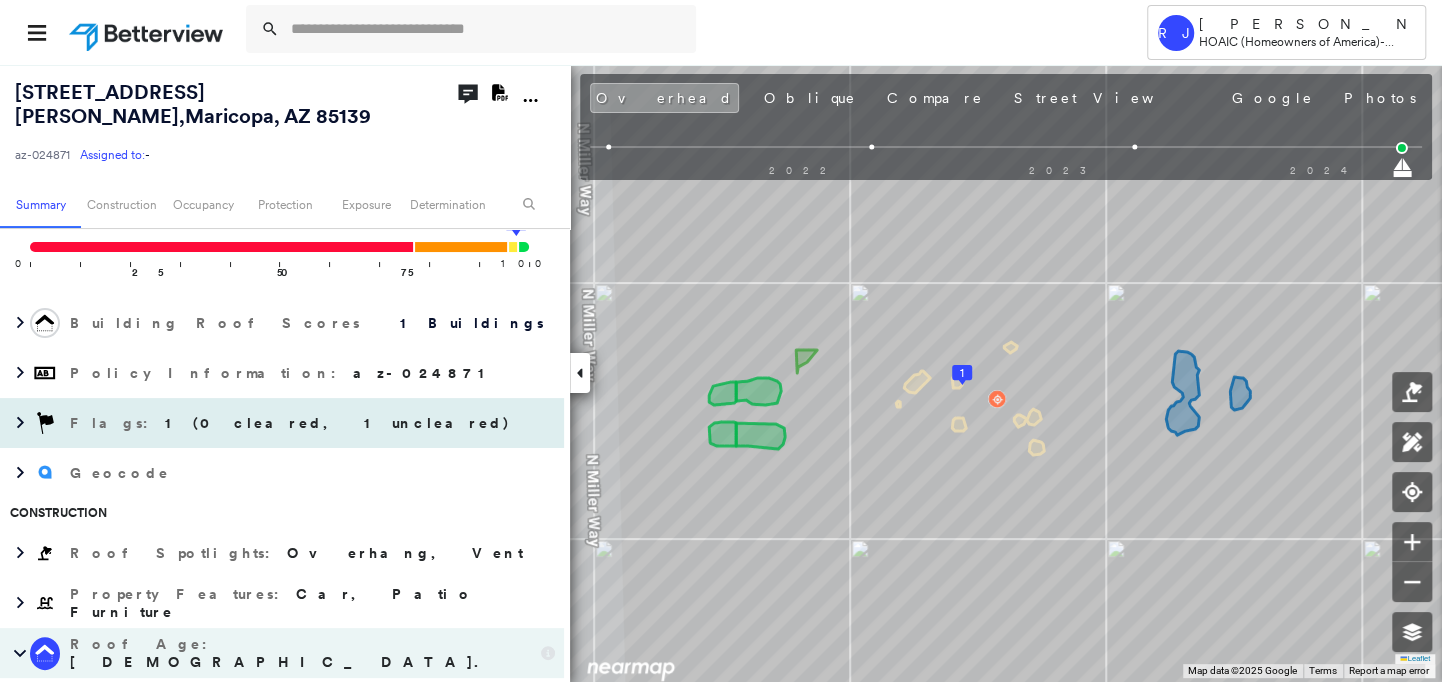 click on "Flags :  1 (0 cleared, 1 uncleared)" at bounding box center [292, 423] 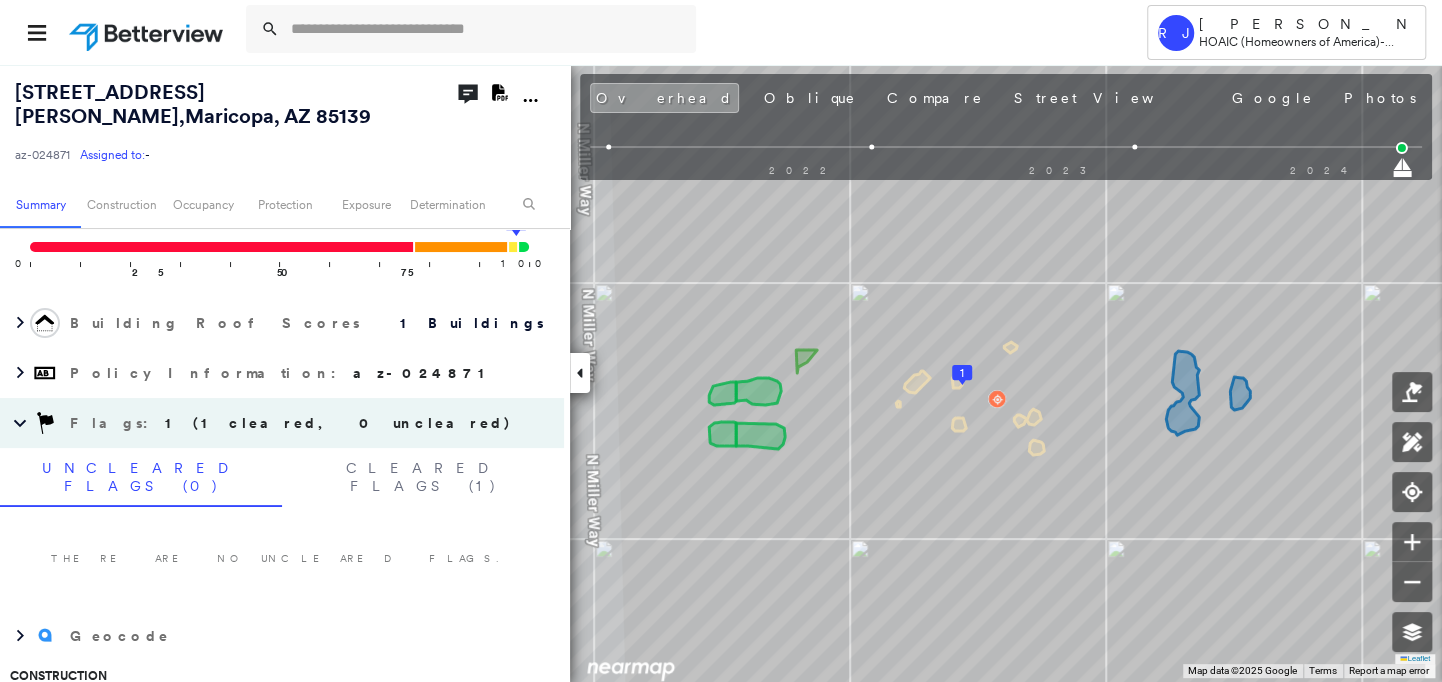 click at bounding box center (148, 32) 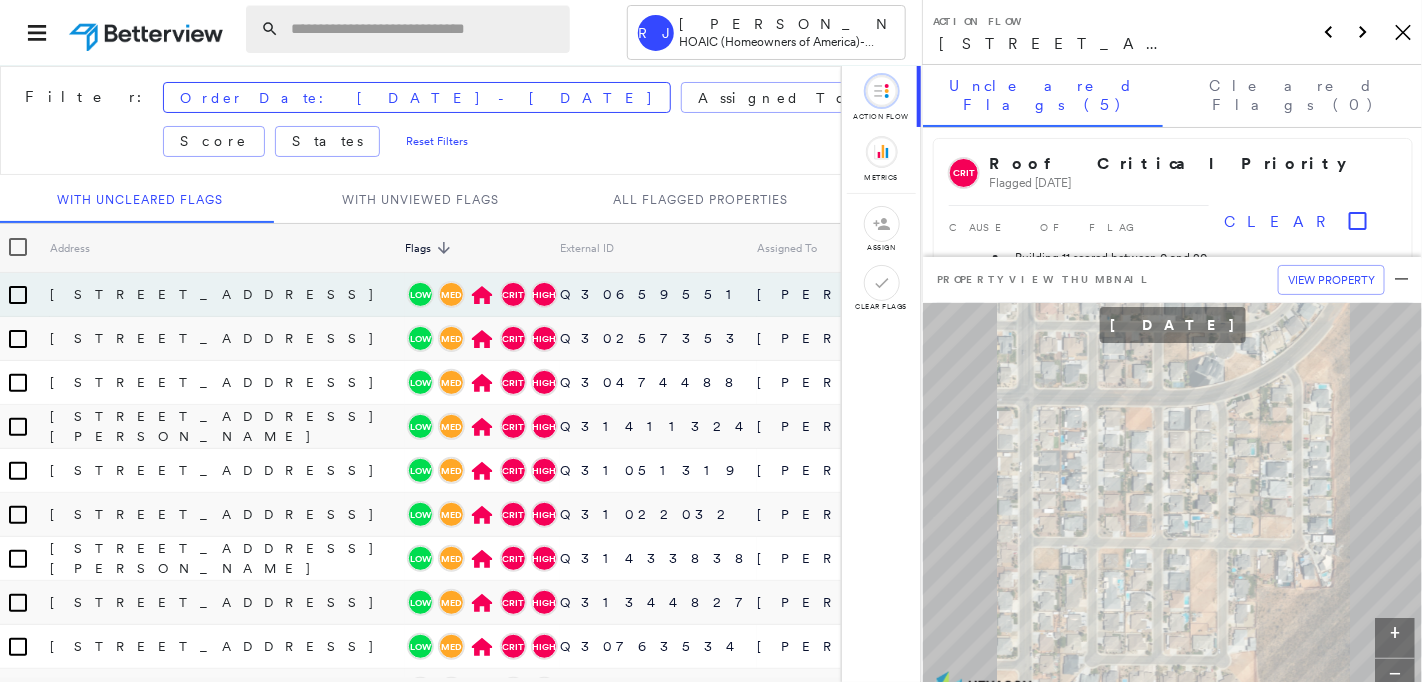 click at bounding box center (424, 29) 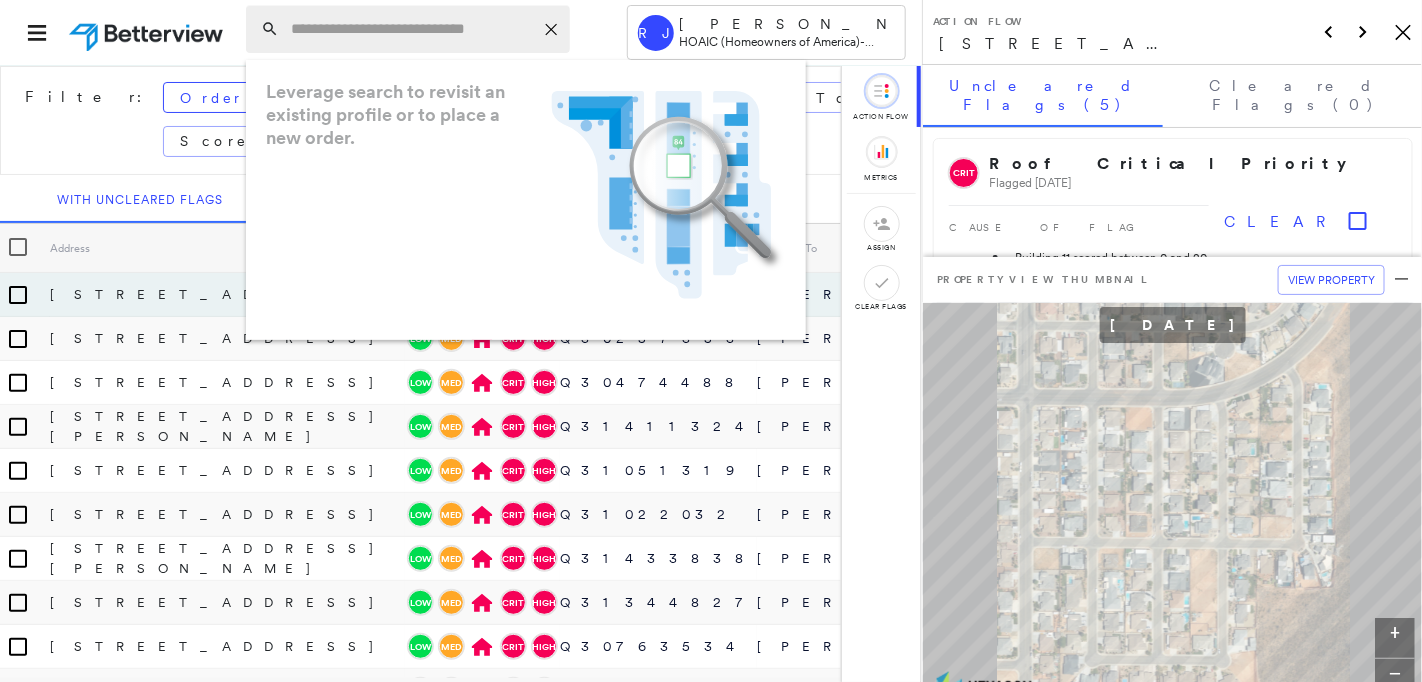 paste on "**********" 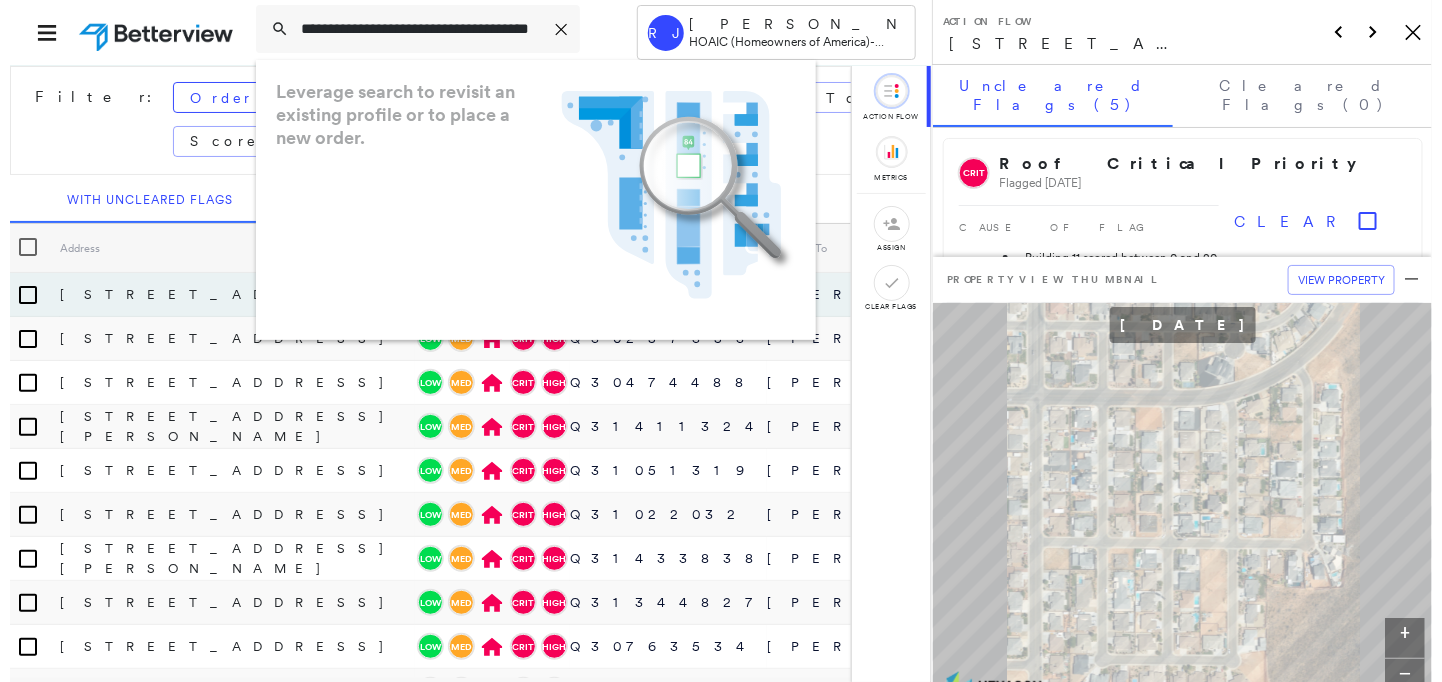 scroll, scrollTop: 0, scrollLeft: 87, axis: horizontal 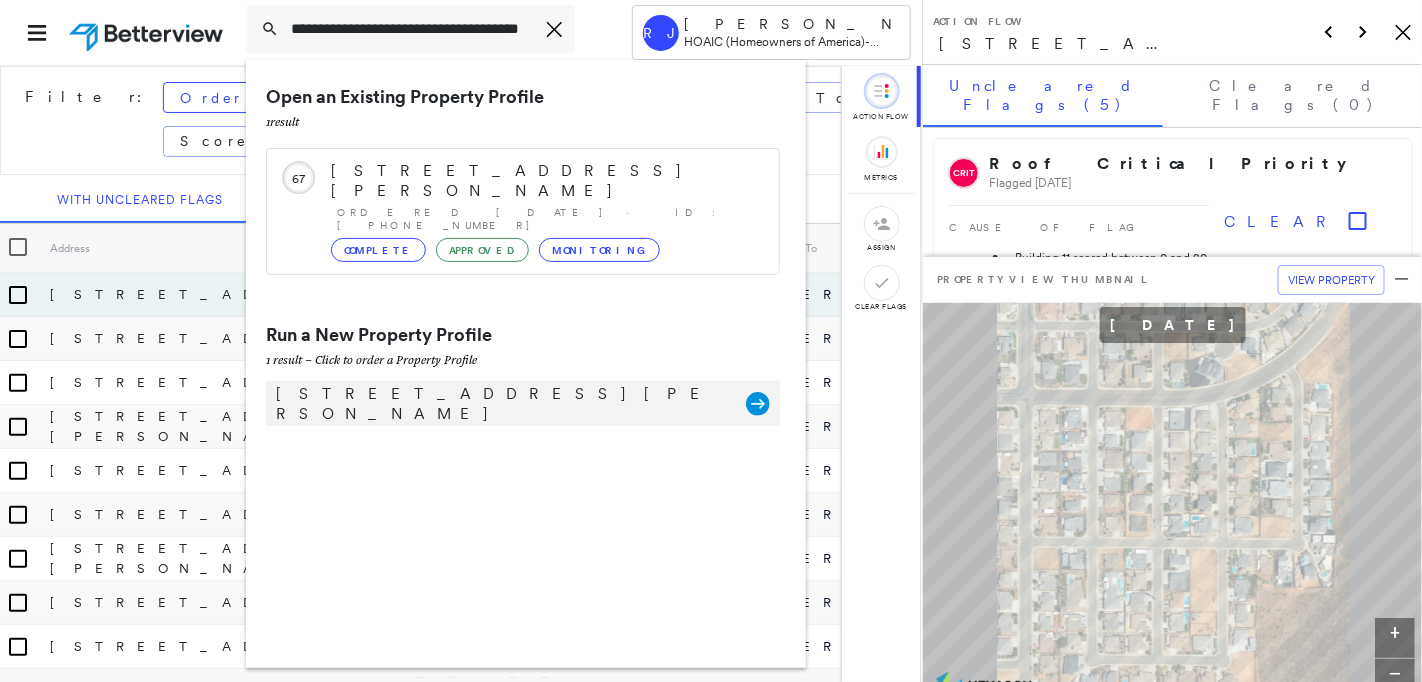 click on "[STREET_ADDRESS][PERSON_NAME]" at bounding box center (501, 404) 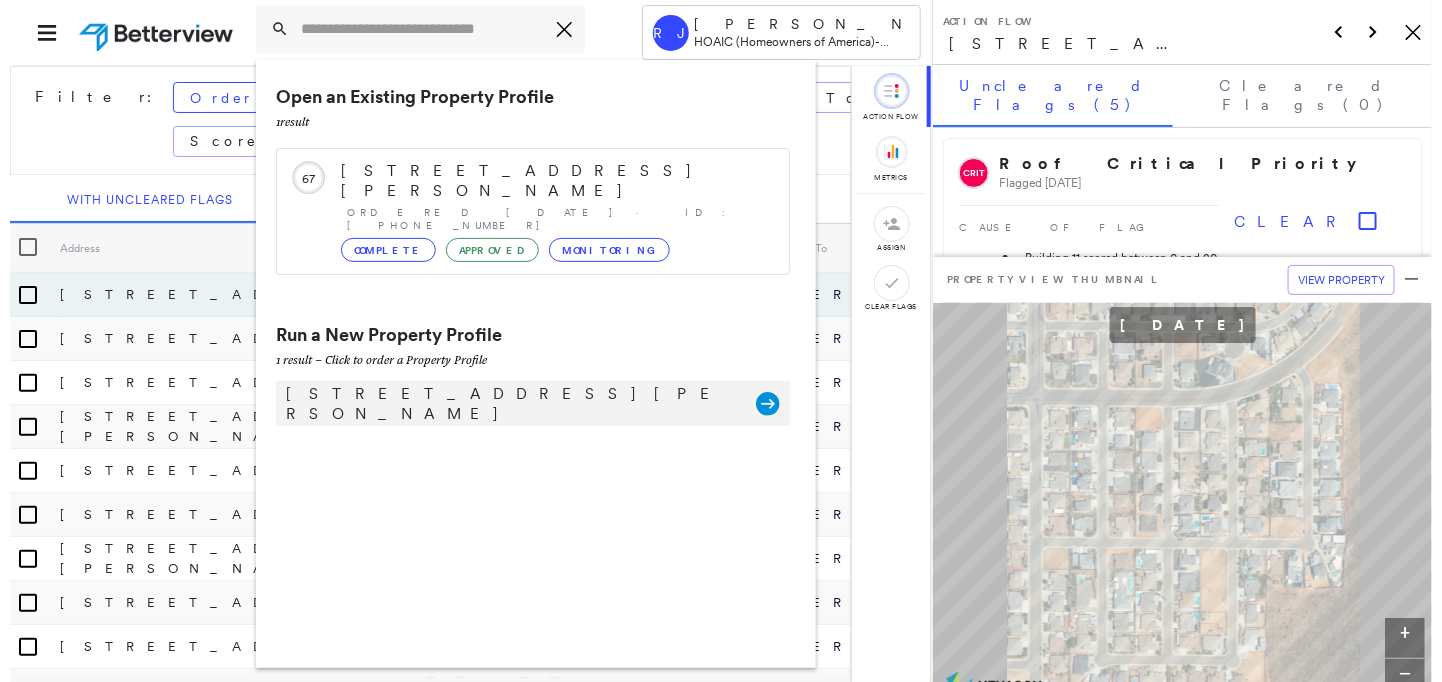 scroll, scrollTop: 0, scrollLeft: 0, axis: both 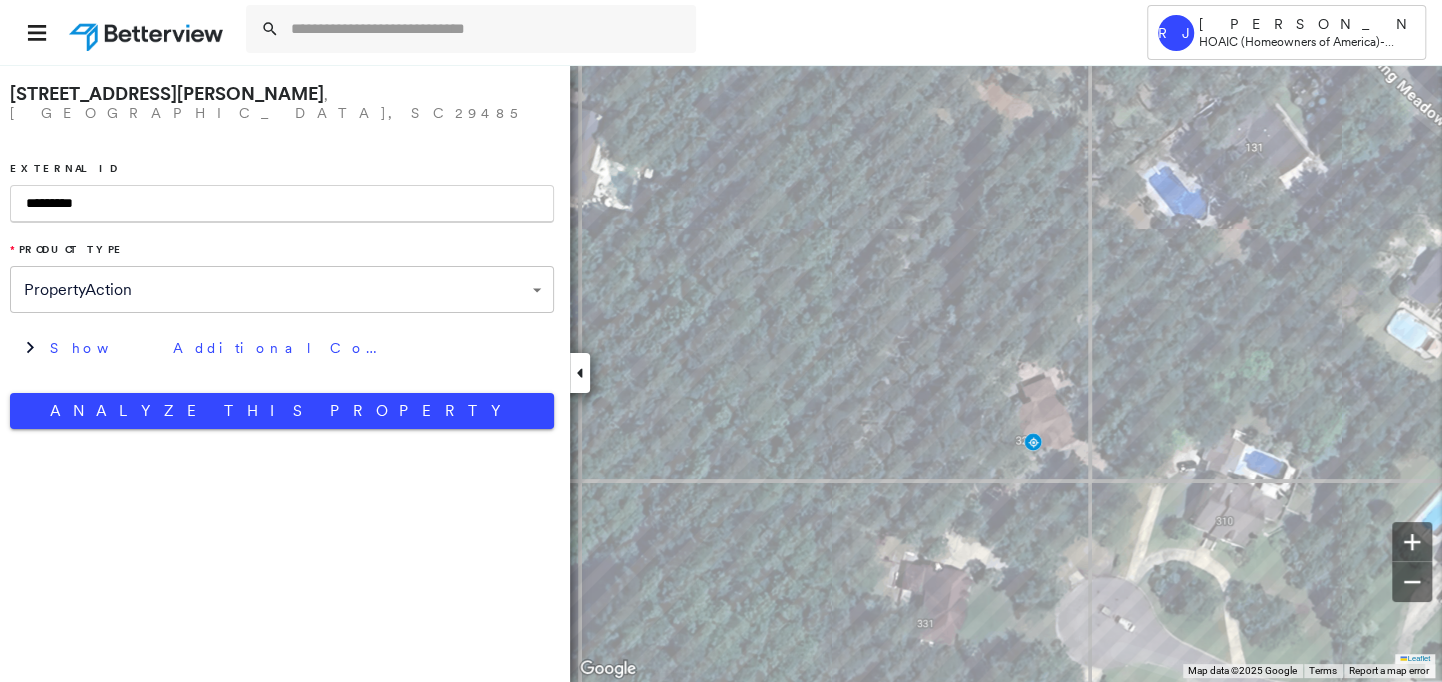 type on "*********" 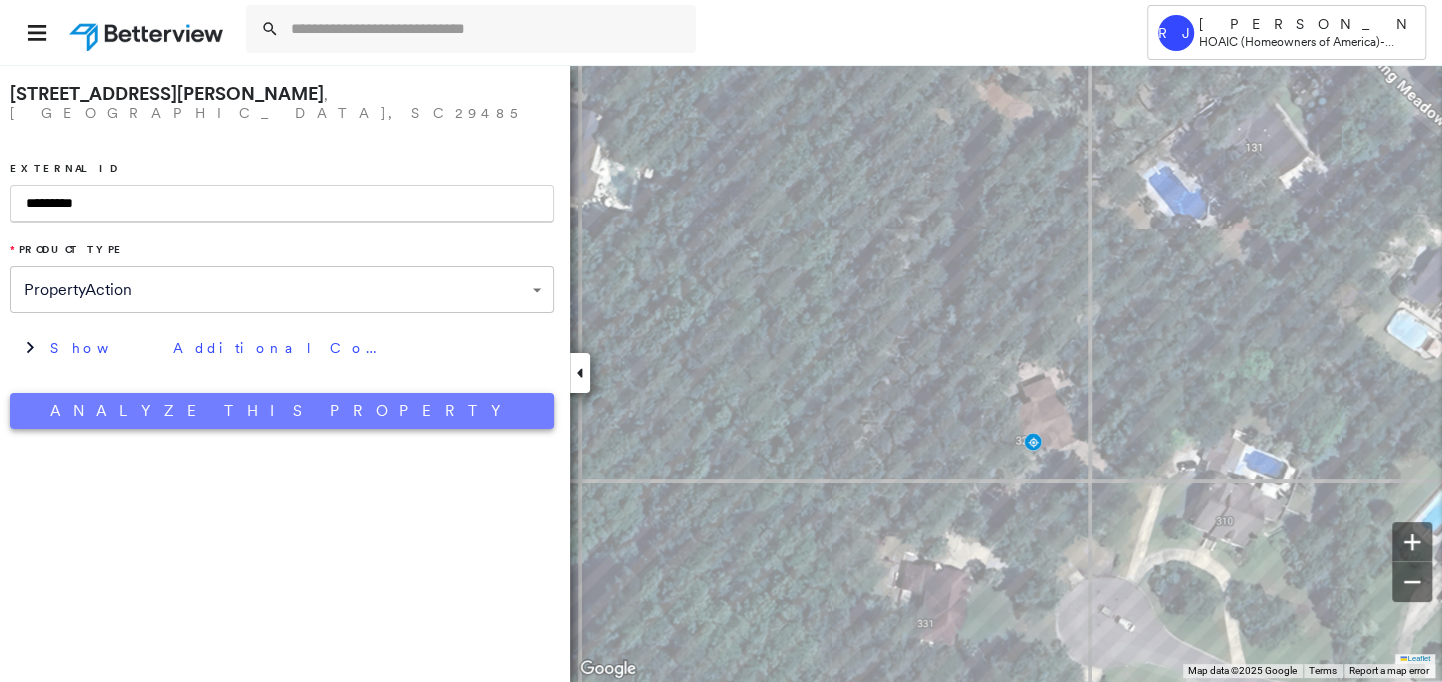 drag, startPoint x: 317, startPoint y: 417, endPoint x: 307, endPoint y: 407, distance: 14.142136 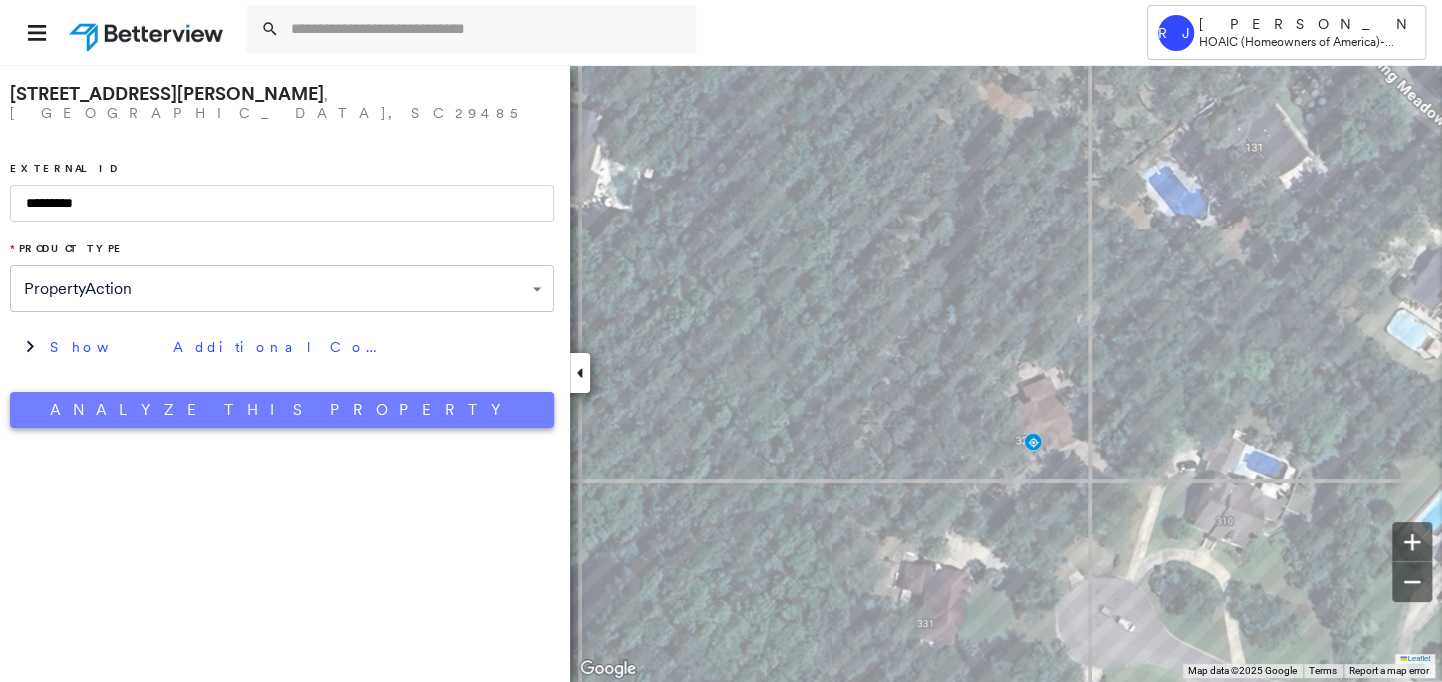 click on "Analyze This Property" at bounding box center (282, 410) 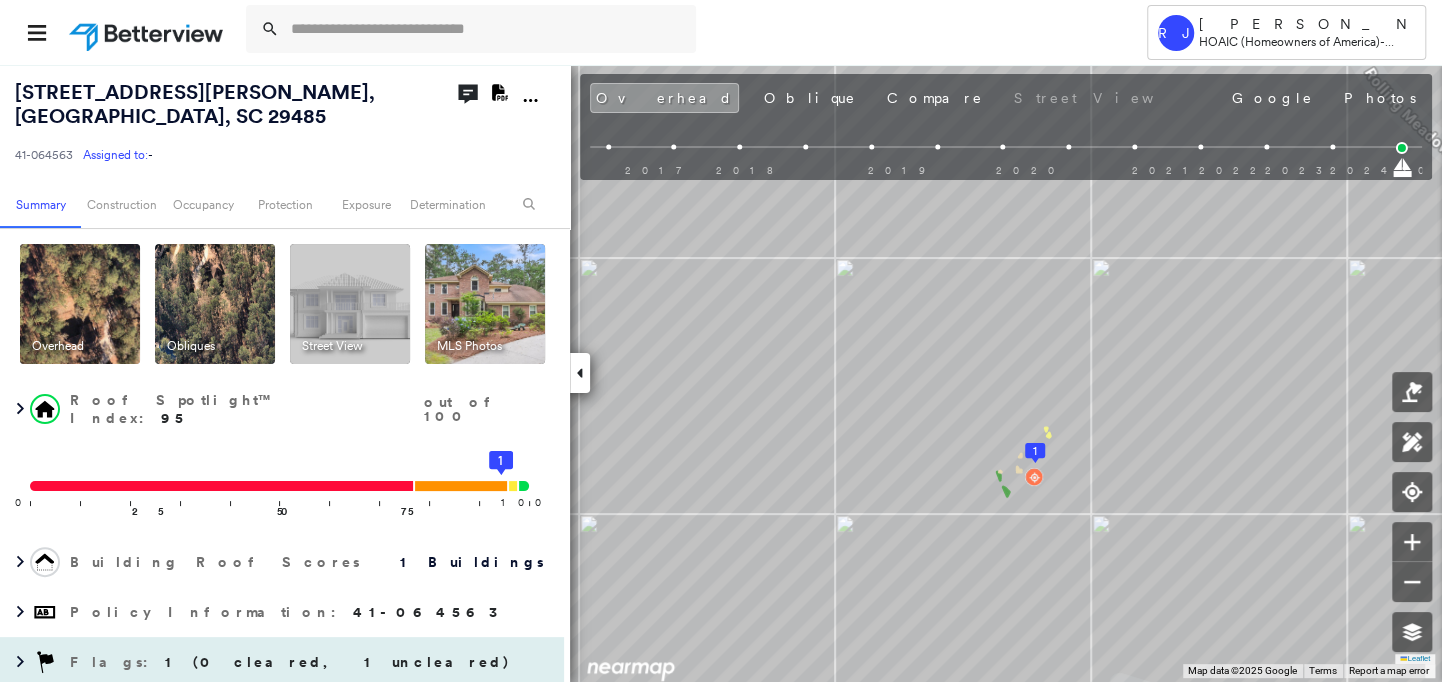 click on "1 (0 cleared, 1 uncleared)" at bounding box center [338, 662] 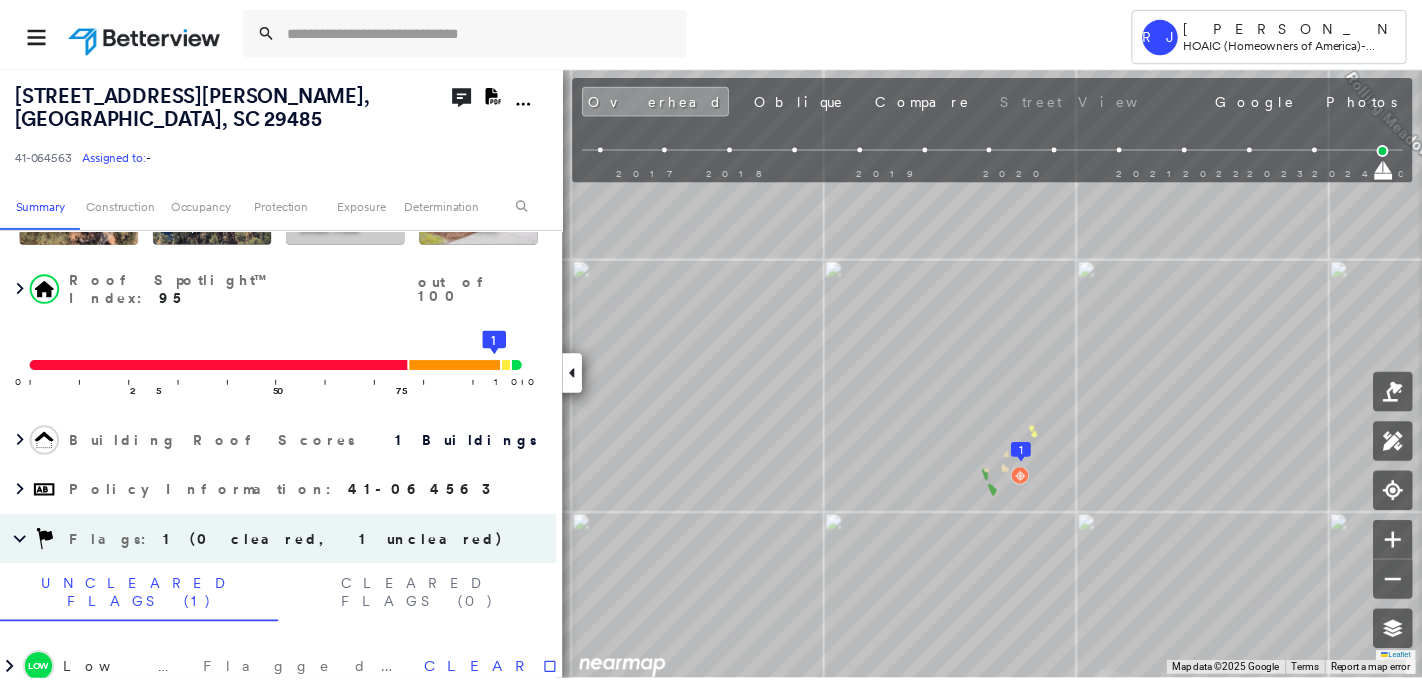 scroll, scrollTop: 148, scrollLeft: 0, axis: vertical 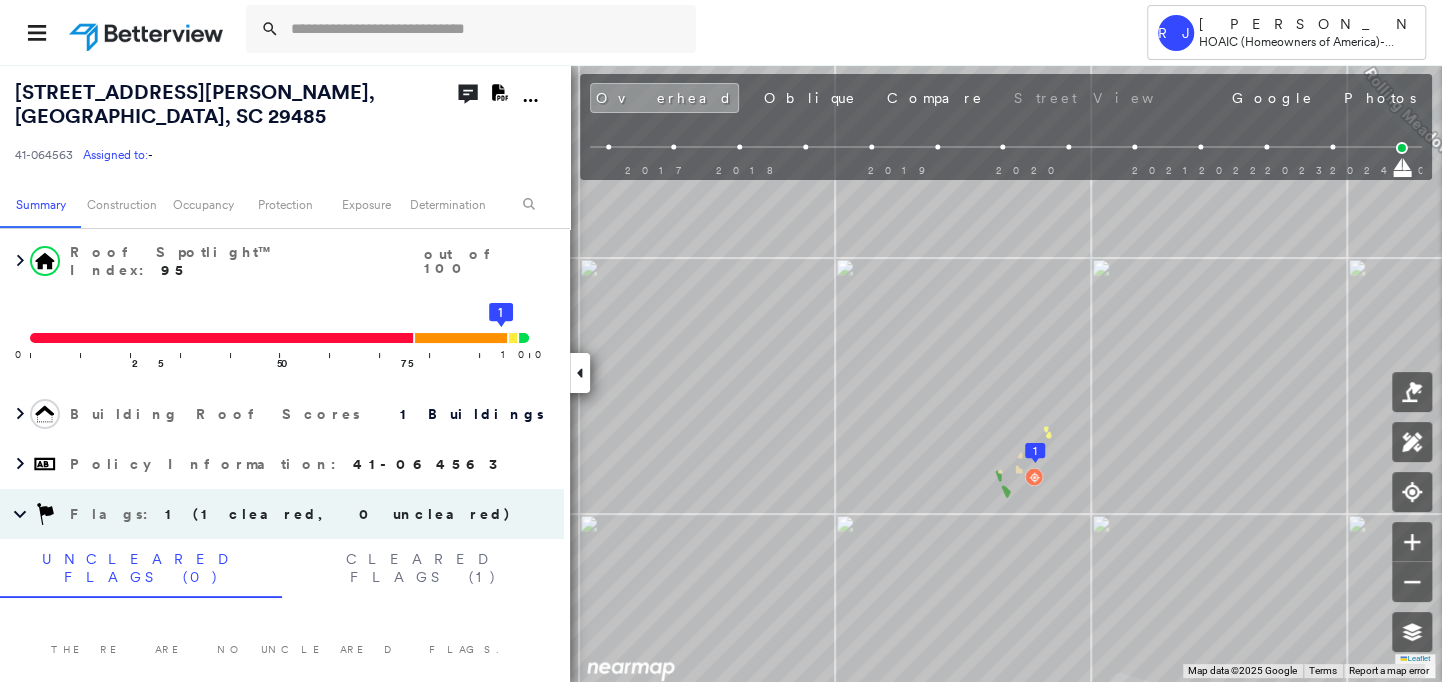 click at bounding box center (148, 32) 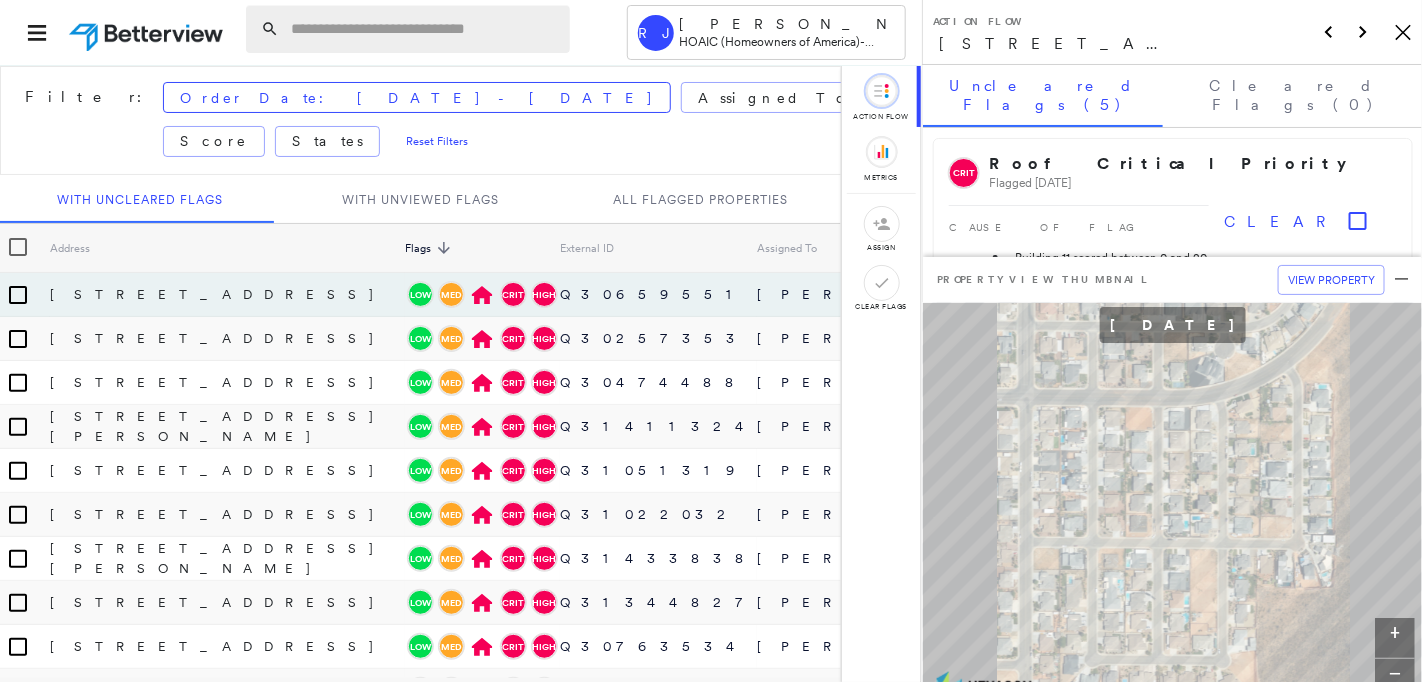 click at bounding box center [424, 29] 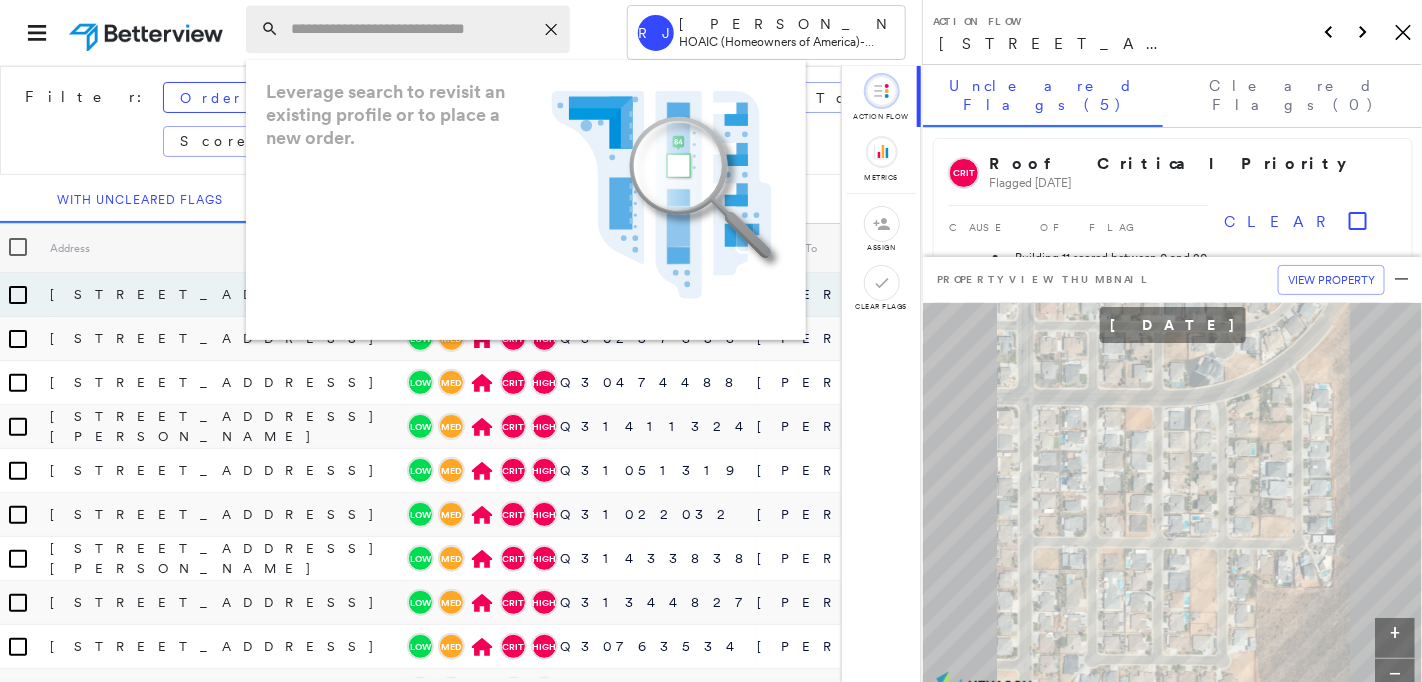 paste on "**********" 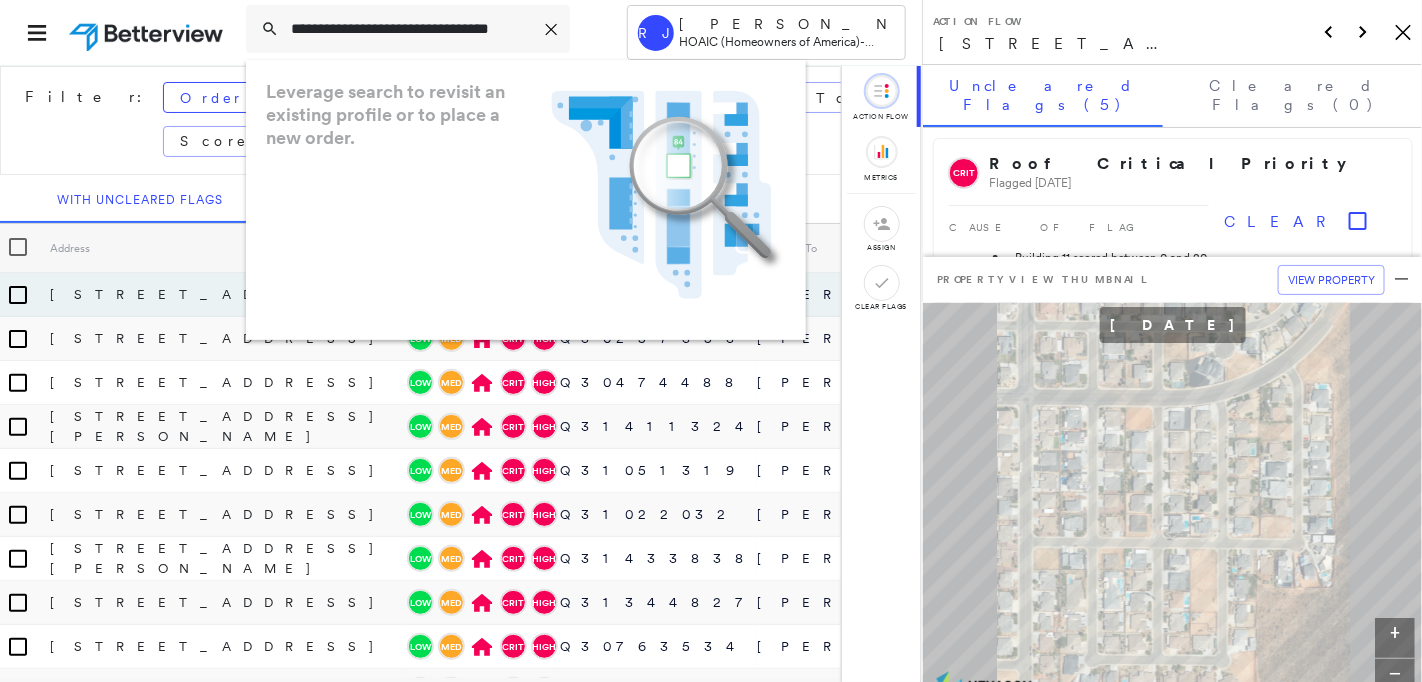 scroll, scrollTop: 0, scrollLeft: 40, axis: horizontal 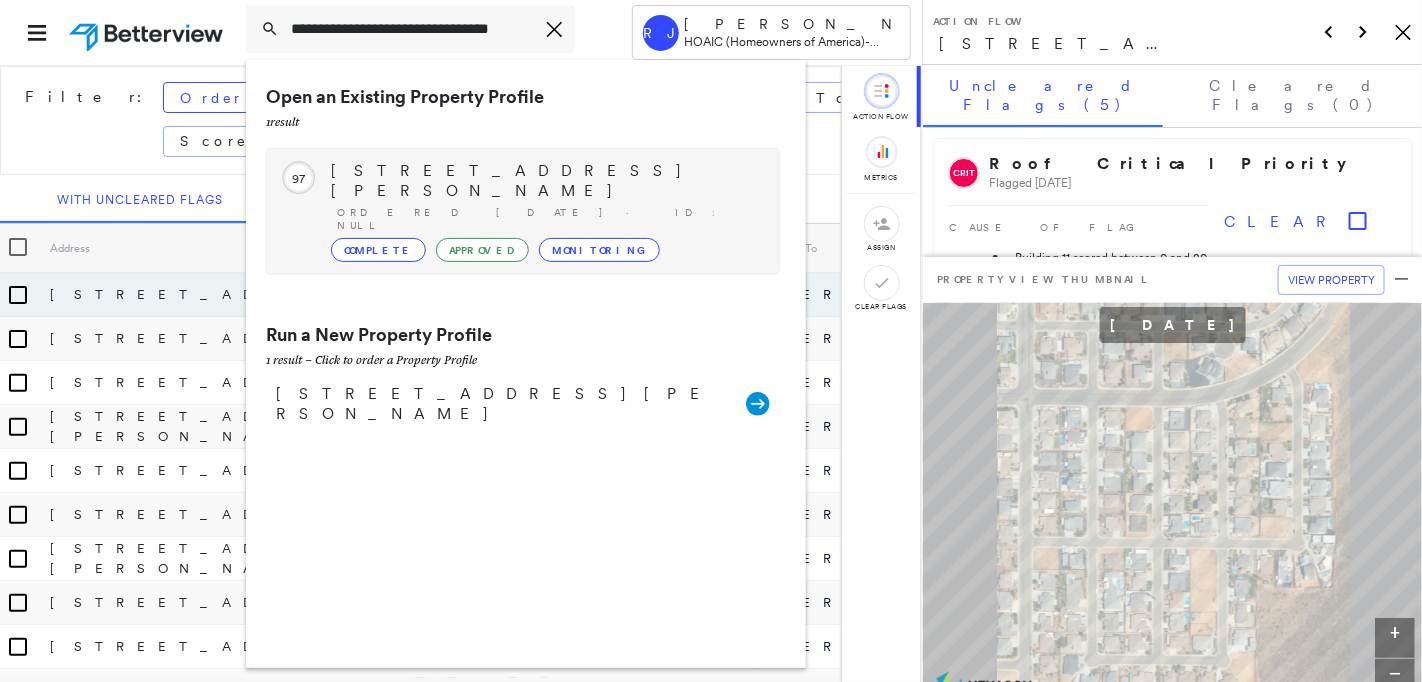 click on "Ordered [DATE] · ID: null" at bounding box center [548, 219] 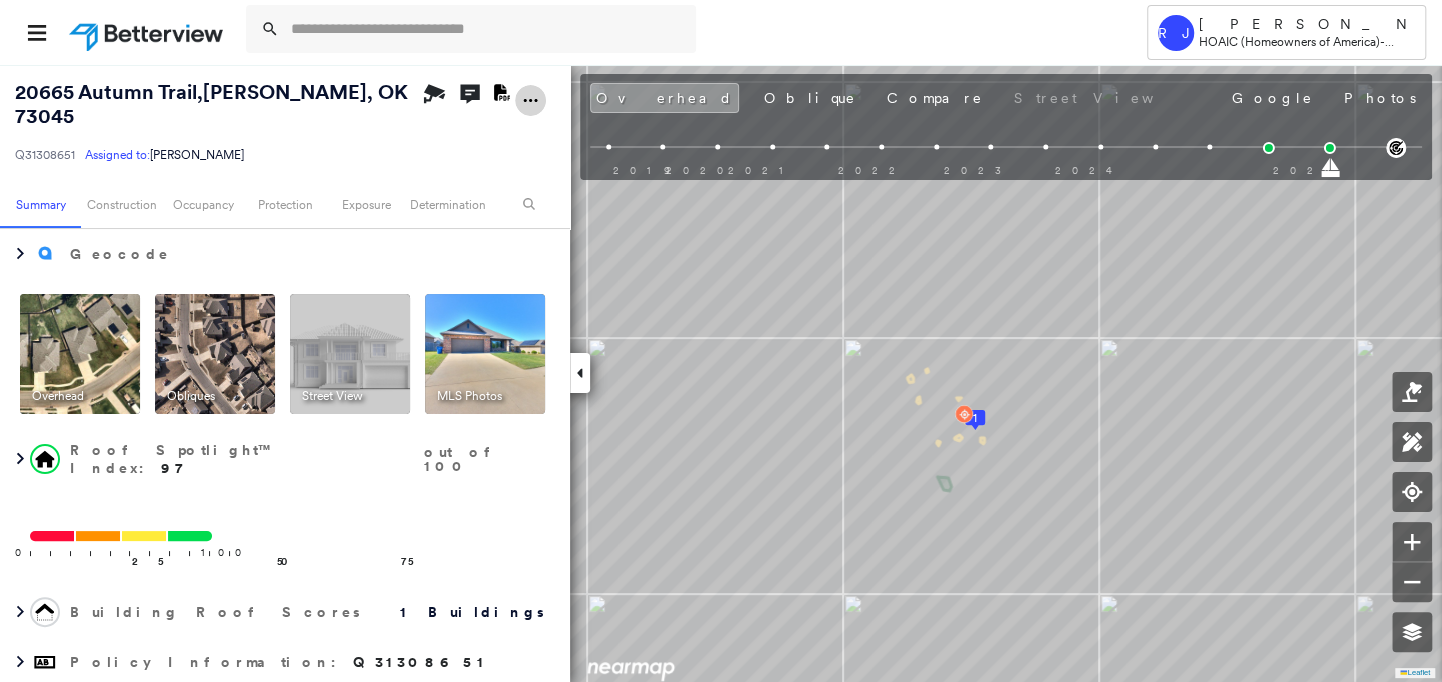 click 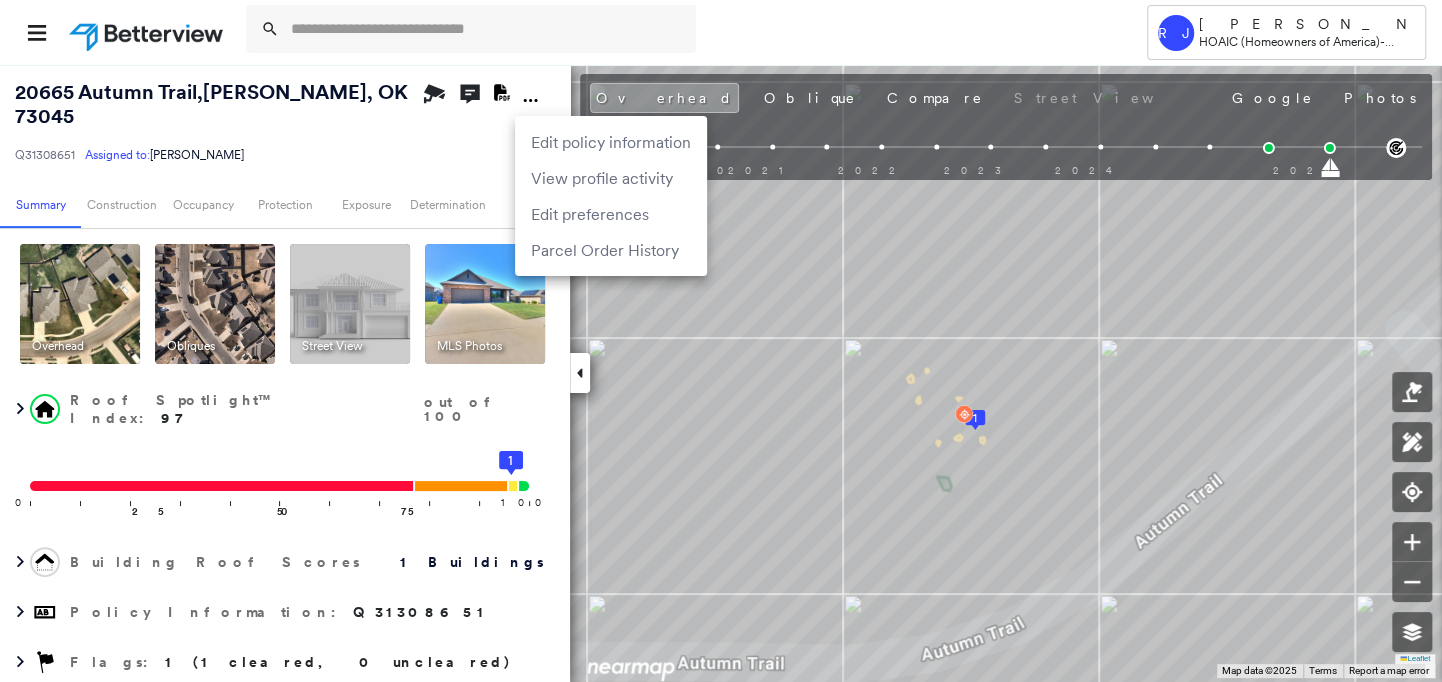 click on "Parcel Order History" at bounding box center [611, 250] 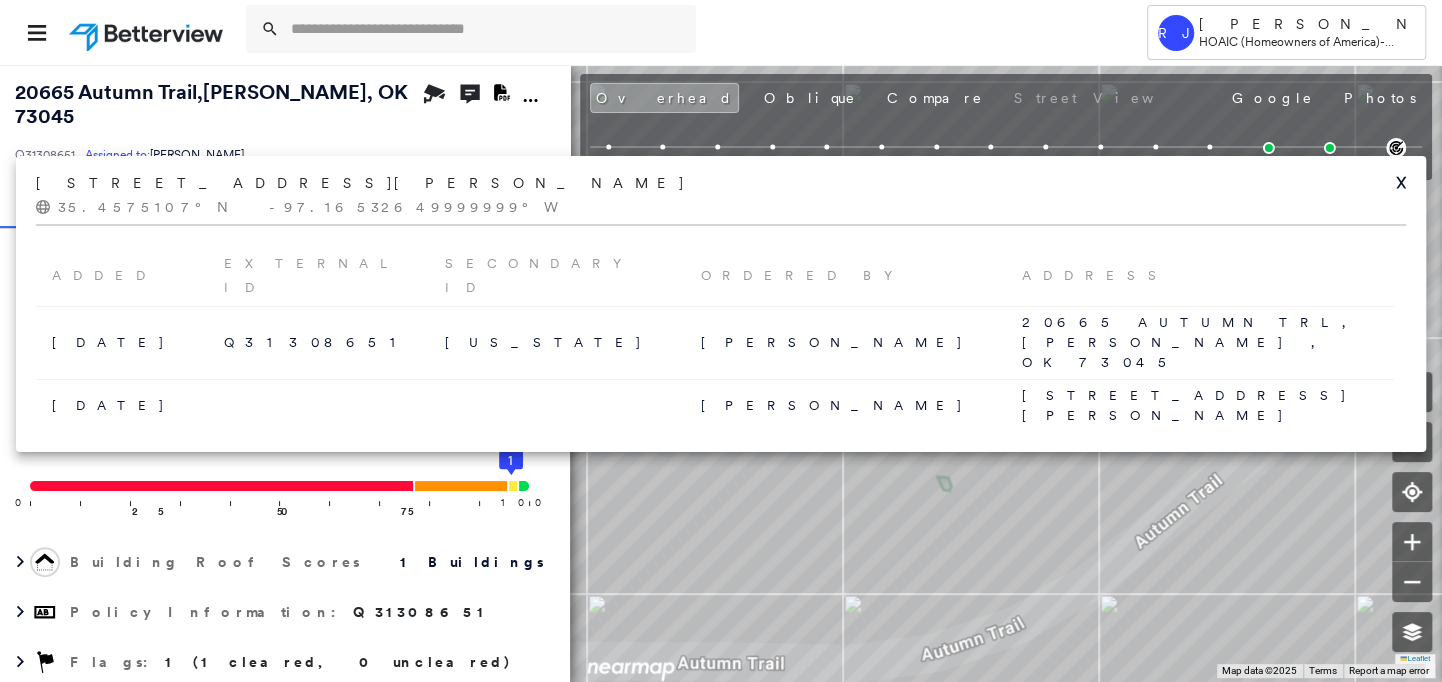 click 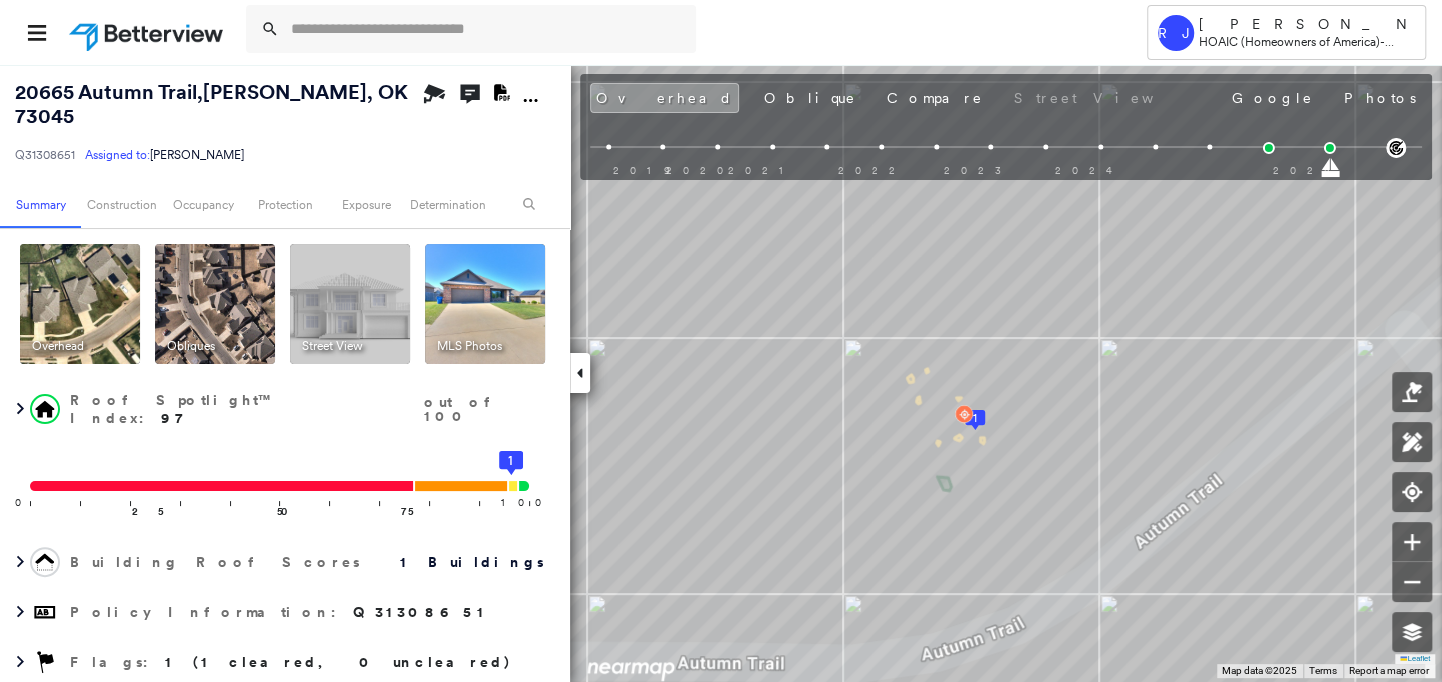 click at bounding box center [148, 32] 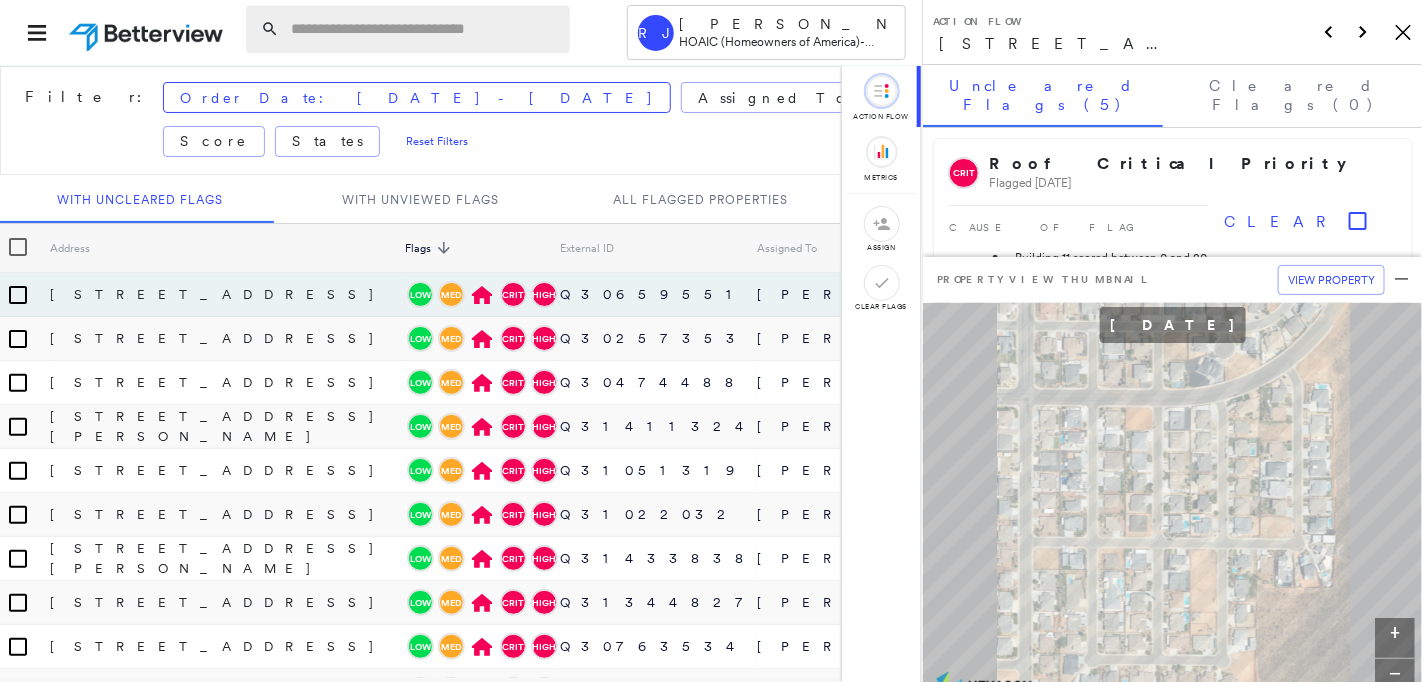 click at bounding box center (424, 29) 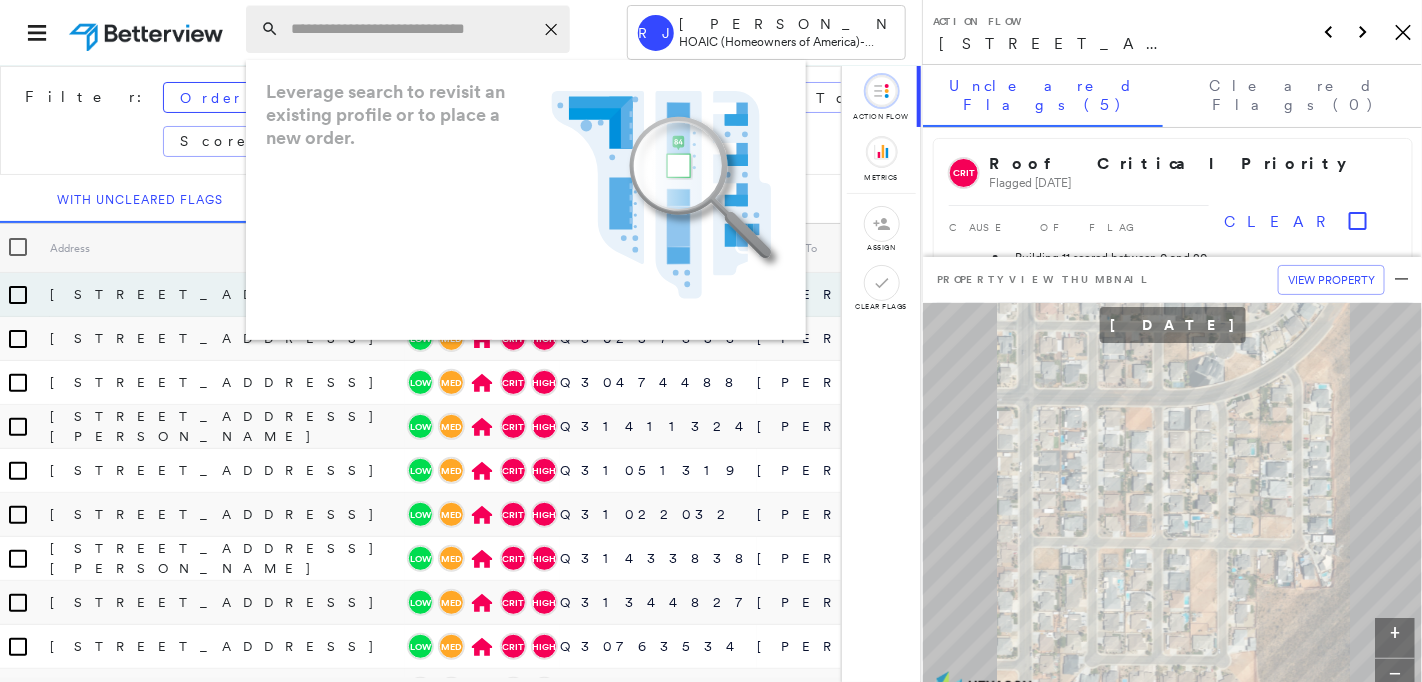 paste on "**********" 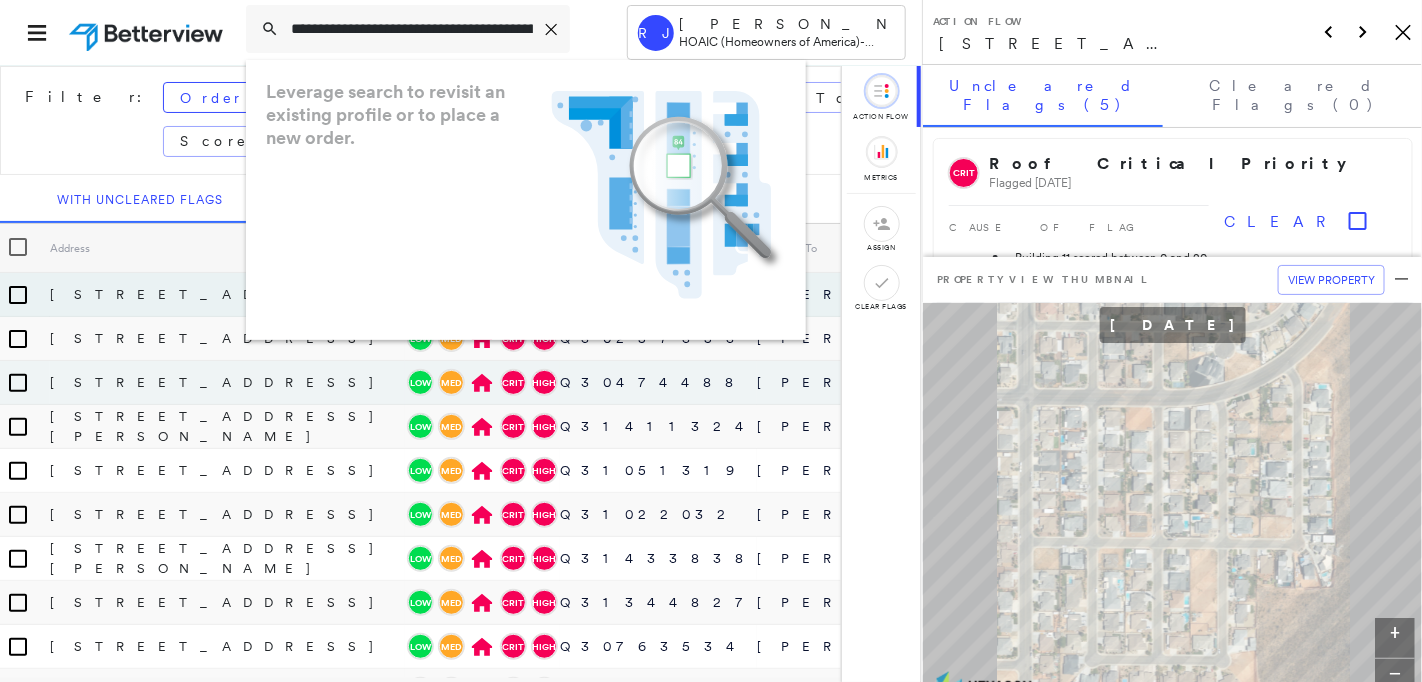 scroll, scrollTop: 0, scrollLeft: 104, axis: horizontal 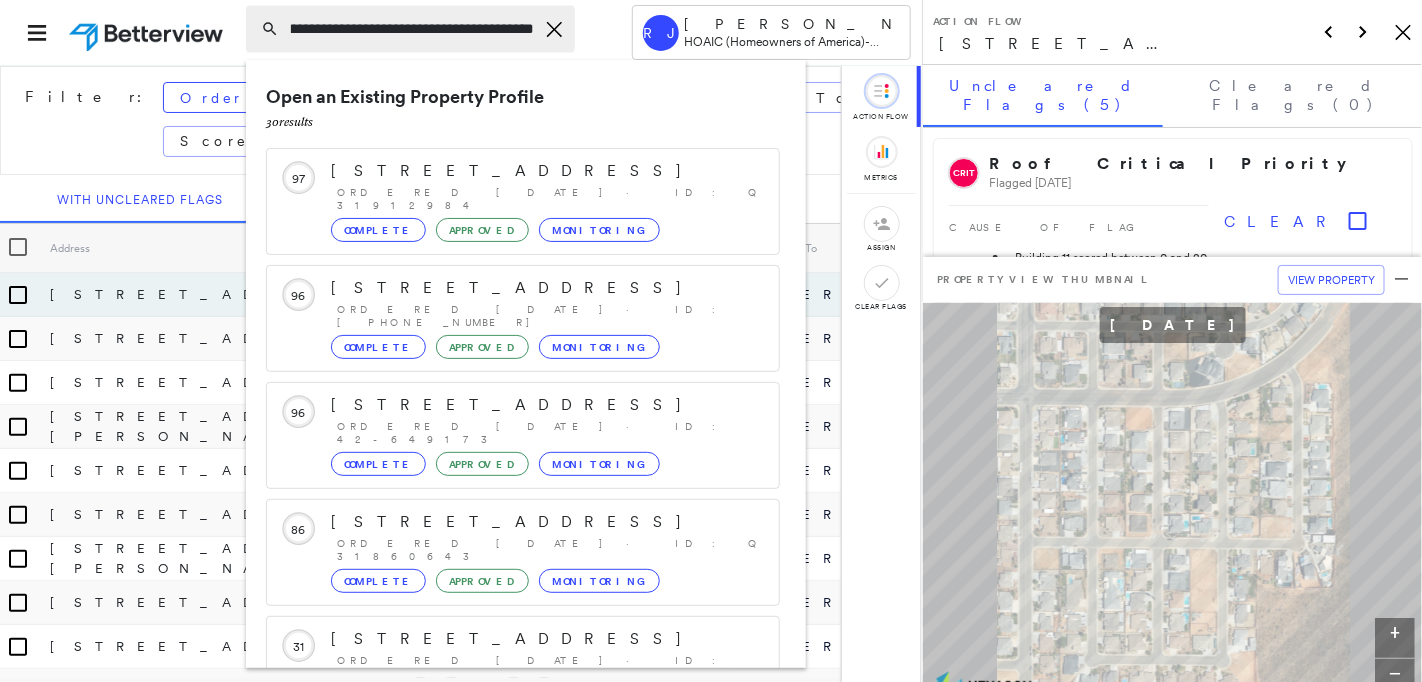 type on "**********" 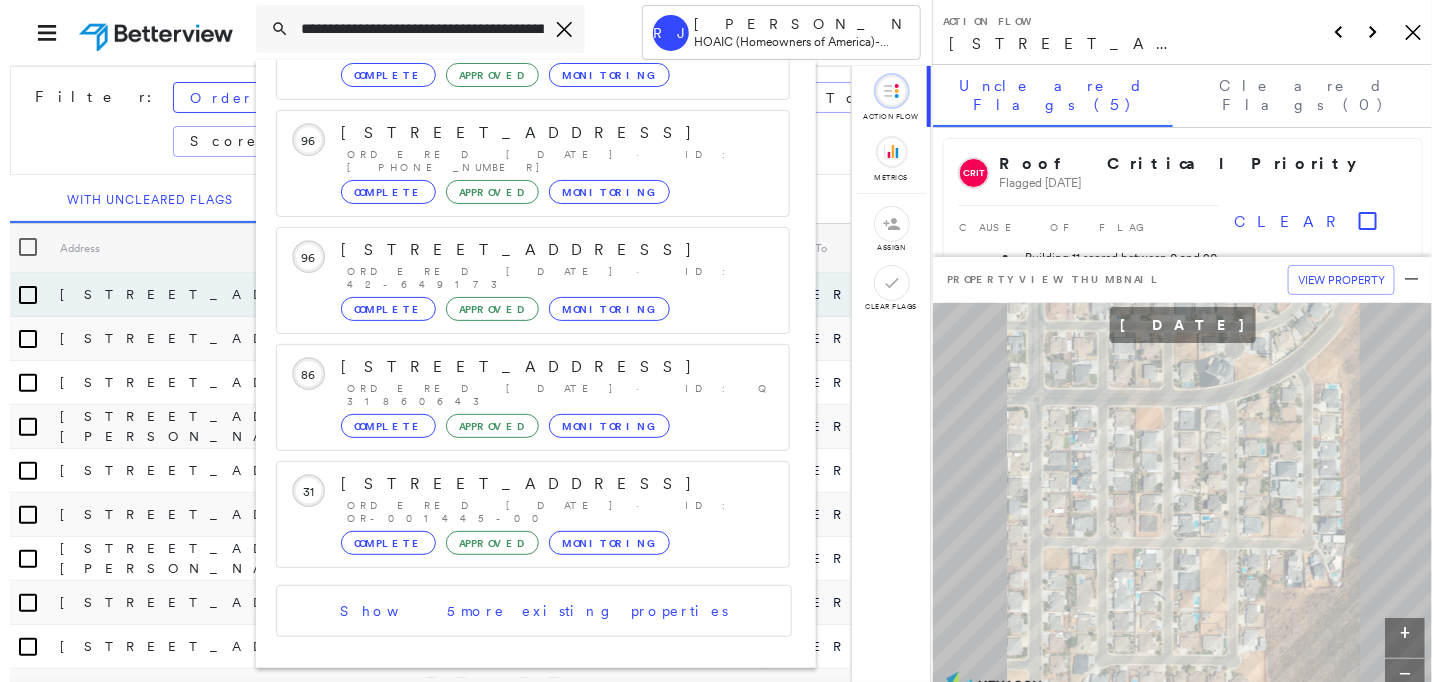 scroll, scrollTop: 208, scrollLeft: 0, axis: vertical 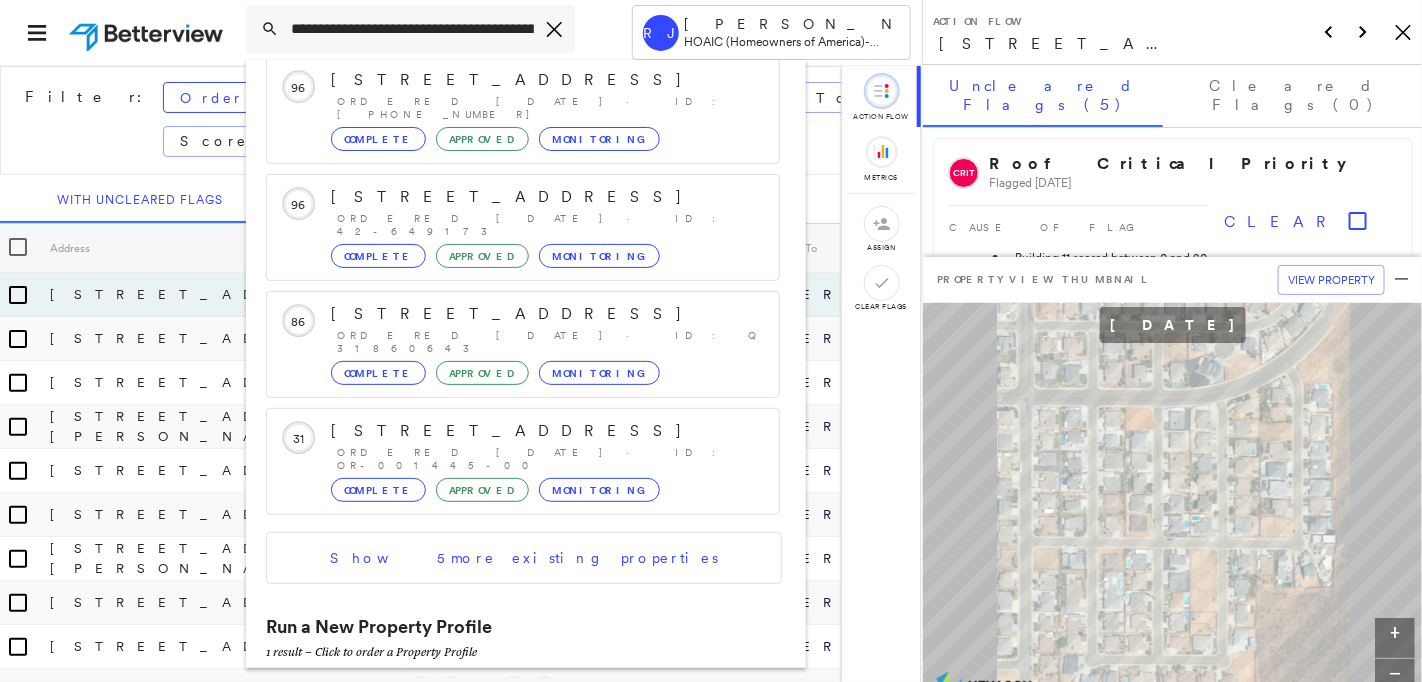 click on "[STREET_ADDRESS][PERSON_NAME] Group Created with Sketch." at bounding box center (523, 695) 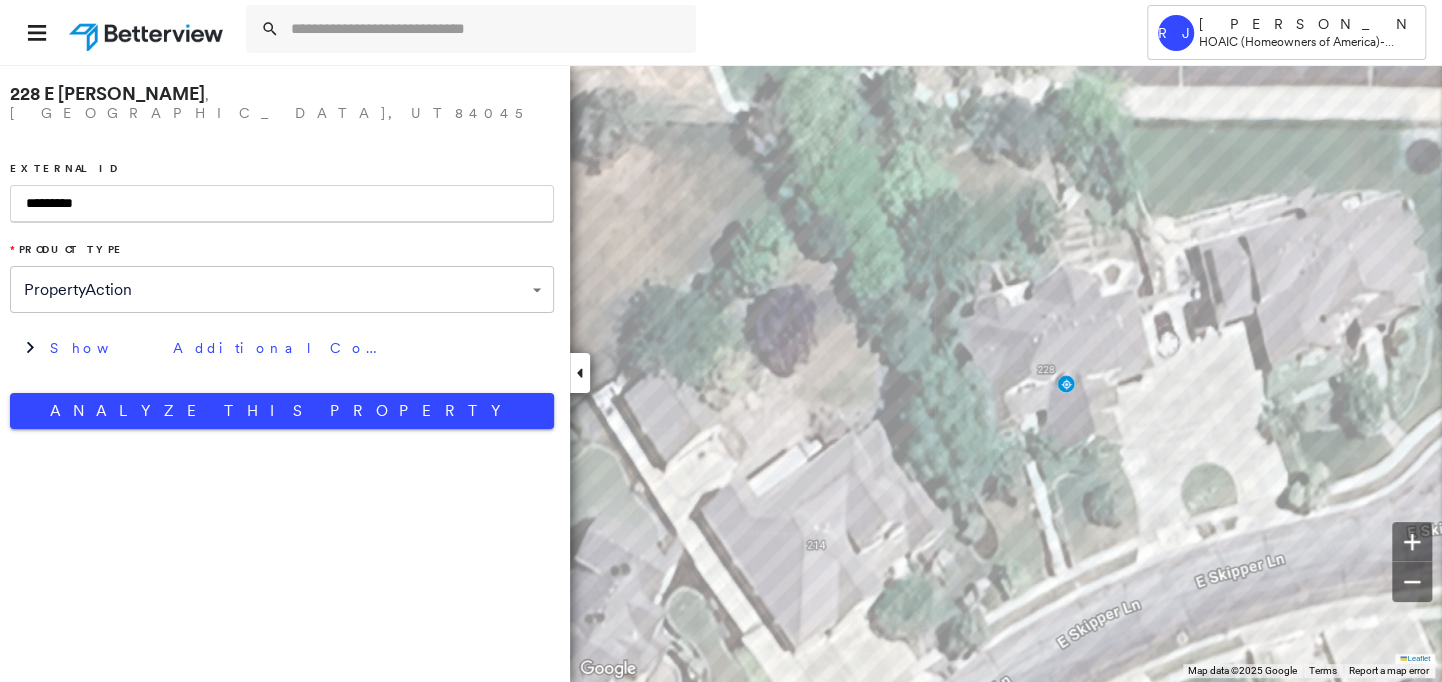 type on "*********" 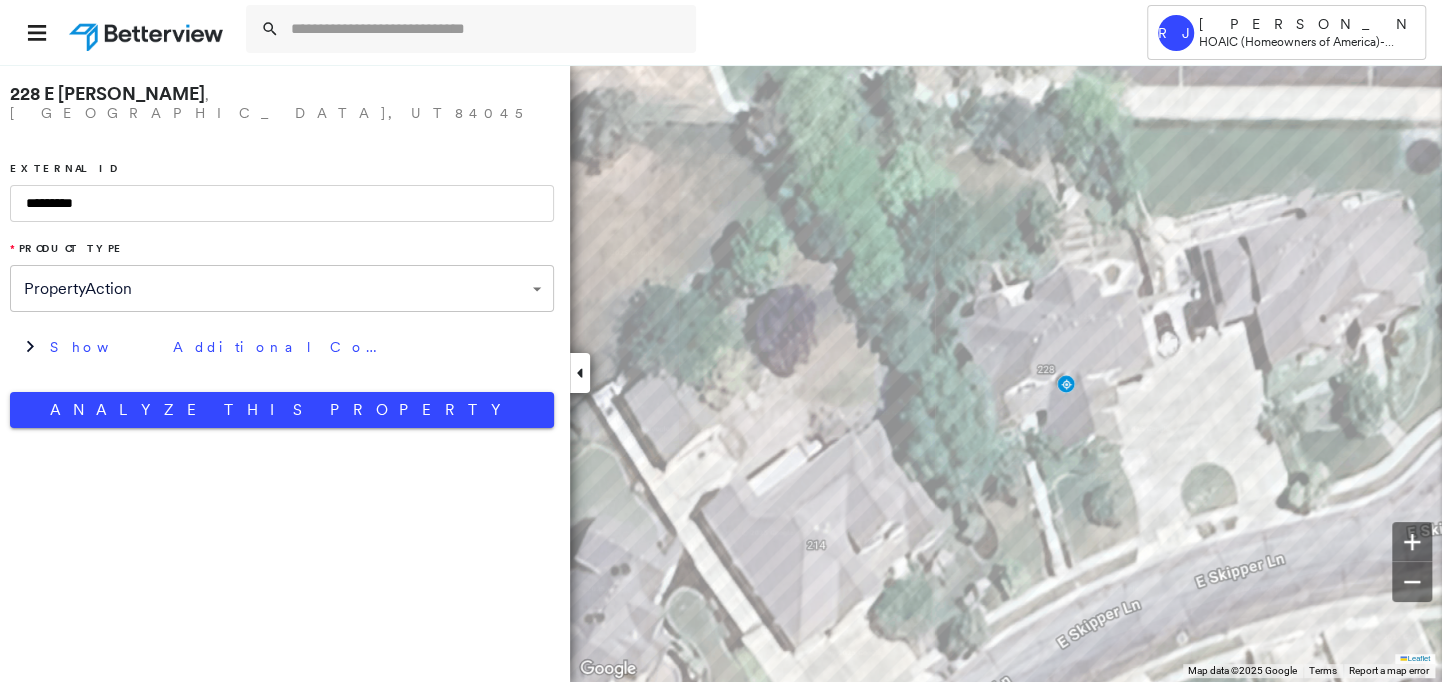 click on "**********" at bounding box center (282, 251) 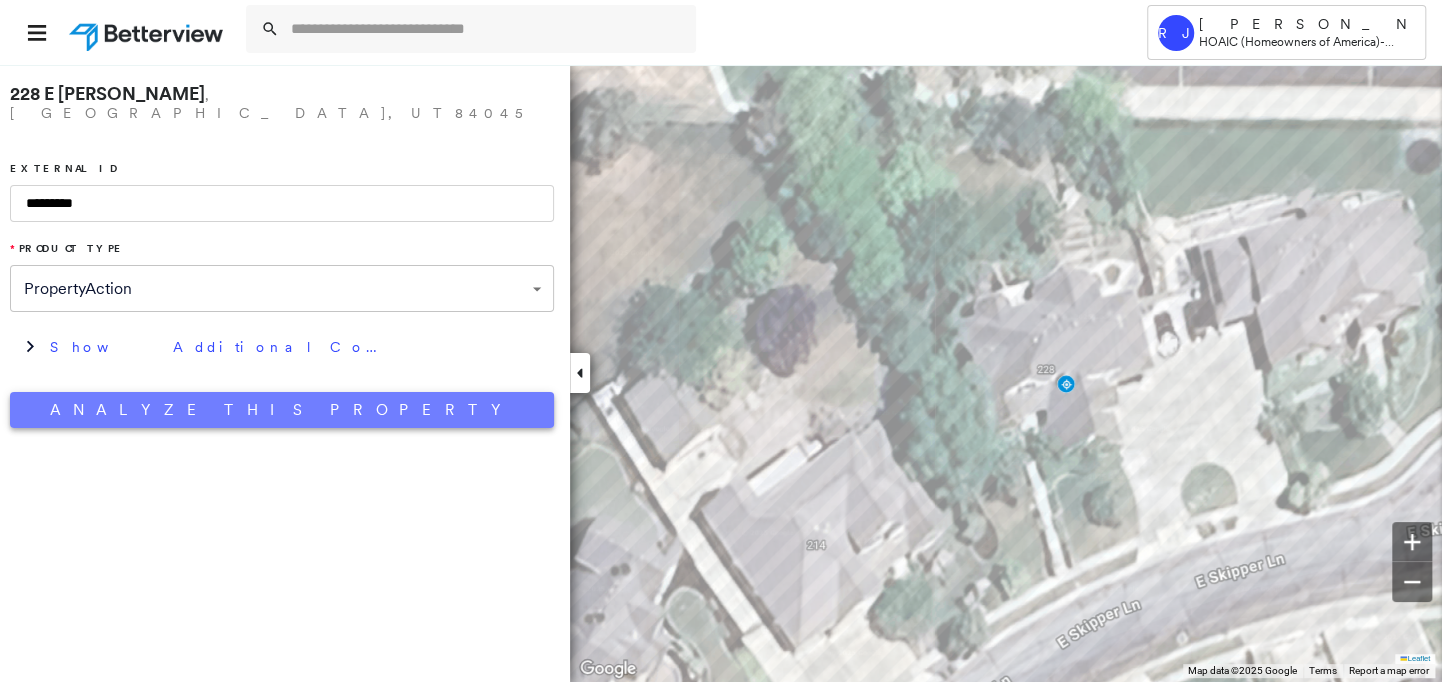 click on "Analyze This Property" at bounding box center (282, 410) 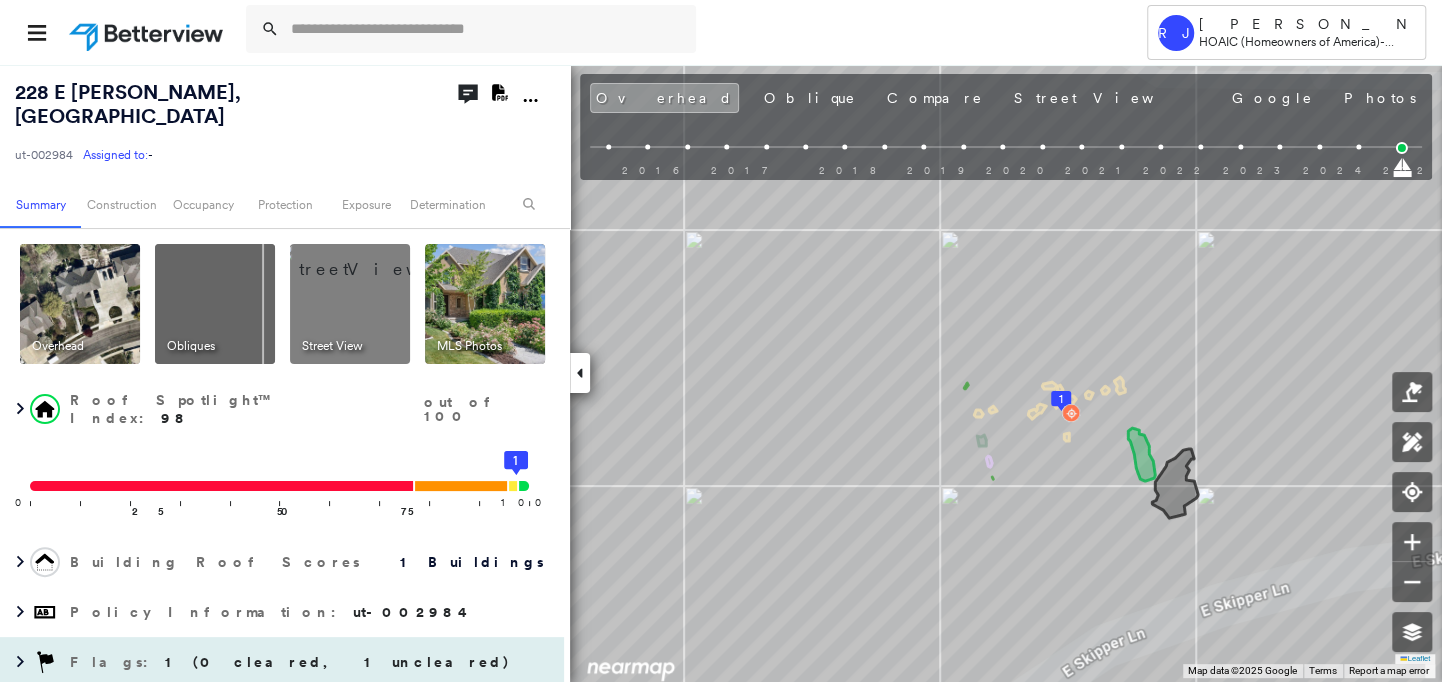 click on "Flags :  1 (0 cleared, 1 uncleared)" at bounding box center (282, 662) 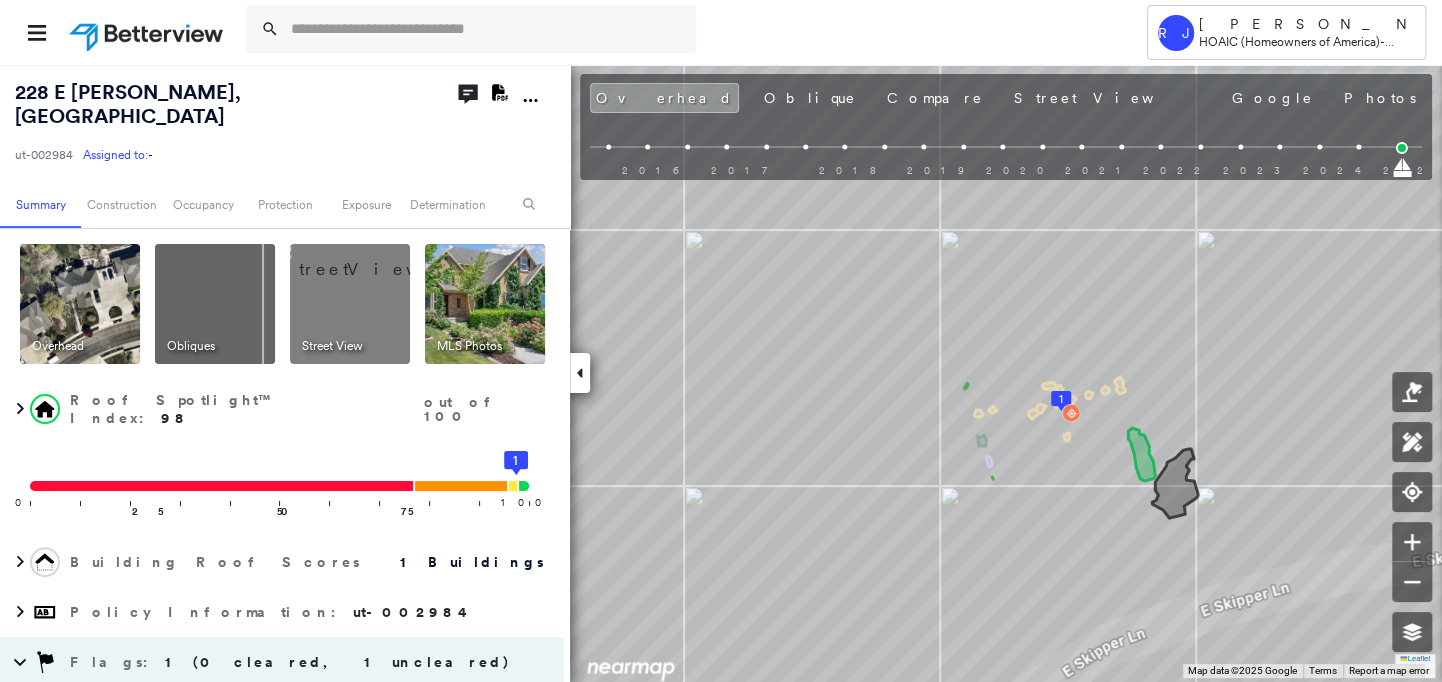 scroll, scrollTop: 288, scrollLeft: 0, axis: vertical 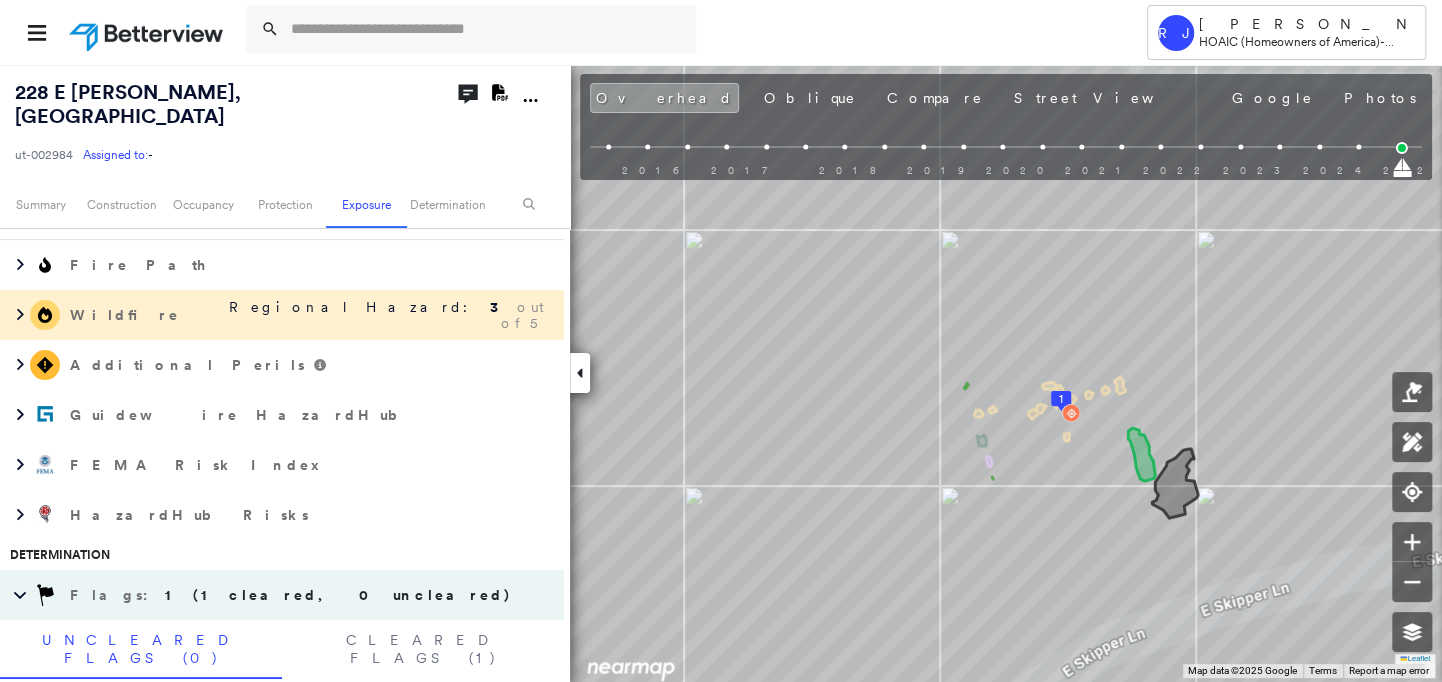 click on "Regional Hazard:" at bounding box center [357, 307] 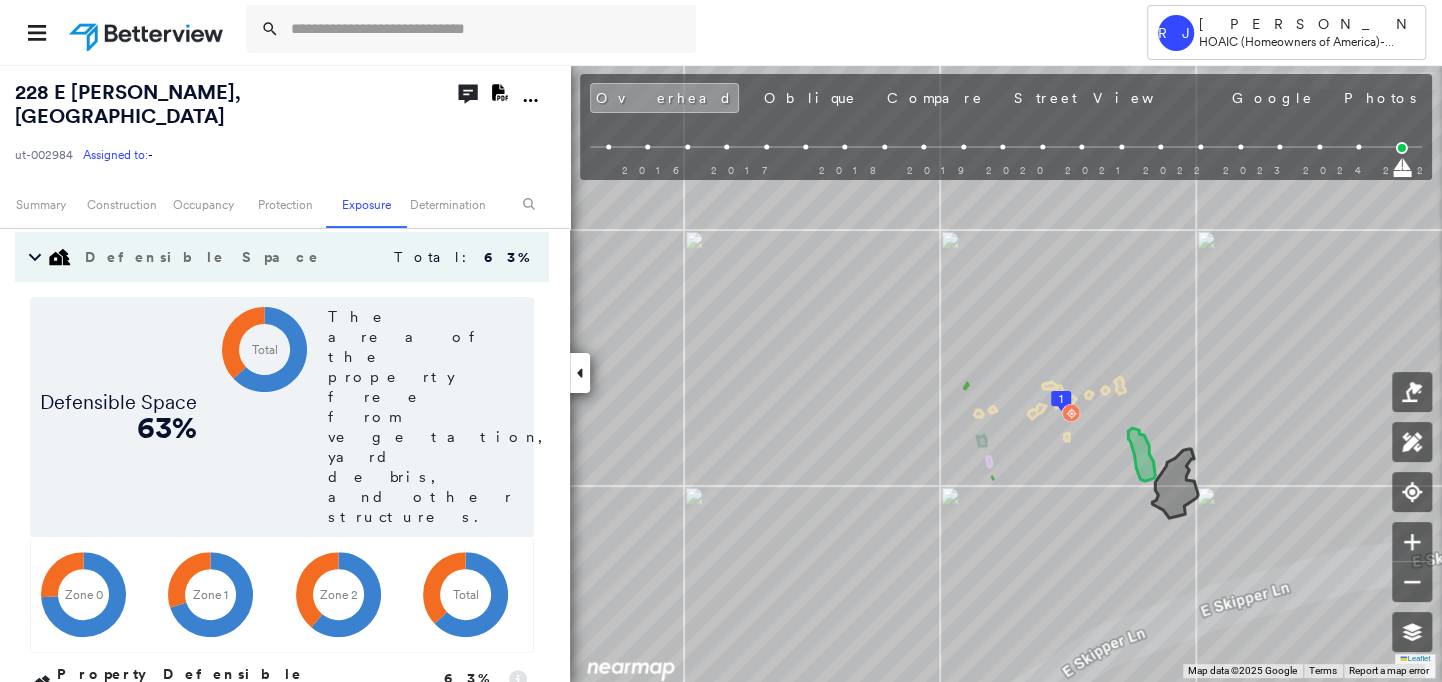 scroll, scrollTop: 2081, scrollLeft: 0, axis: vertical 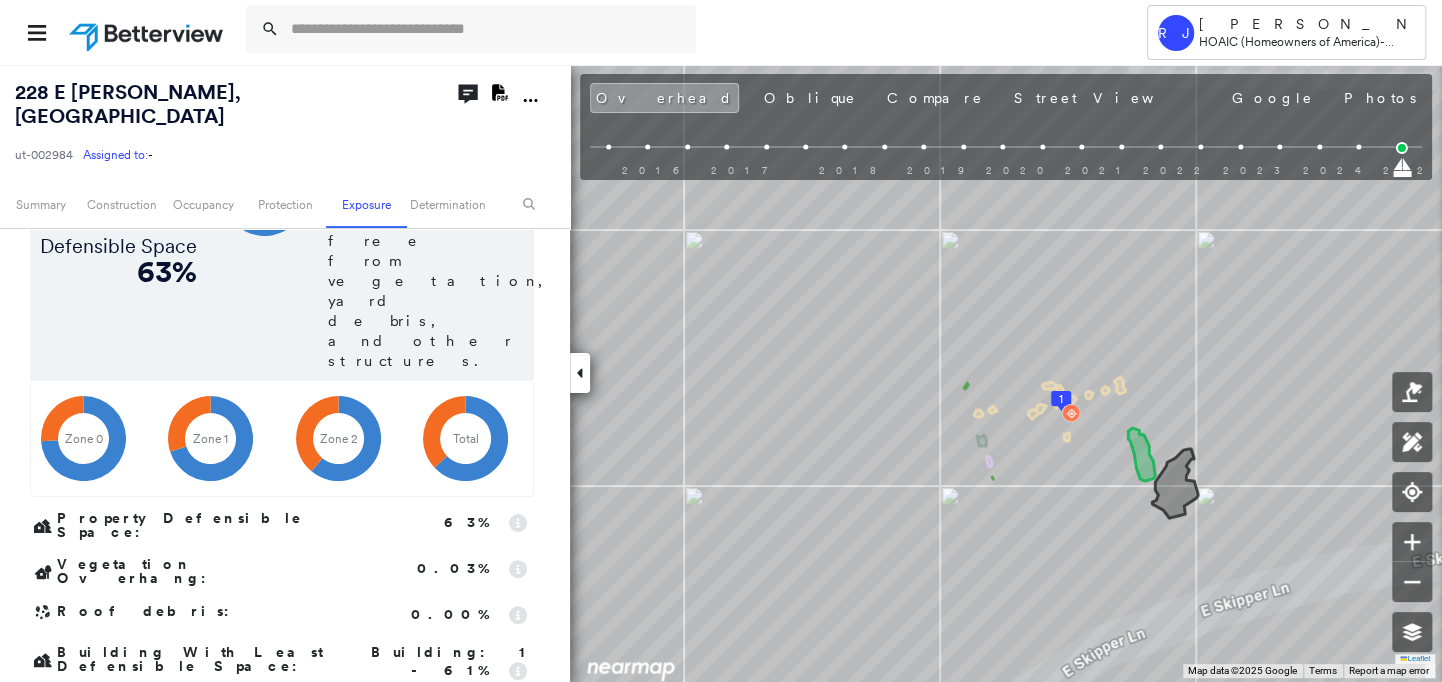 click on "Building  1" at bounding box center [294, 768] 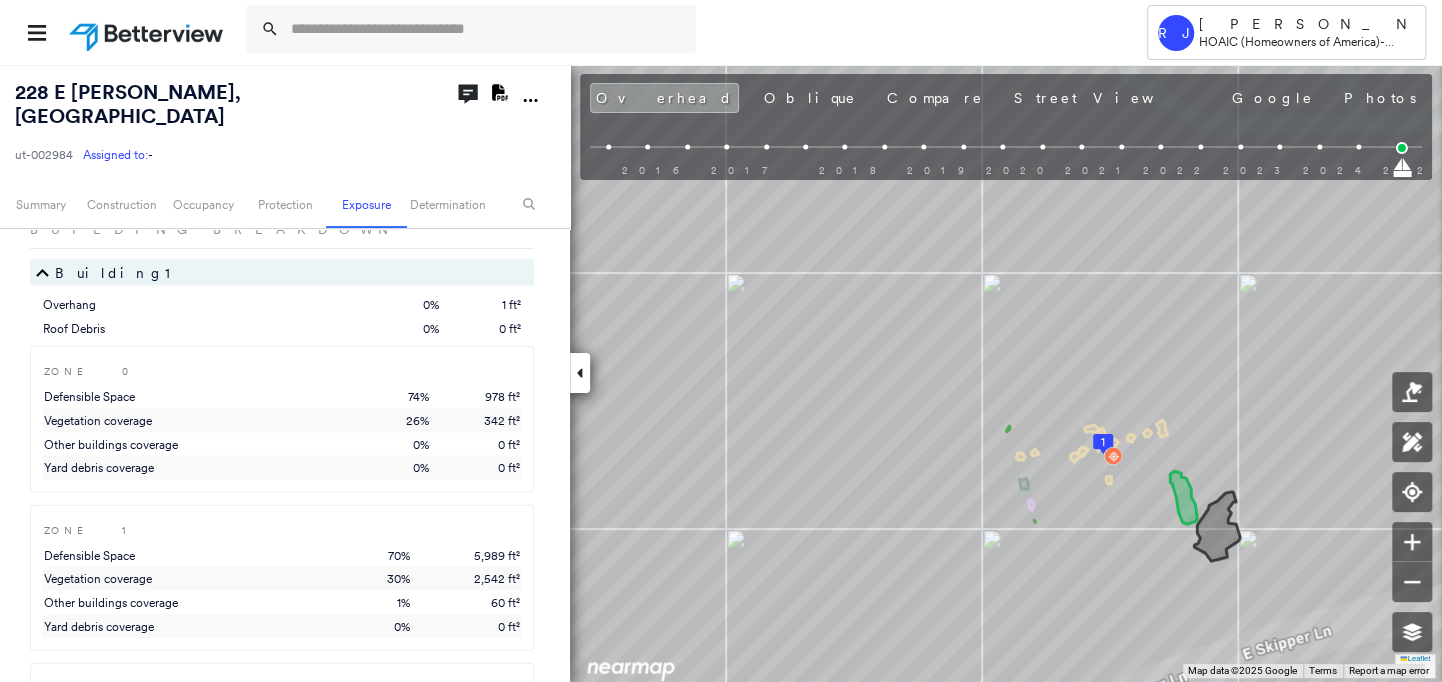 scroll, scrollTop: 2555, scrollLeft: 0, axis: vertical 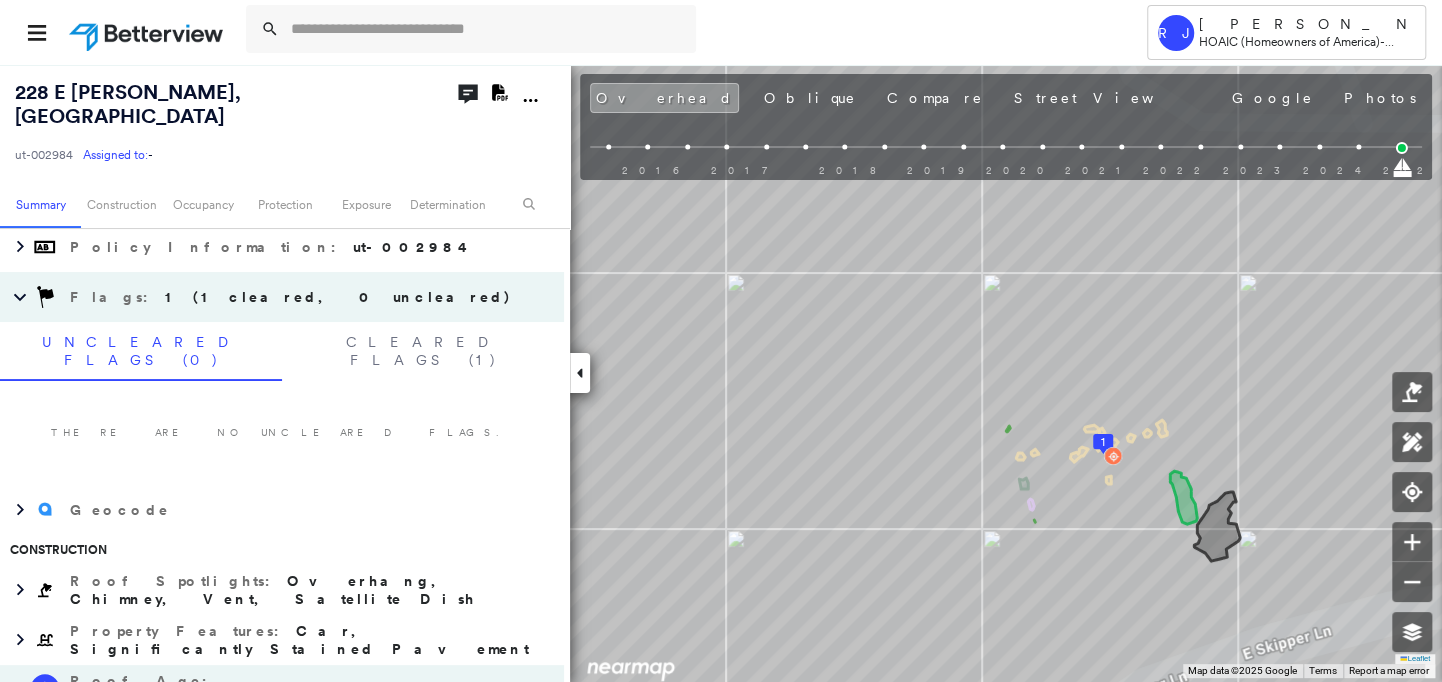 click at bounding box center [148, 32] 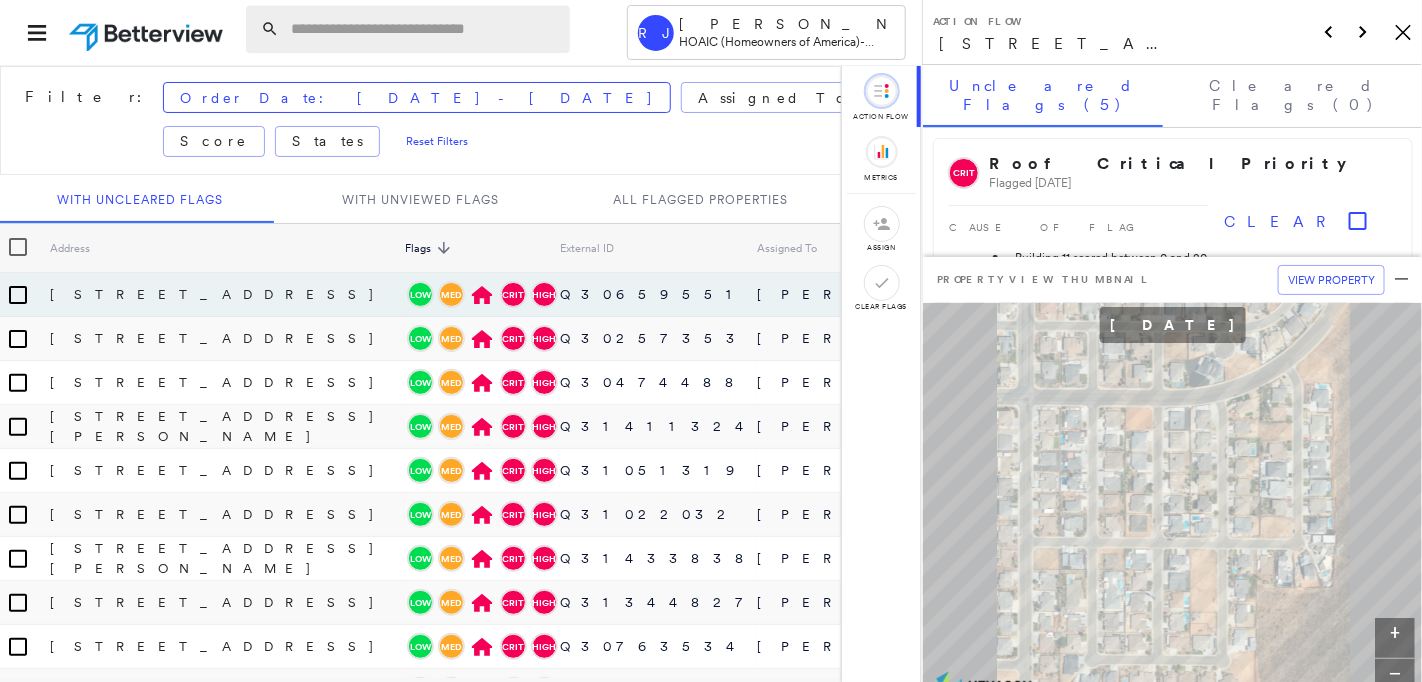 click at bounding box center [424, 29] 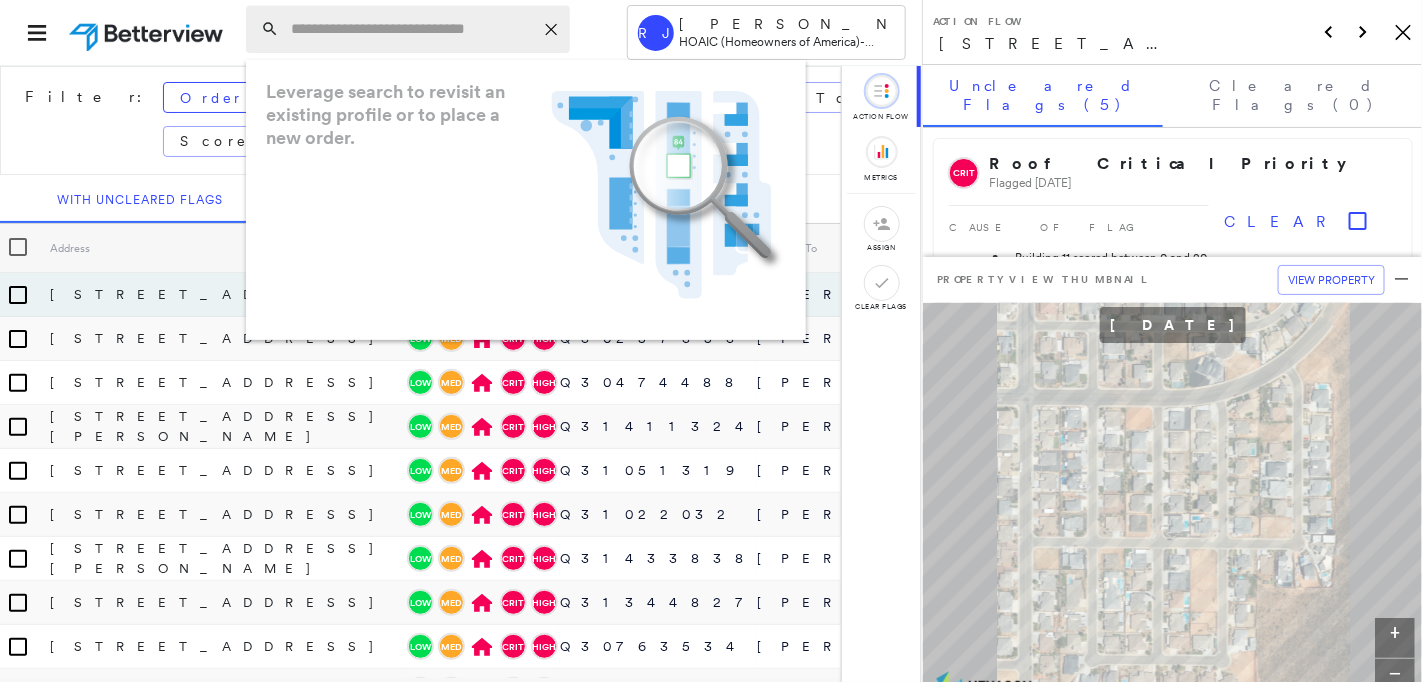 paste on "**********" 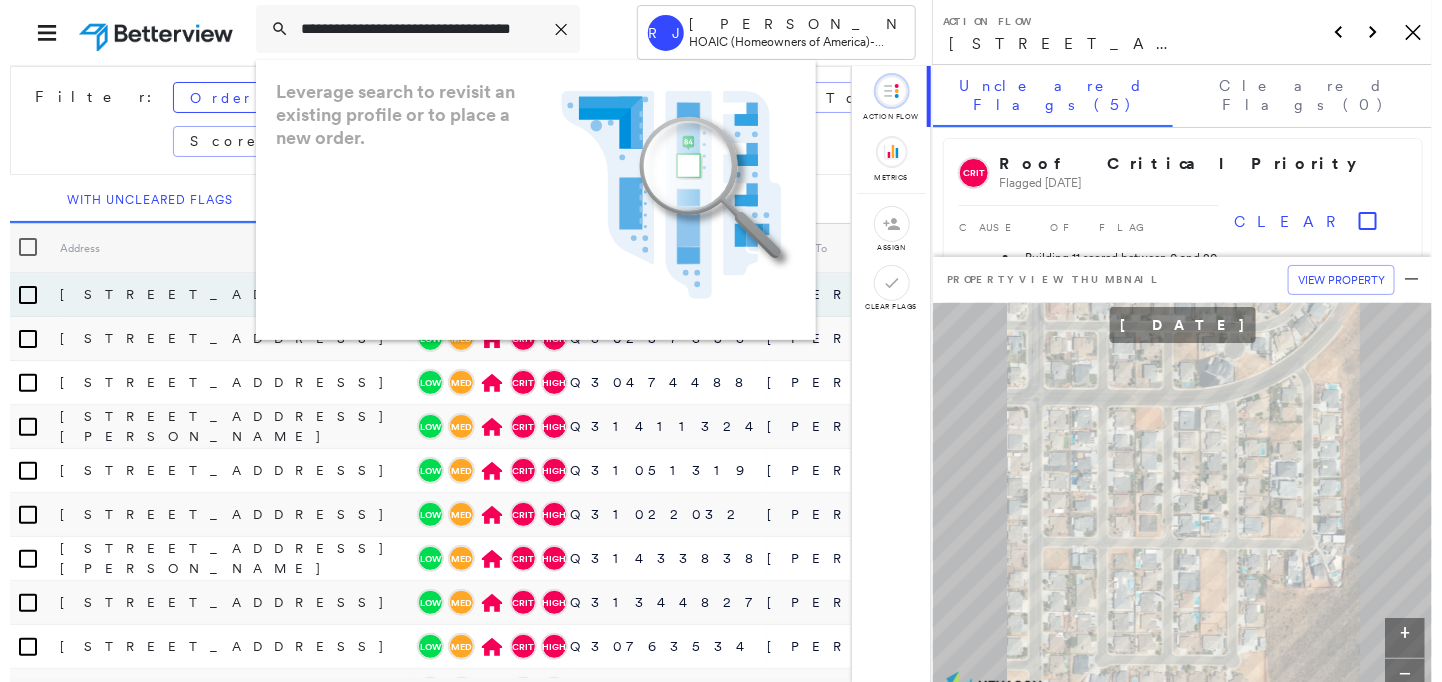 scroll, scrollTop: 0, scrollLeft: 53, axis: horizontal 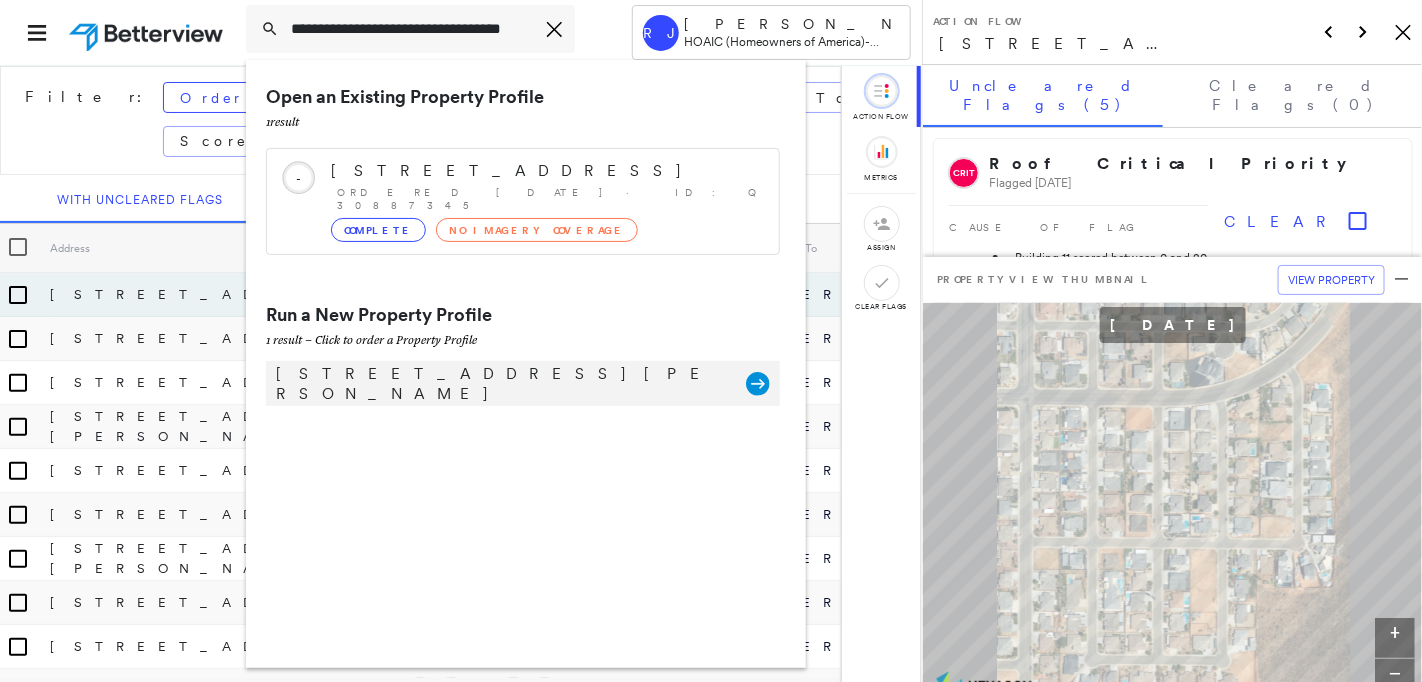 type on "**********" 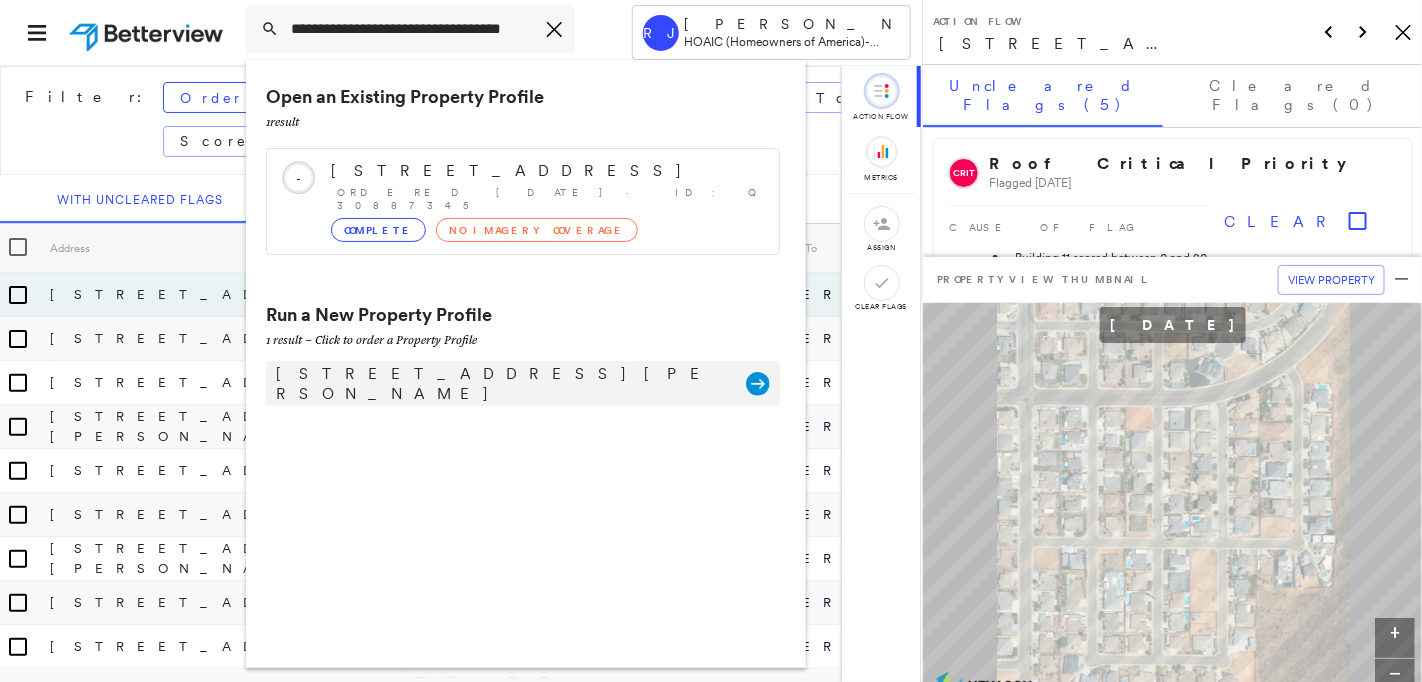 click on "[STREET_ADDRESS][PERSON_NAME]" at bounding box center [501, 384] 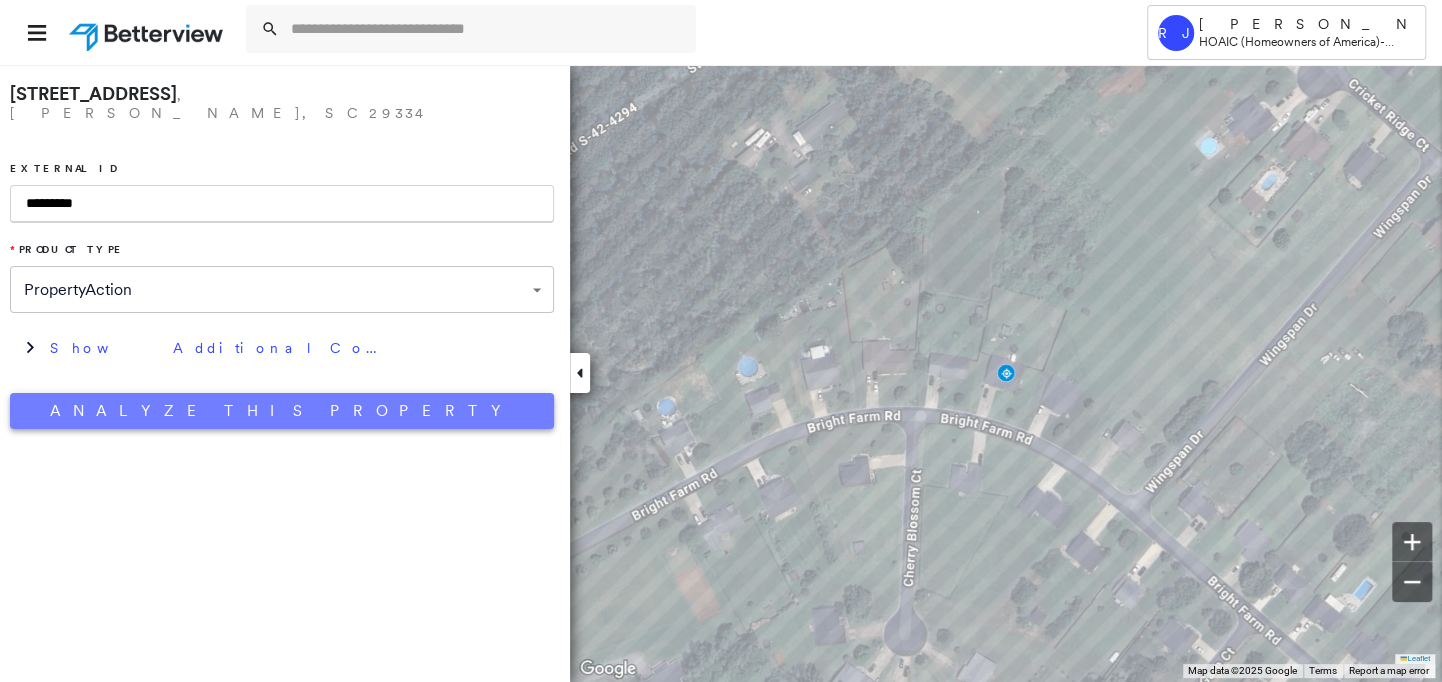 type on "*********" 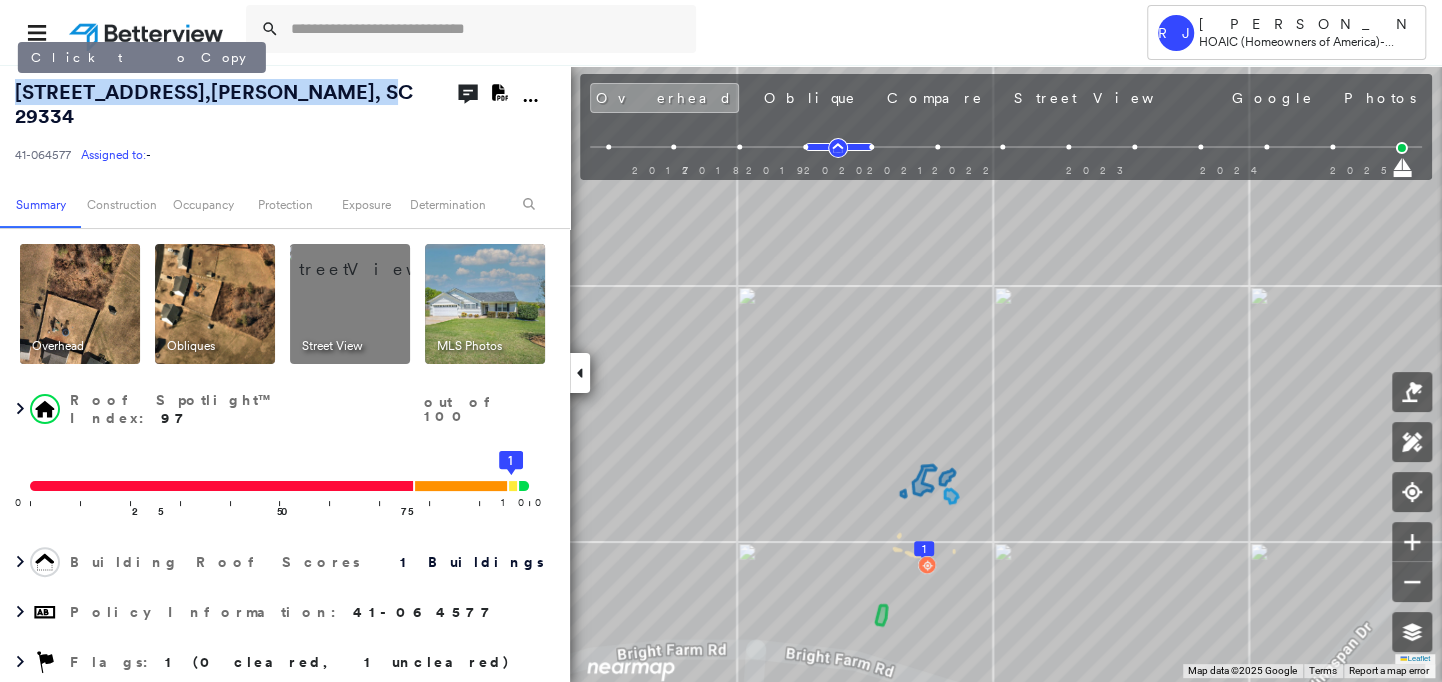 drag, startPoint x: 392, startPoint y: 95, endPoint x: 21, endPoint y: 92, distance: 371.01212 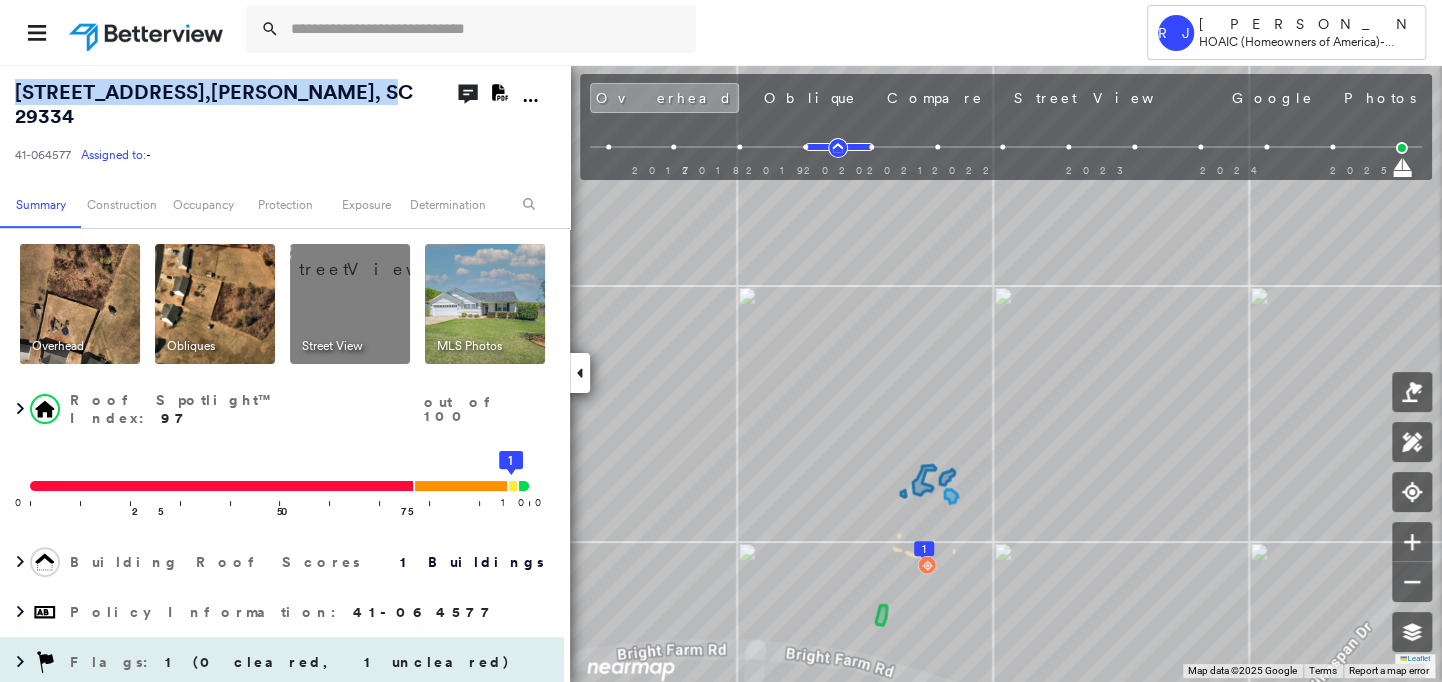 click on "1 (0 cleared, 1 uncleared)" at bounding box center [338, 662] 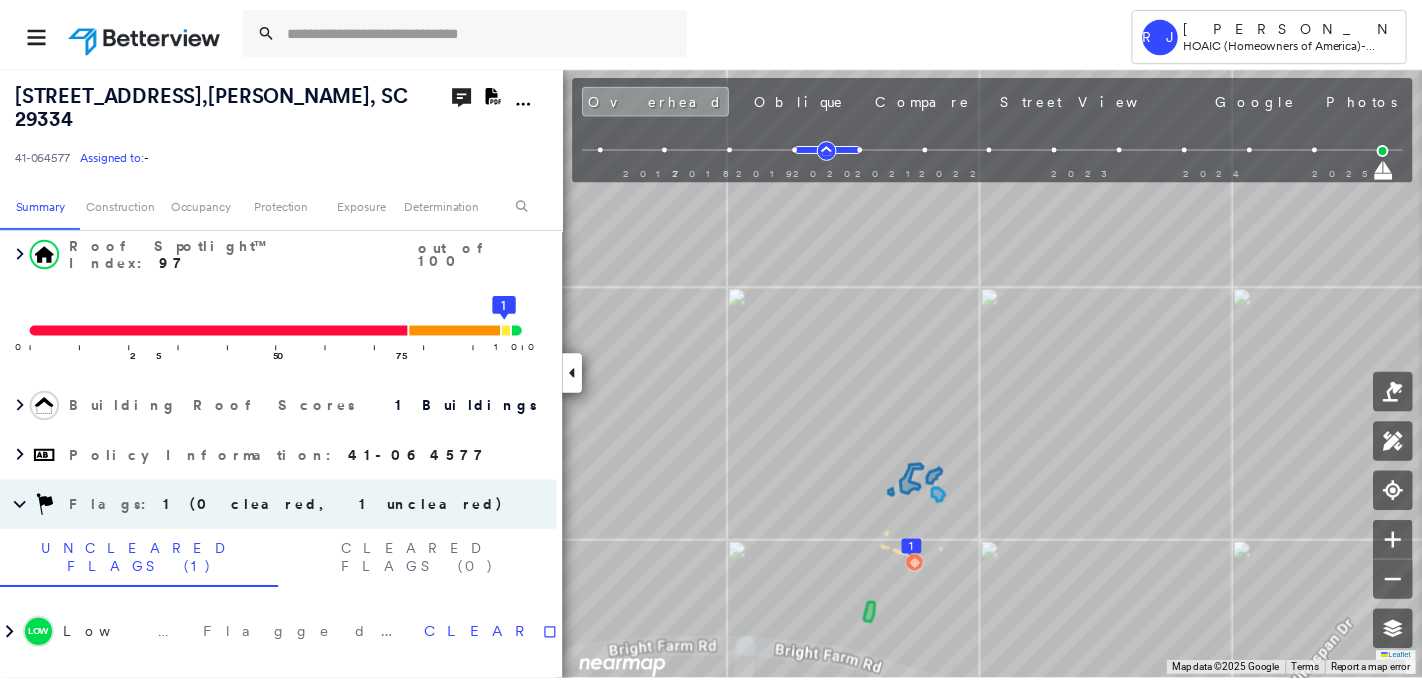 scroll, scrollTop: 177, scrollLeft: 0, axis: vertical 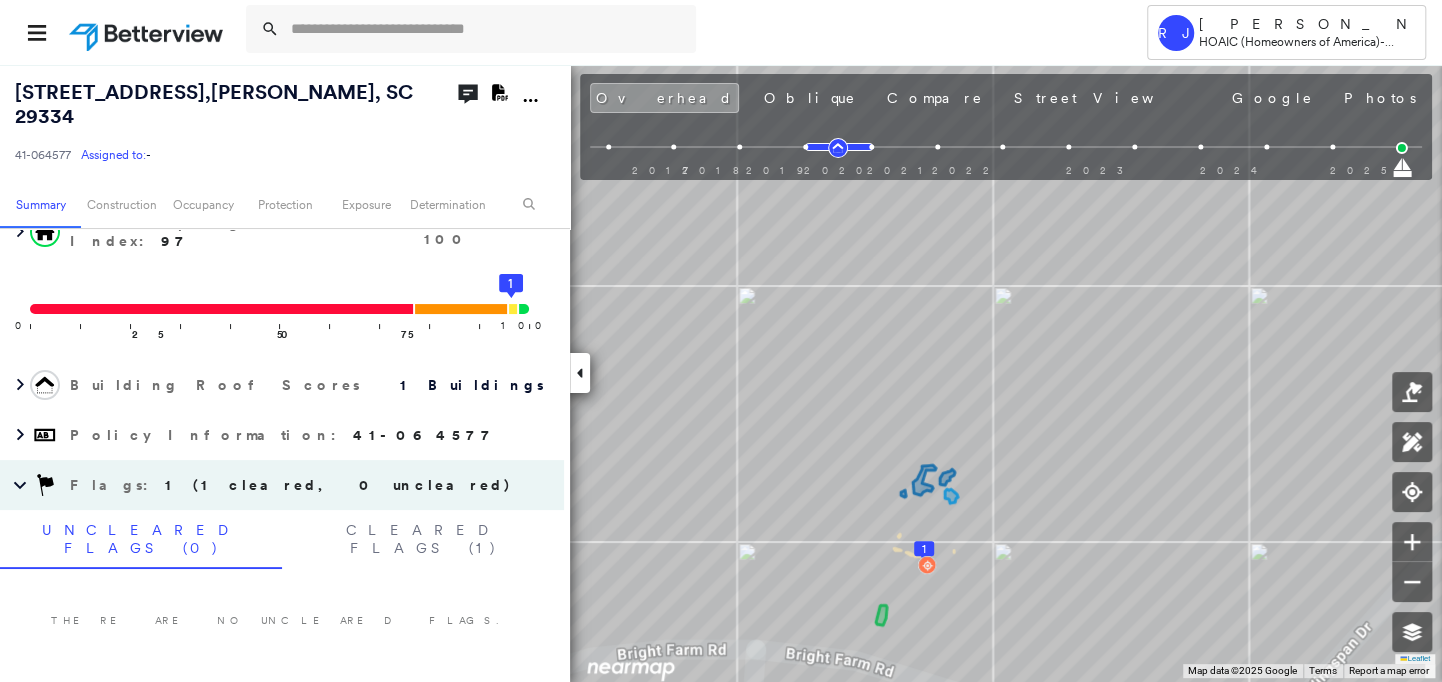 click at bounding box center (148, 32) 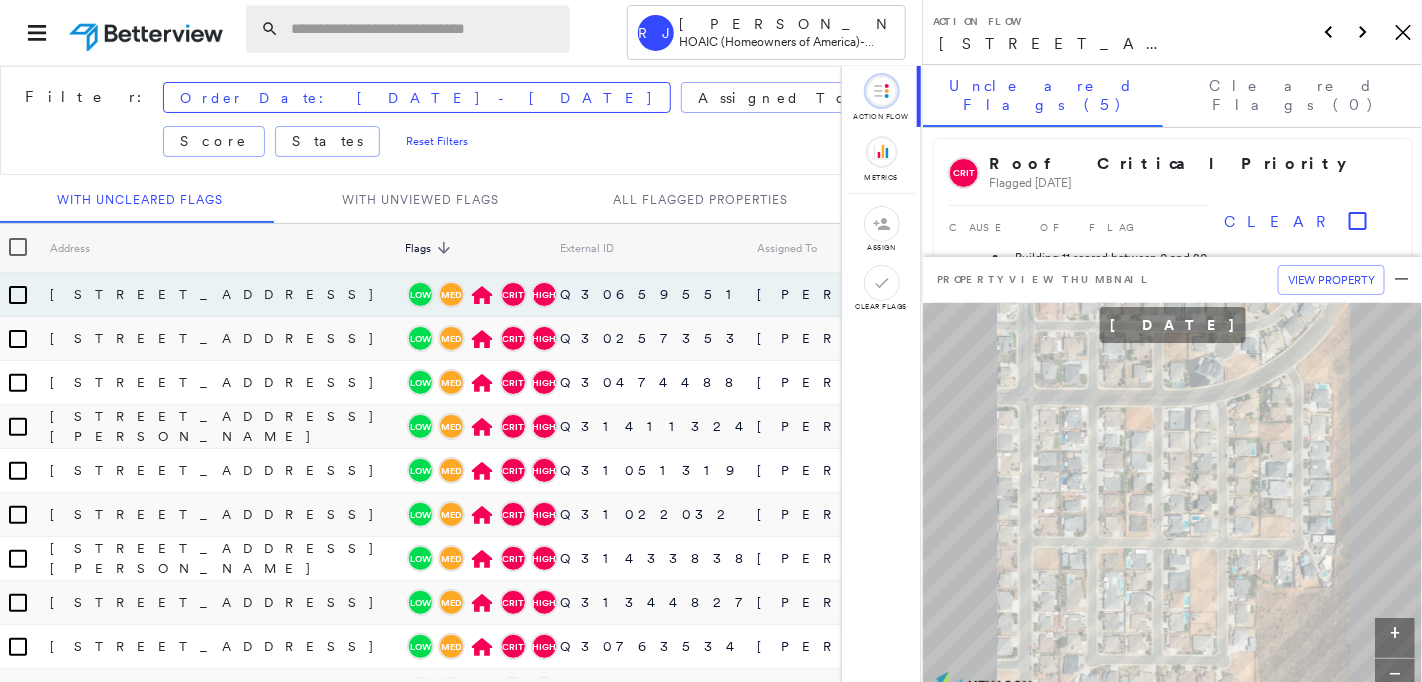 click at bounding box center [424, 29] 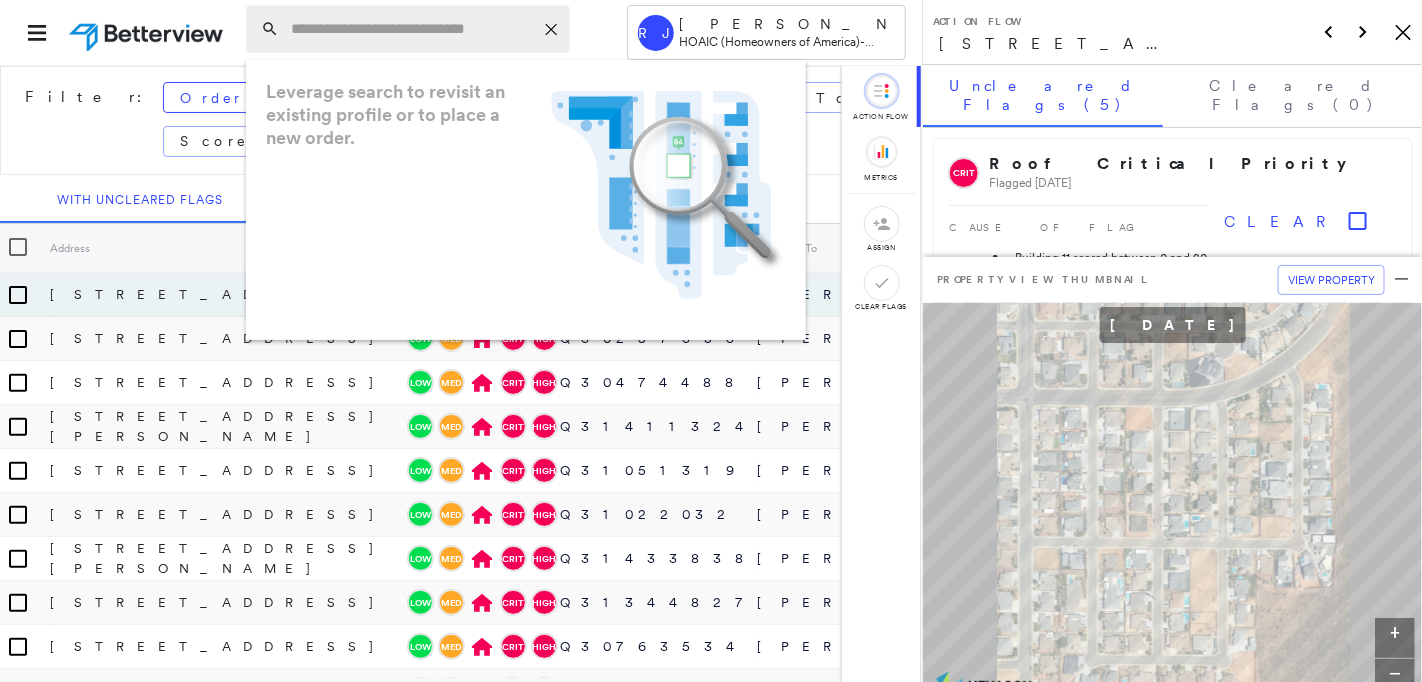paste on "**********" 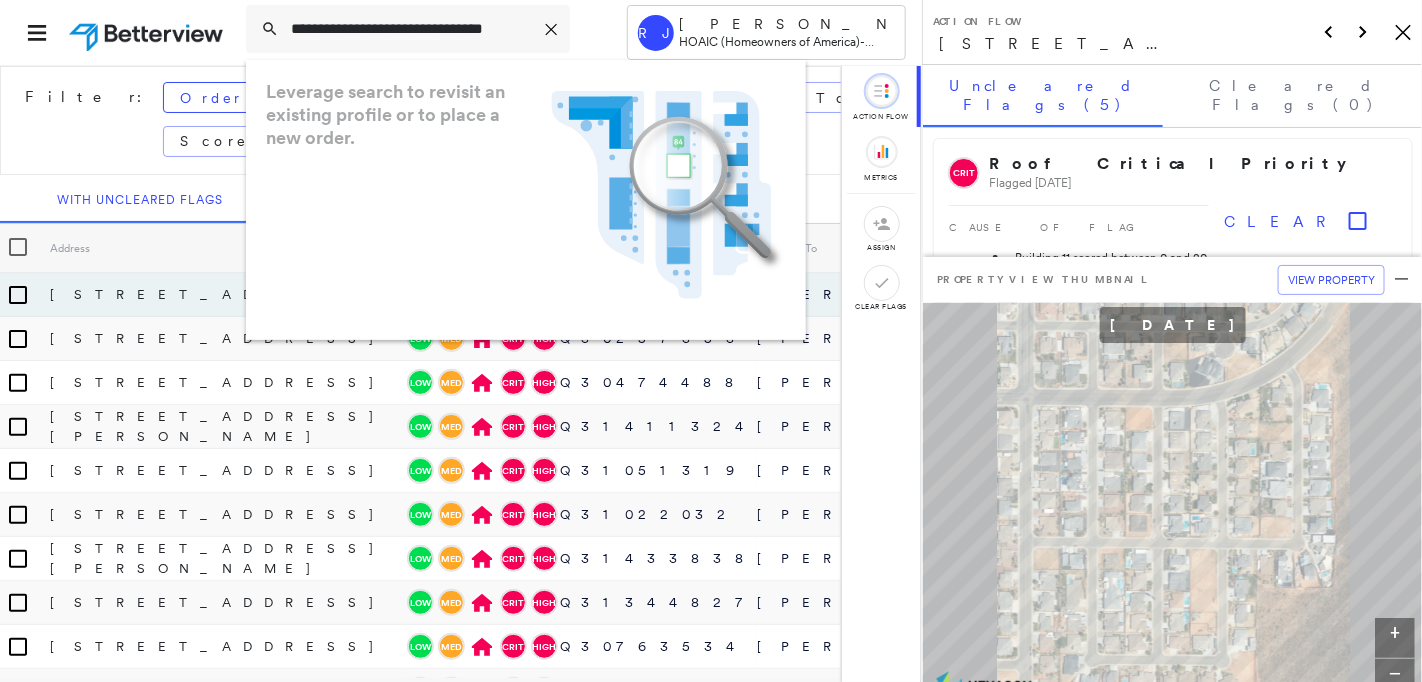 scroll, scrollTop: 0, scrollLeft: 24, axis: horizontal 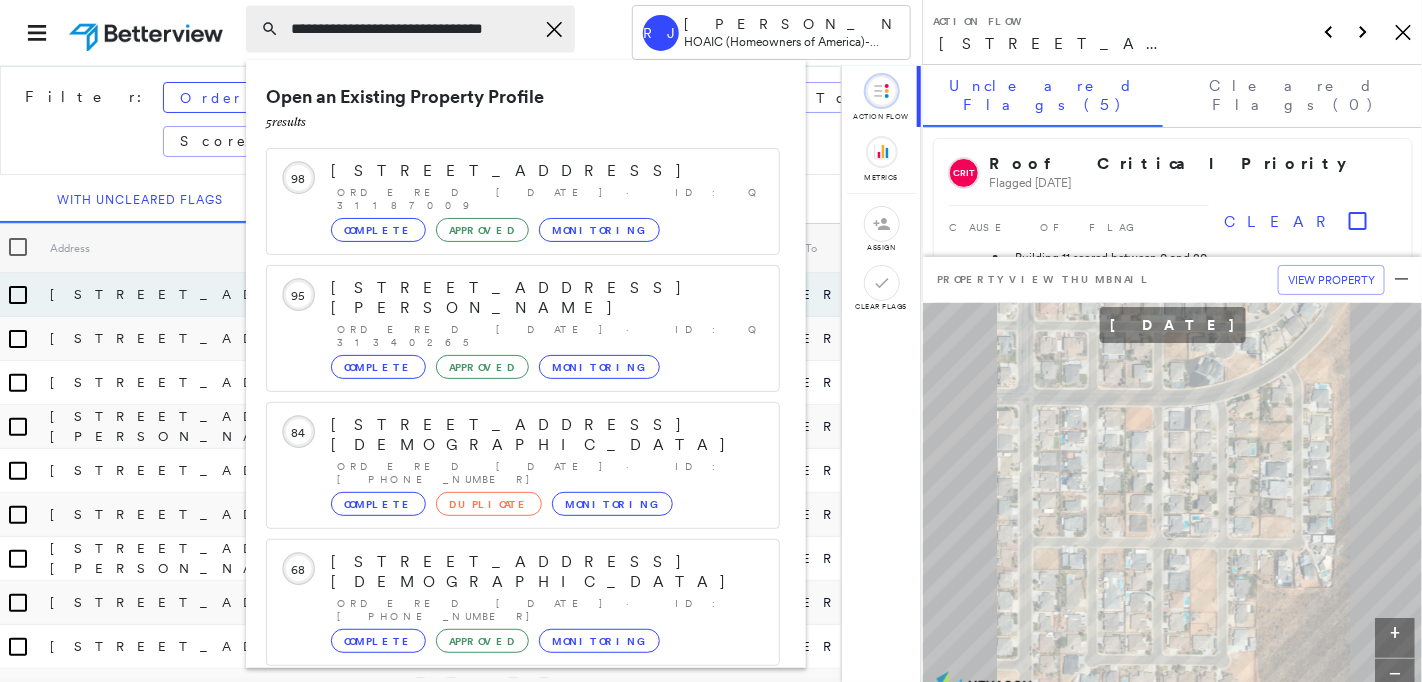 type on "**********" 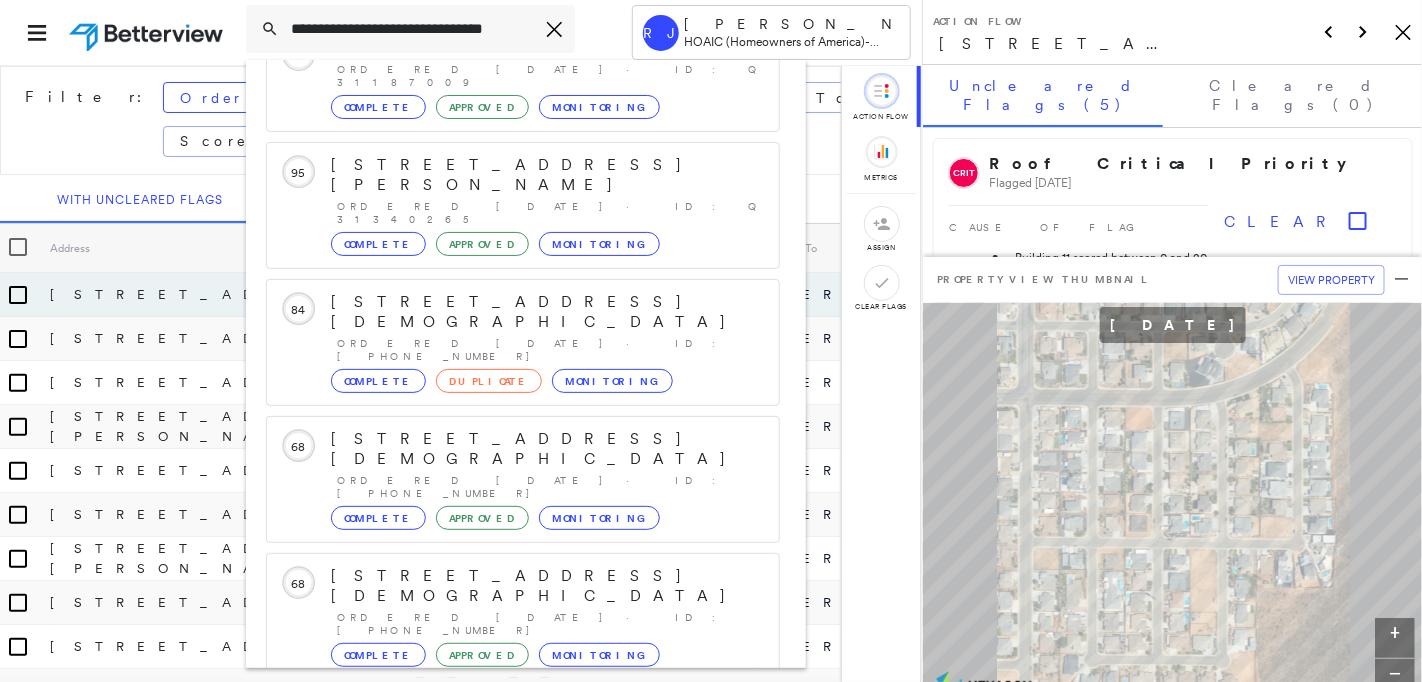 scroll, scrollTop: 156, scrollLeft: 0, axis: vertical 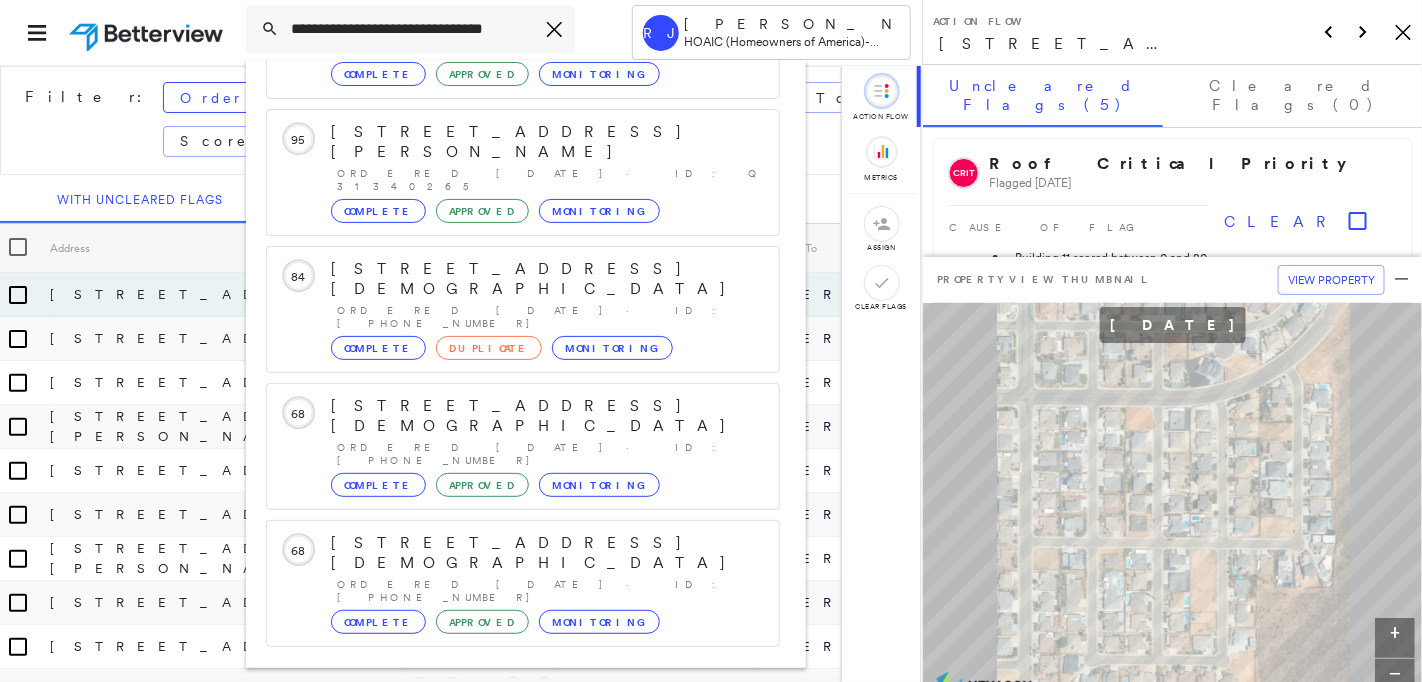 click on "[STREET_ADDRESS]" at bounding box center [501, 776] 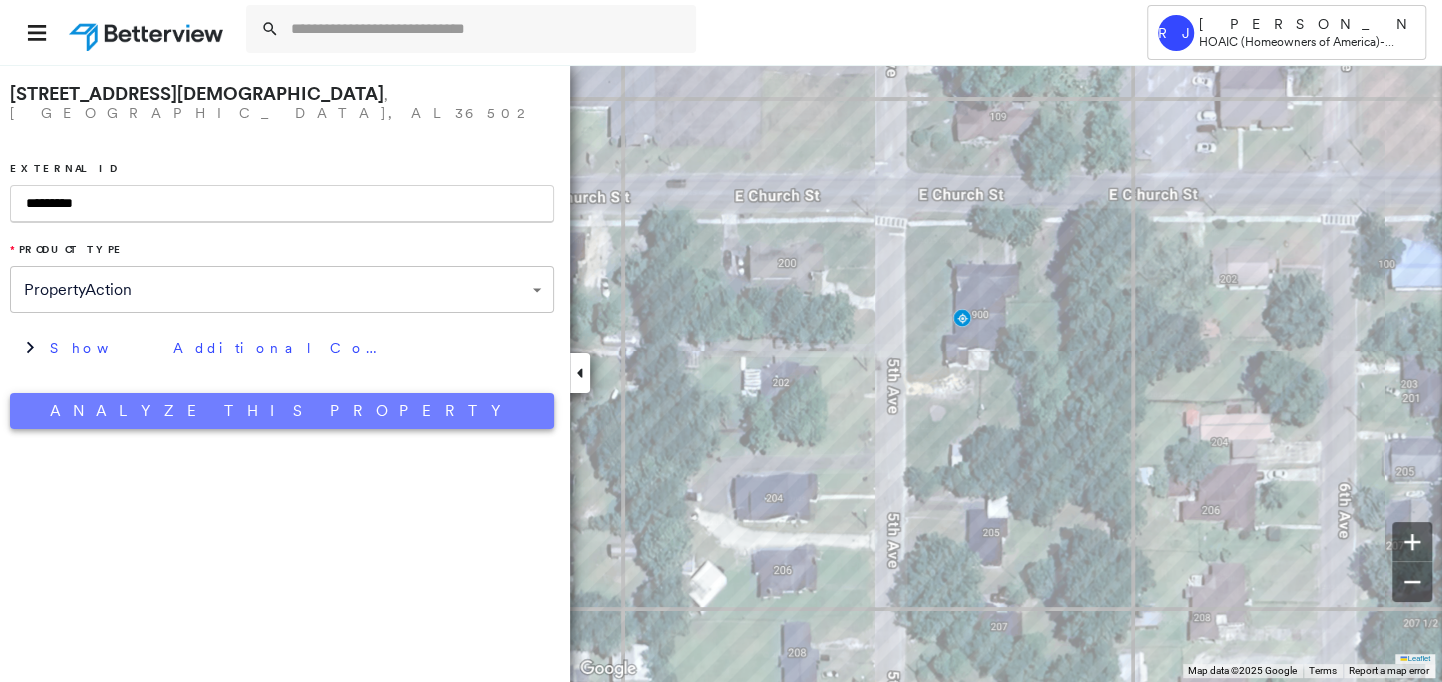 type on "*********" 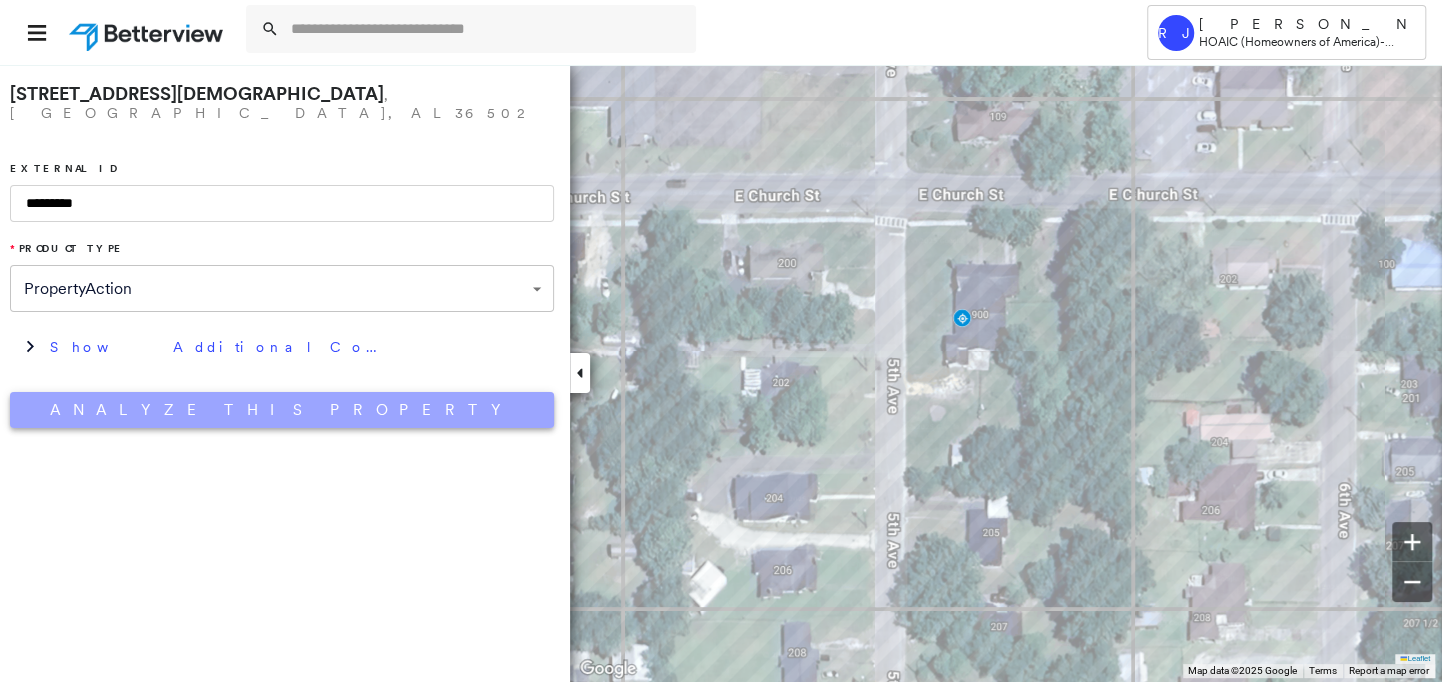 click on "Analyze This Property" at bounding box center (282, 410) 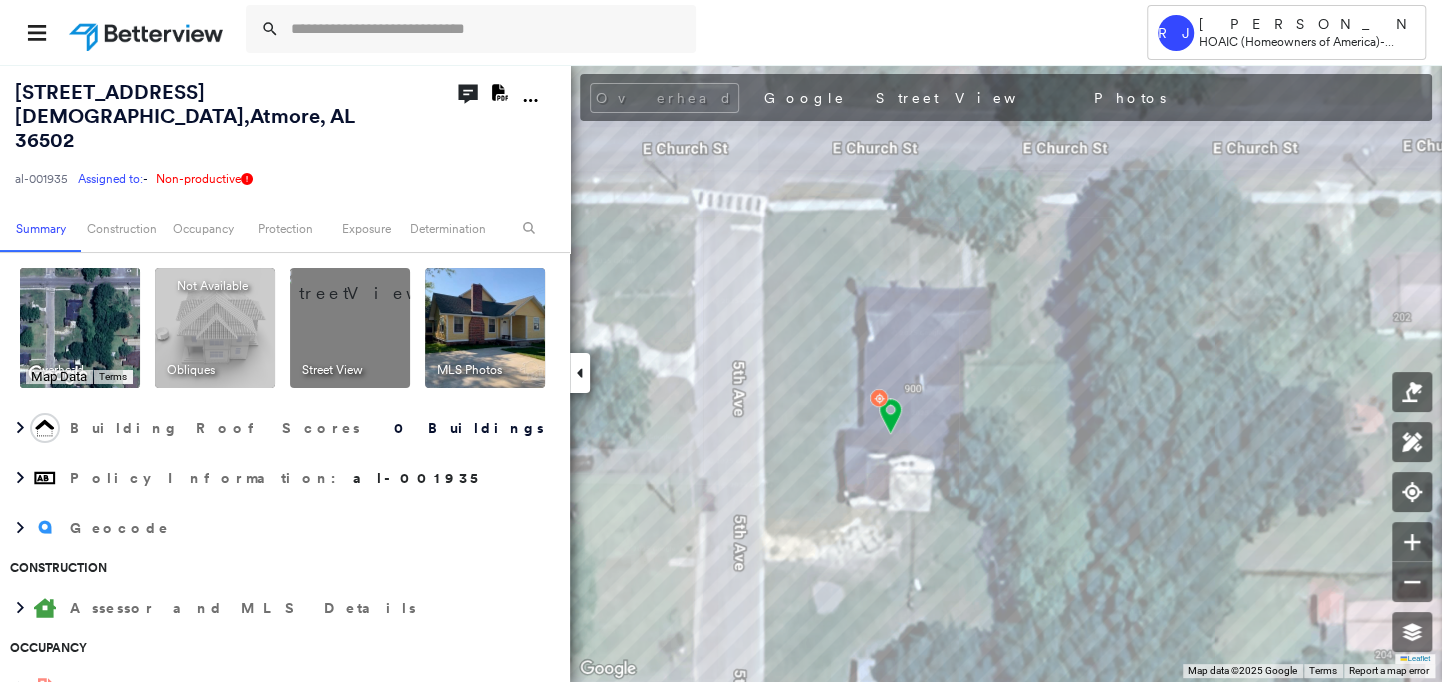 click at bounding box center [148, 32] 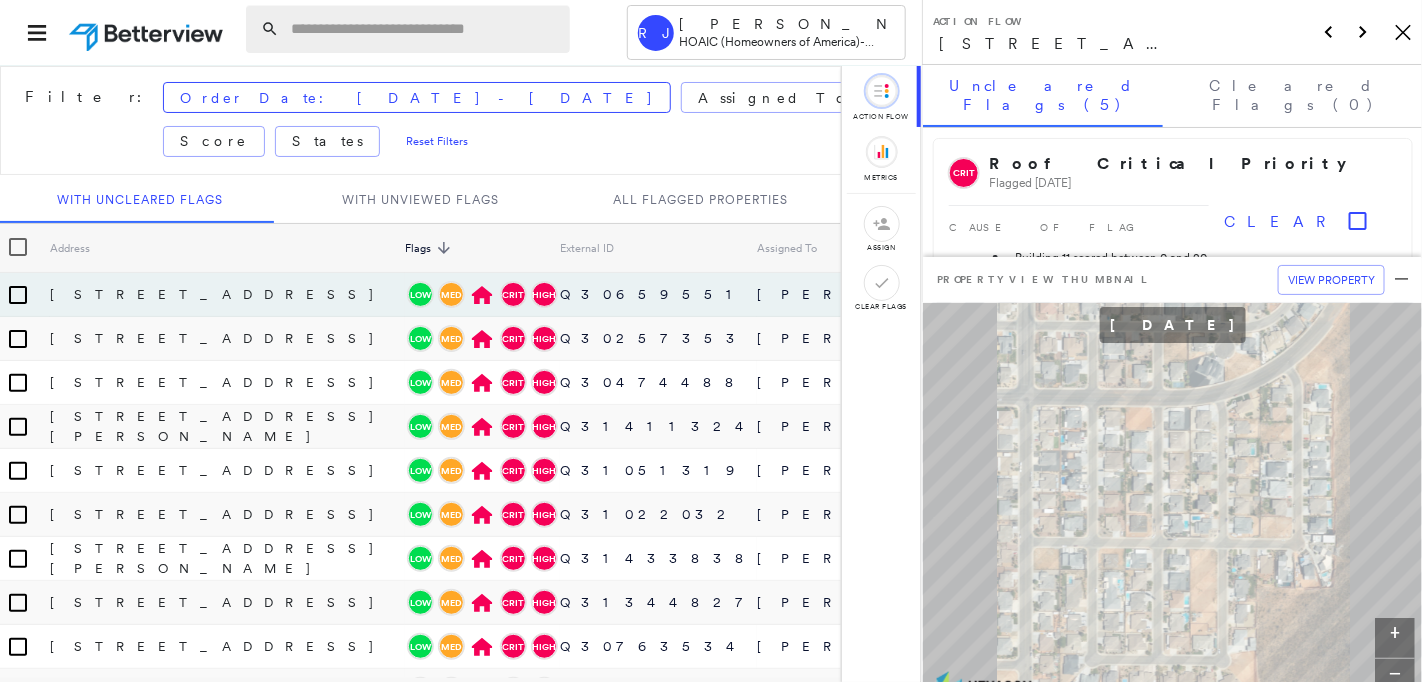 click at bounding box center [424, 29] 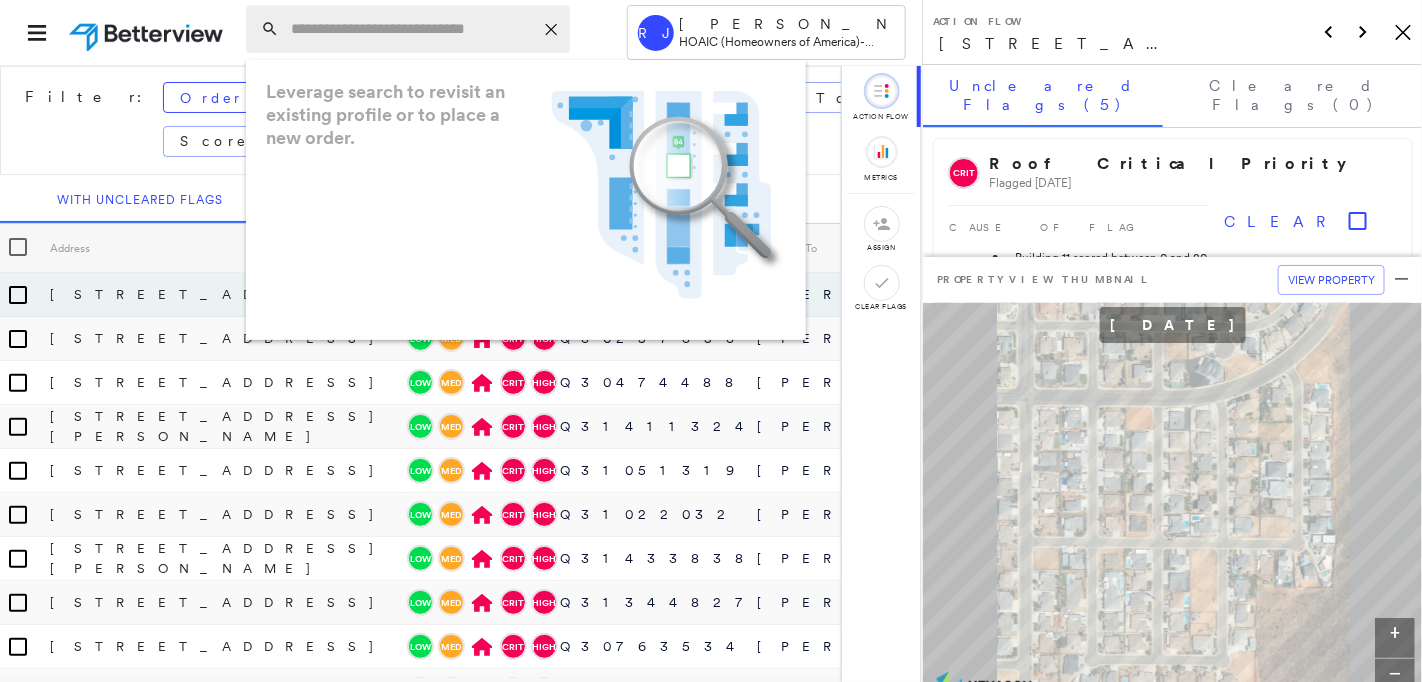 paste on "**********" 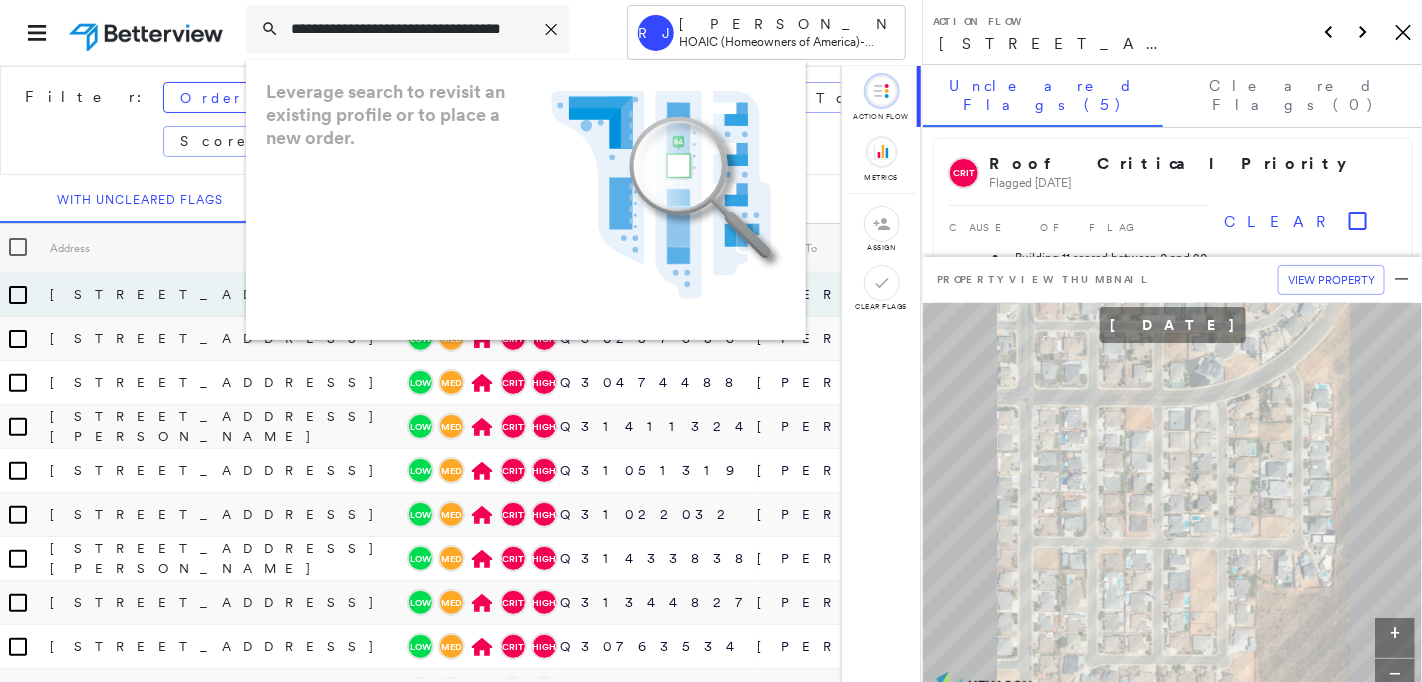 scroll, scrollTop: 0, scrollLeft: 35, axis: horizontal 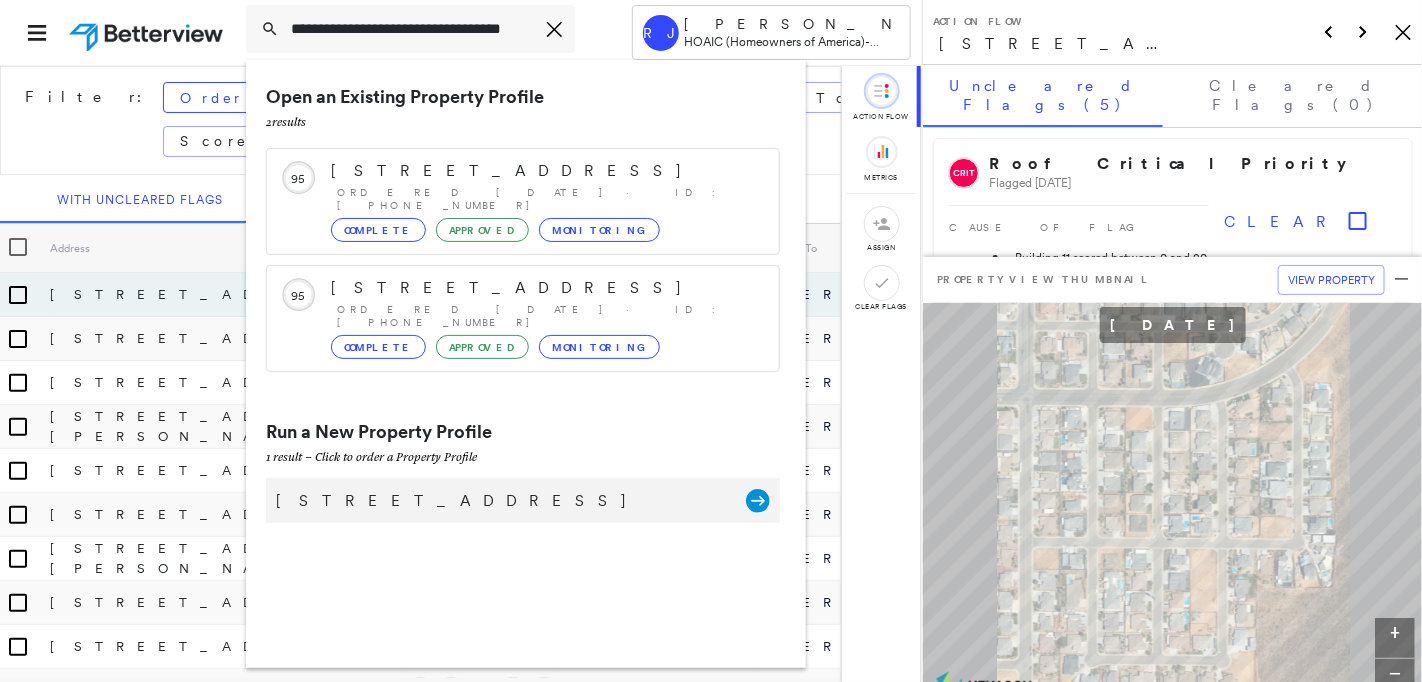 type on "**********" 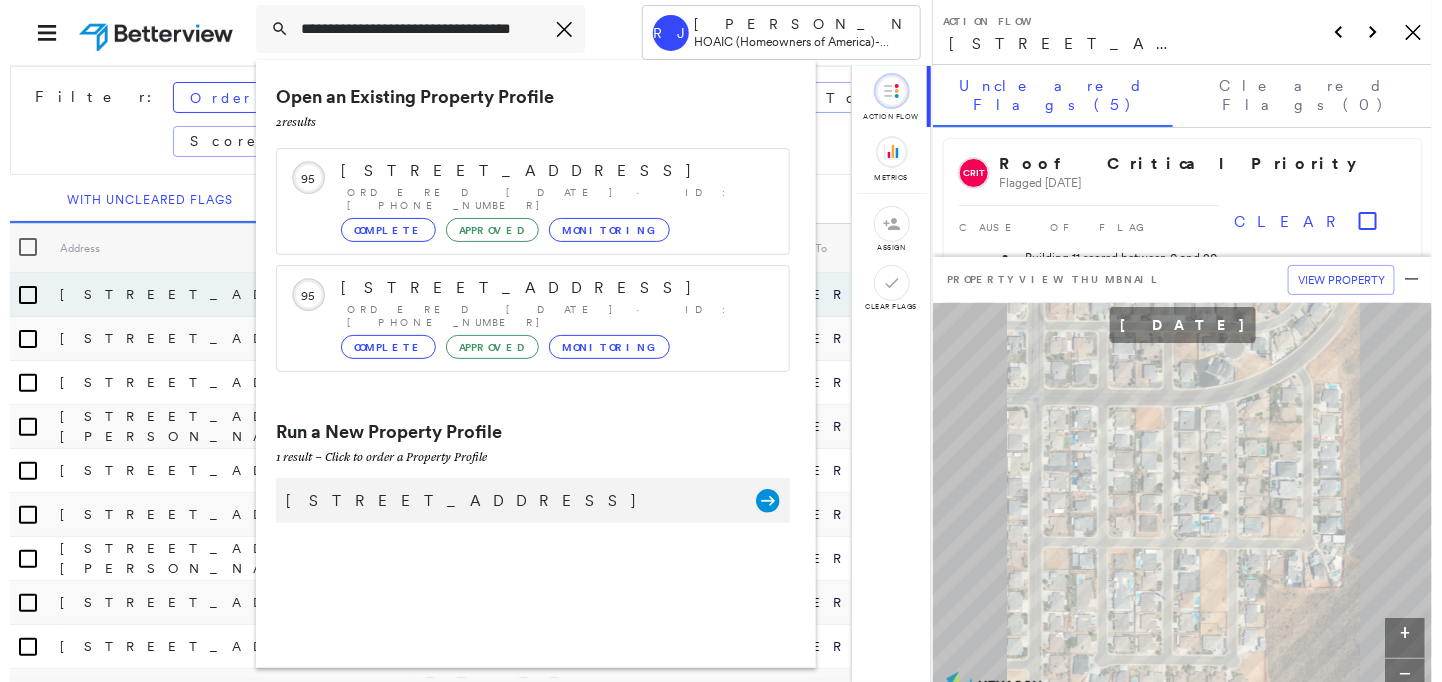 scroll, scrollTop: 0, scrollLeft: 0, axis: both 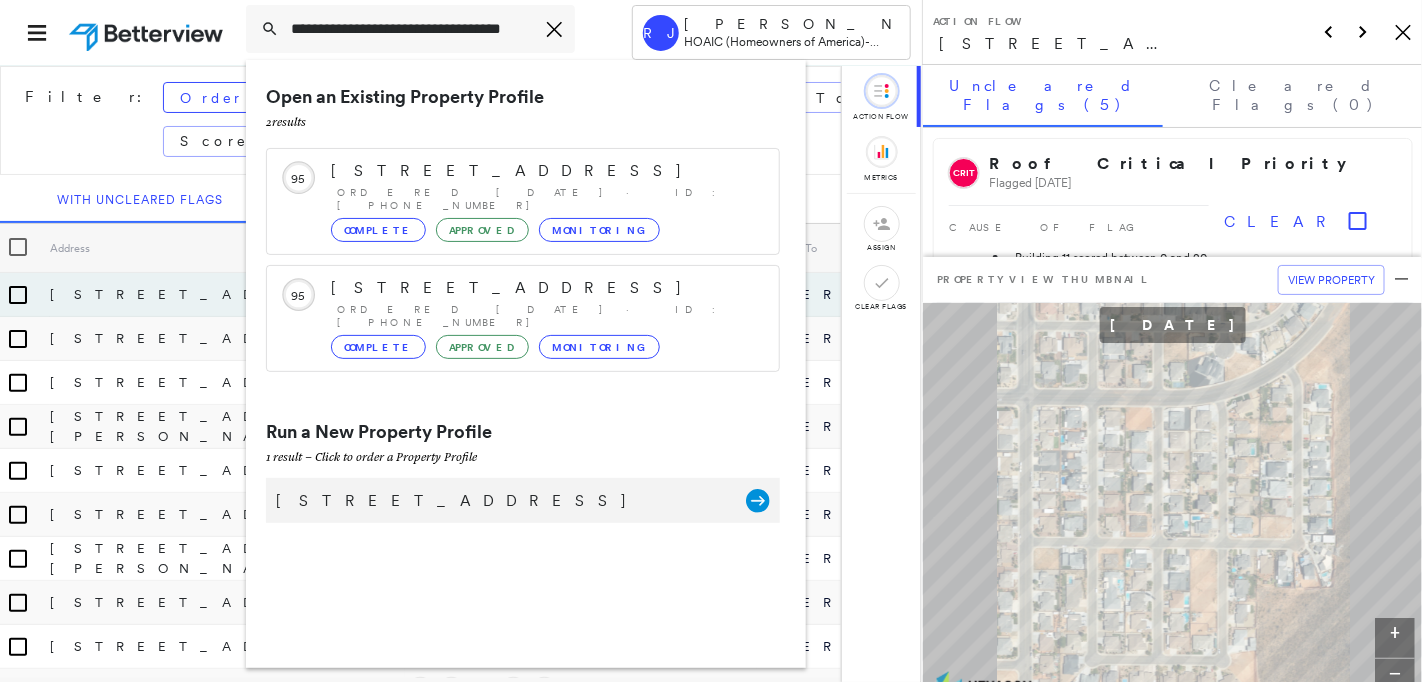 click on "[STREET_ADDRESS] Group Created with Sketch." at bounding box center (523, 500) 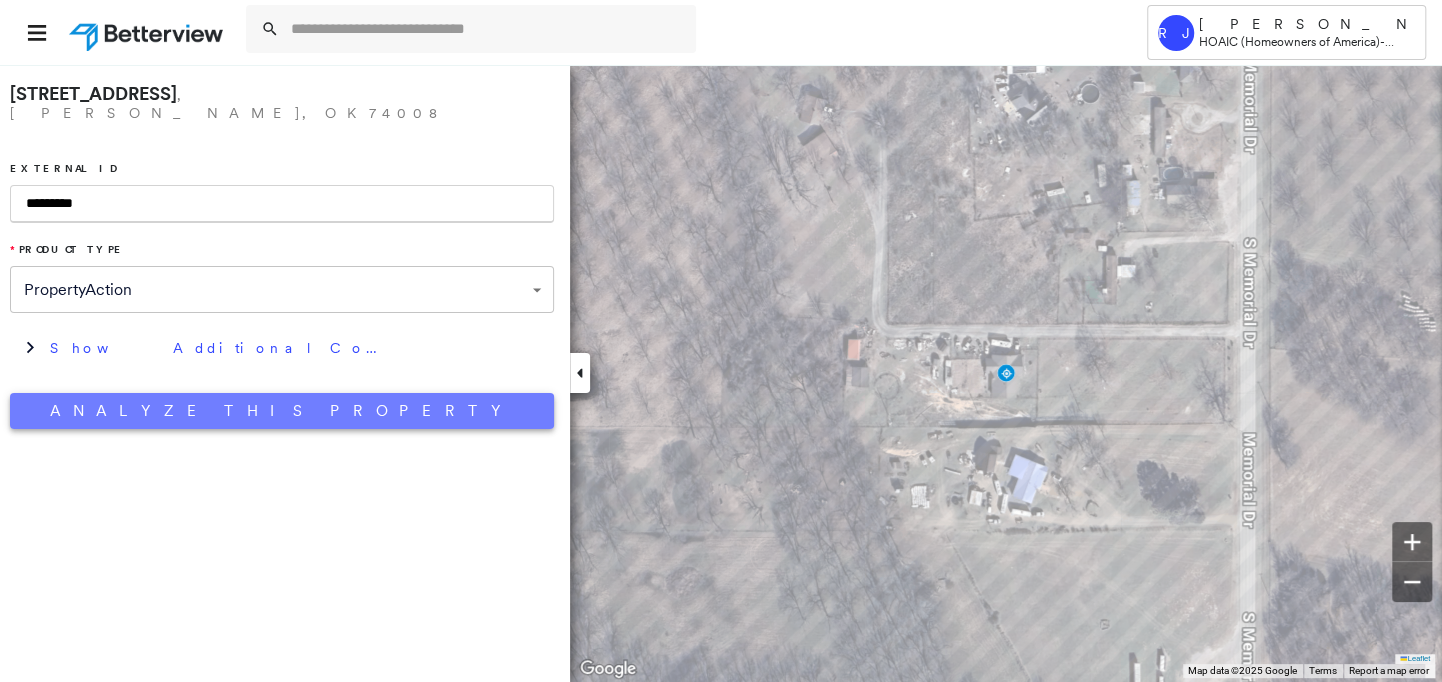 type on "*********" 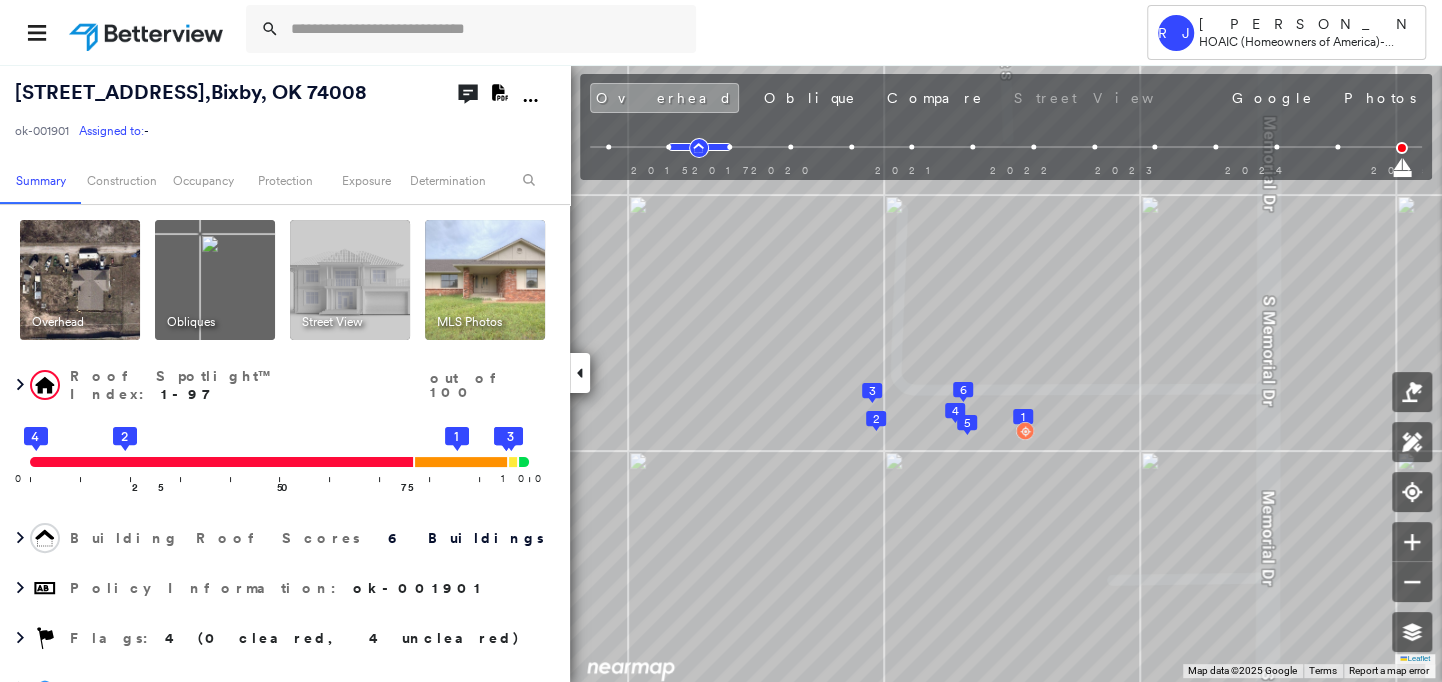 click on "[PERSON_NAME] (Homeowners of America)  -   Personal Lines" at bounding box center [721, 32] 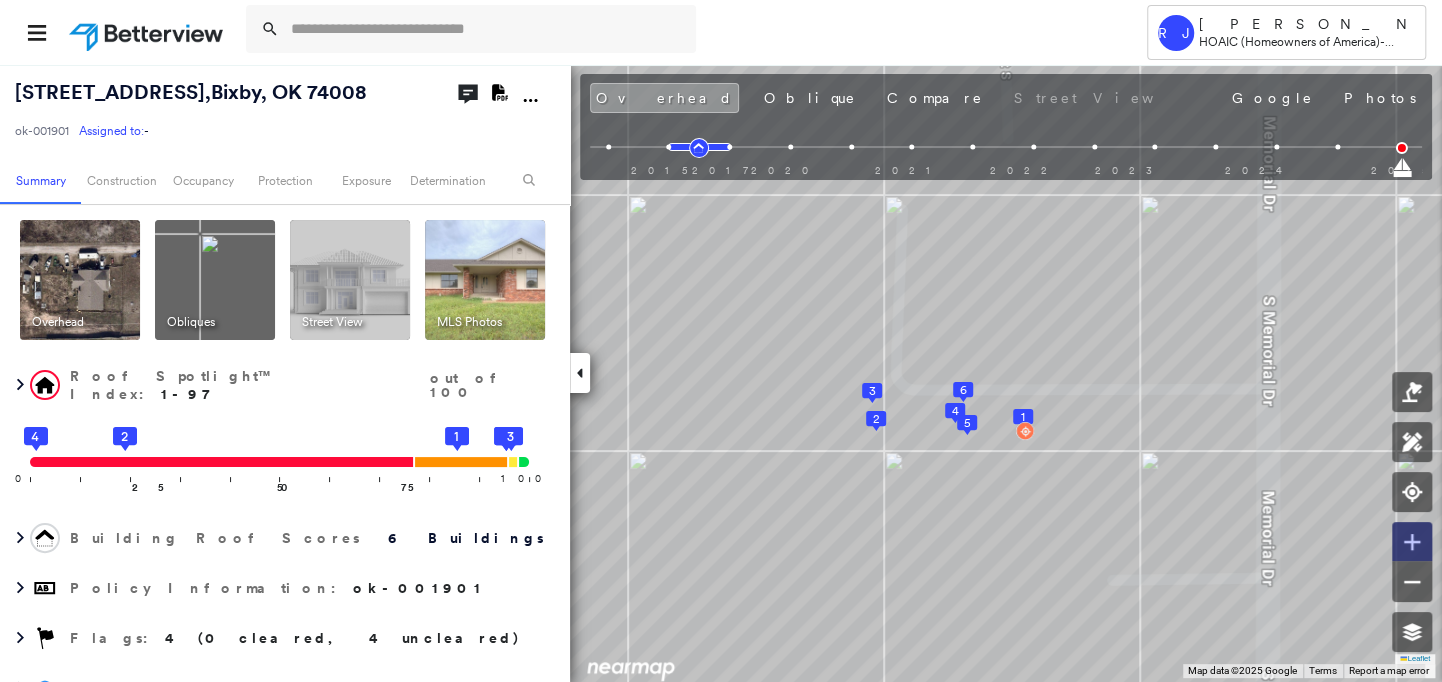 click 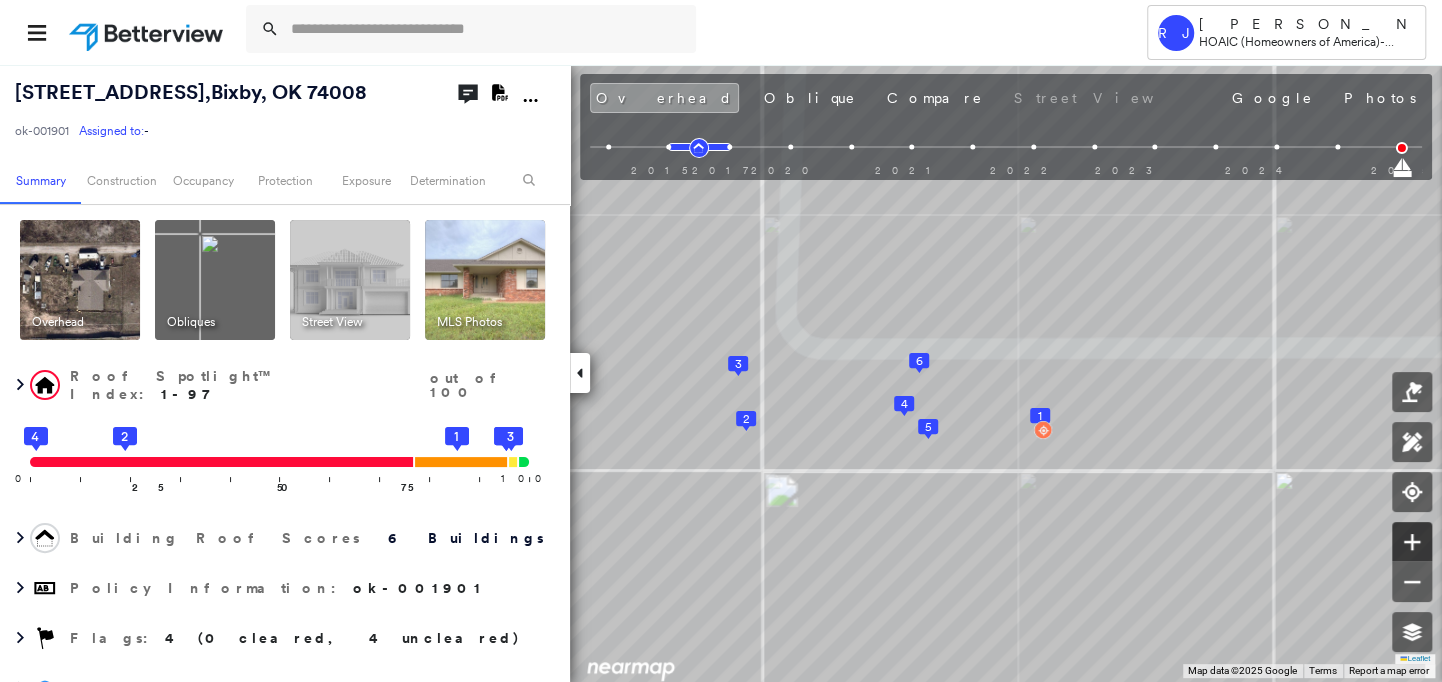 click 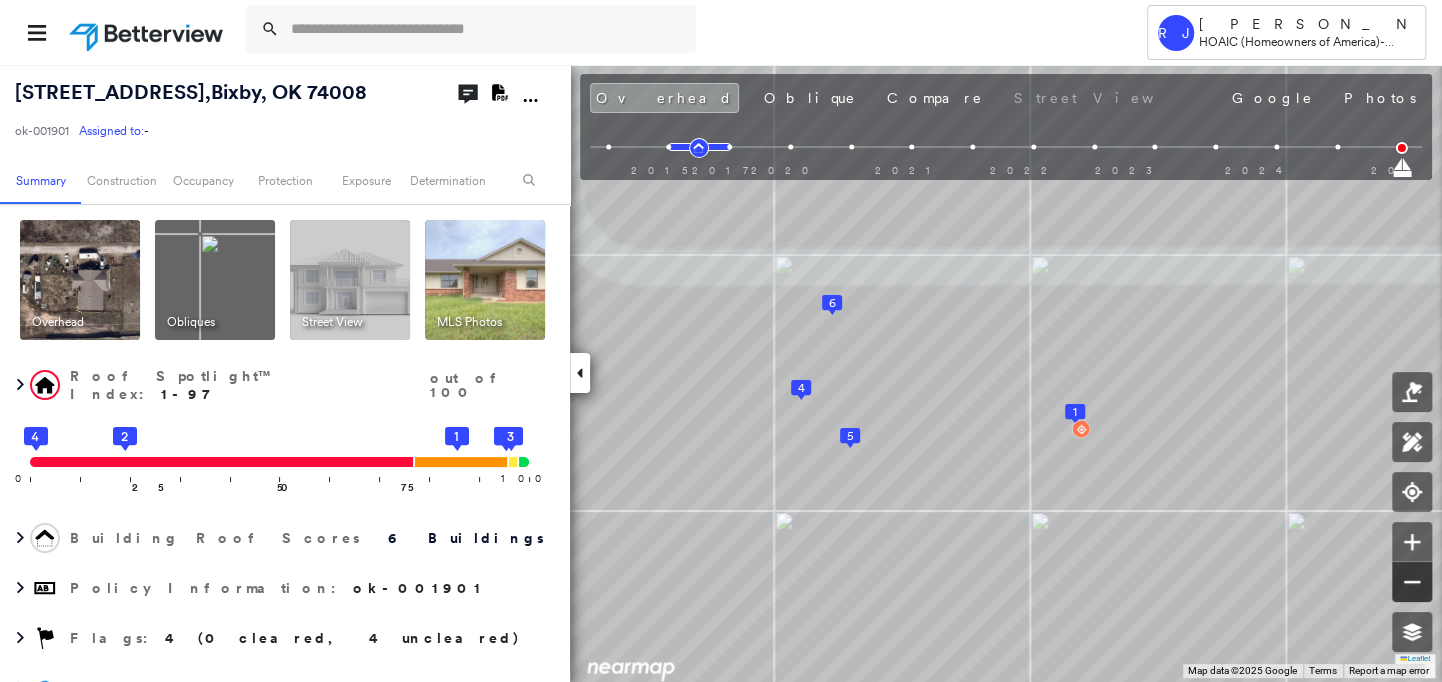 click at bounding box center [1412, 582] 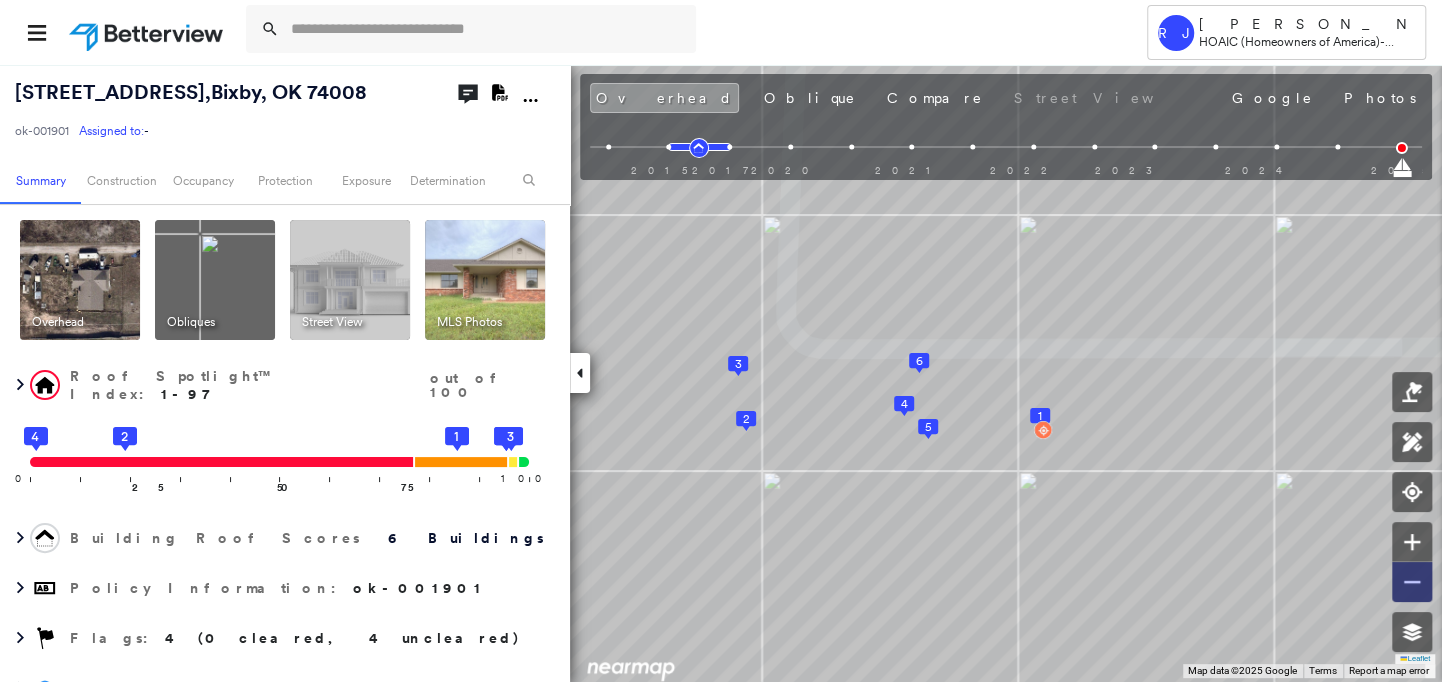 click at bounding box center (1412, 582) 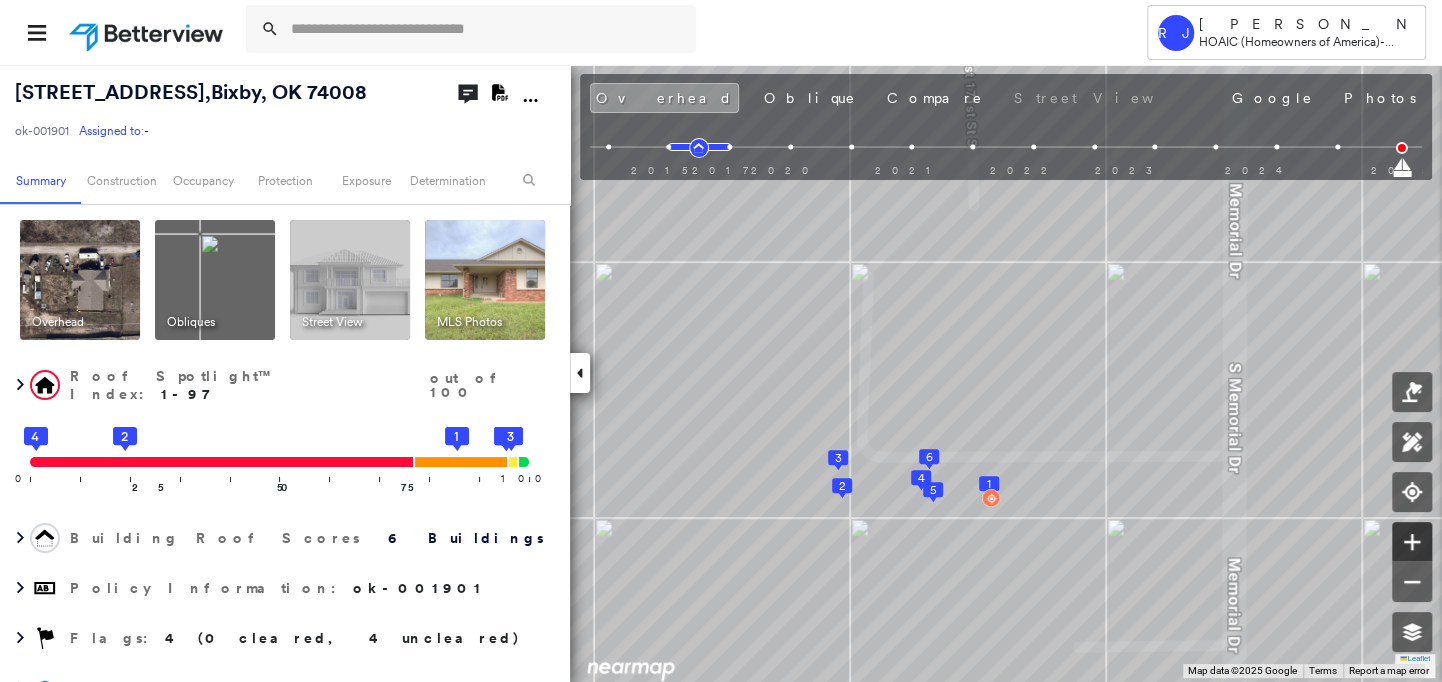 click 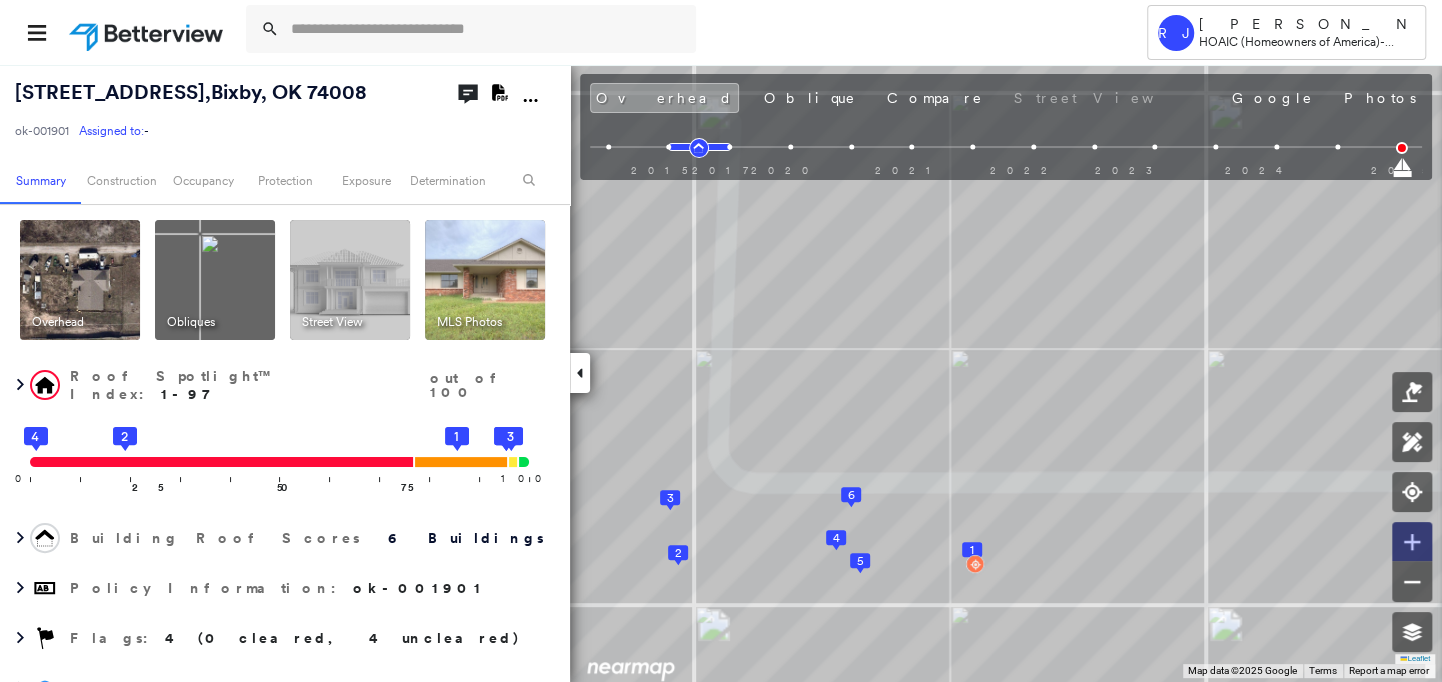 click 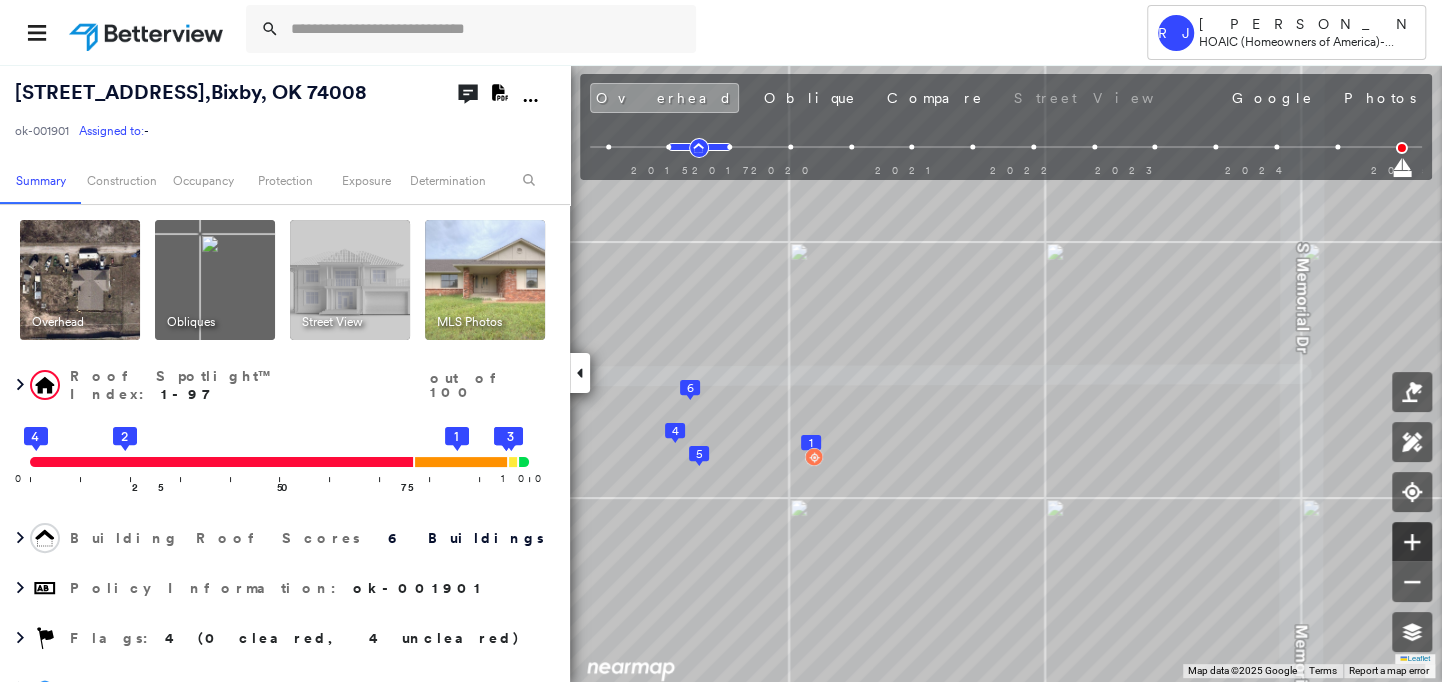 click 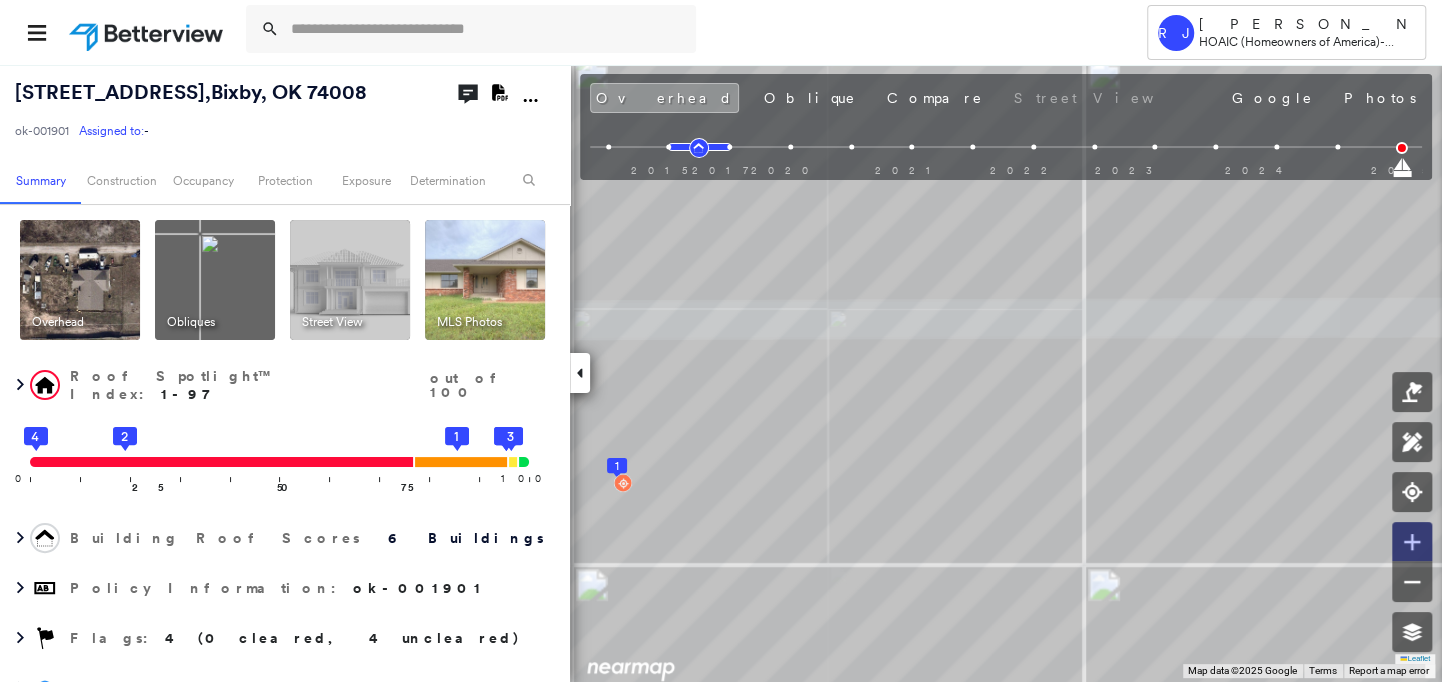 click 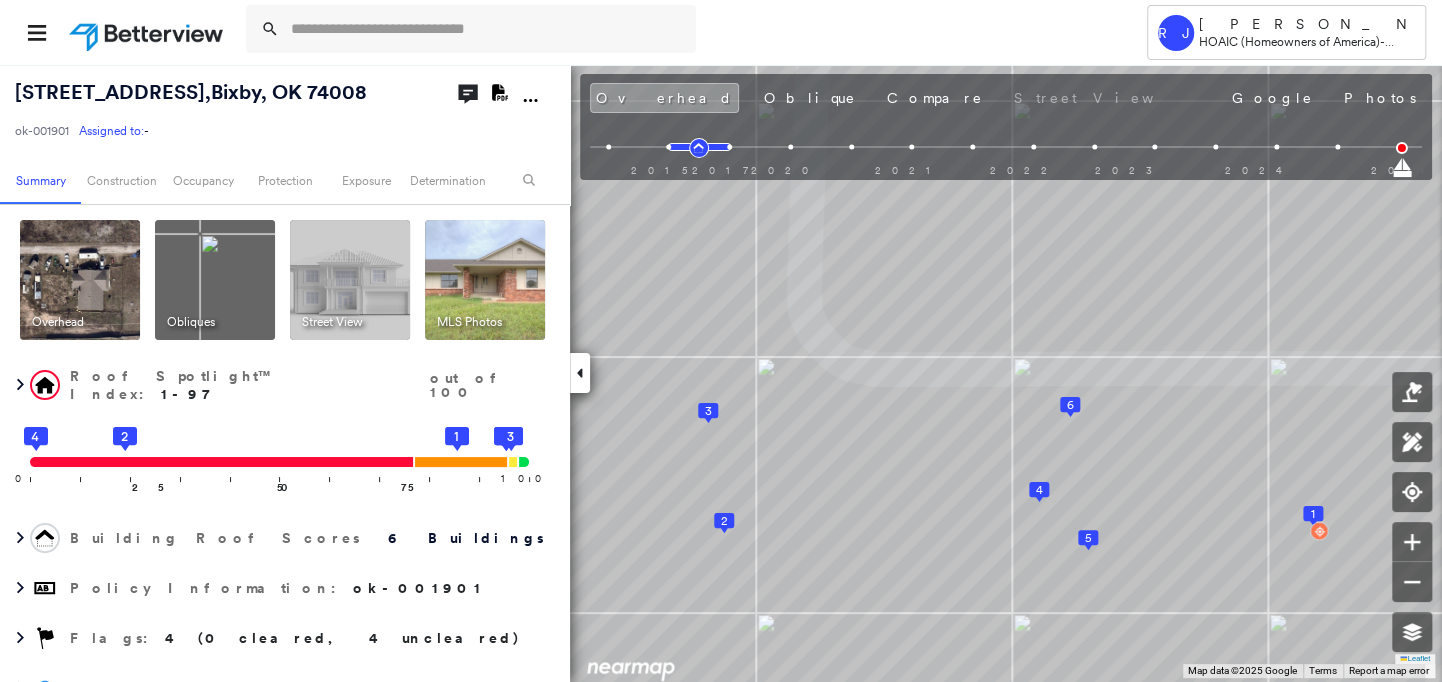 click on "Tower [PERSON_NAME] (Homeowners of America)  -   Personal Lines [STREET_ADDRESS] Assigned to:  - Assigned to:  - ok-001901 Assigned to:  - Open Comments Download PDF Report Summary Construction Occupancy Protection Exposure Determination Overhead Obliques Street View MLS Photos Roof Spotlight™ Index :  1-97 out of 100 0 100 25 4 2 50 75 6 5 3 1 Building Roof Scores 6 Buildings Policy Information :  ok-001901 Flags :  4 (0 cleared, 4 uncleared) Geocode Construction Roof Spotlights :  Structural Damage, Rust, Staining, Worn Shingles, Overhang and 4 more Property Features :  Car, Boat, Water Hazard, Yard Debris, Cracked Pavement and 3 more Roof Age :  Building 1 is 6 - 10.[DEMOGRAPHIC_DATA]; others [DEMOGRAPHIC_DATA]. 1 Building 1 :  6 - 10.5 years COMPARE Before :  [DATE] 3,424 ft² After :  [DATE] 3,424 ft² 2 Building 2 :  11+ years 3 Building 3 :  11+ years 4 Building 4 :  11+ years 5 Building 5 :  11+ years 6 Building 6 :  11+ years Roof Size & Shape :  Occupancy 3" at bounding box center [721, 341] 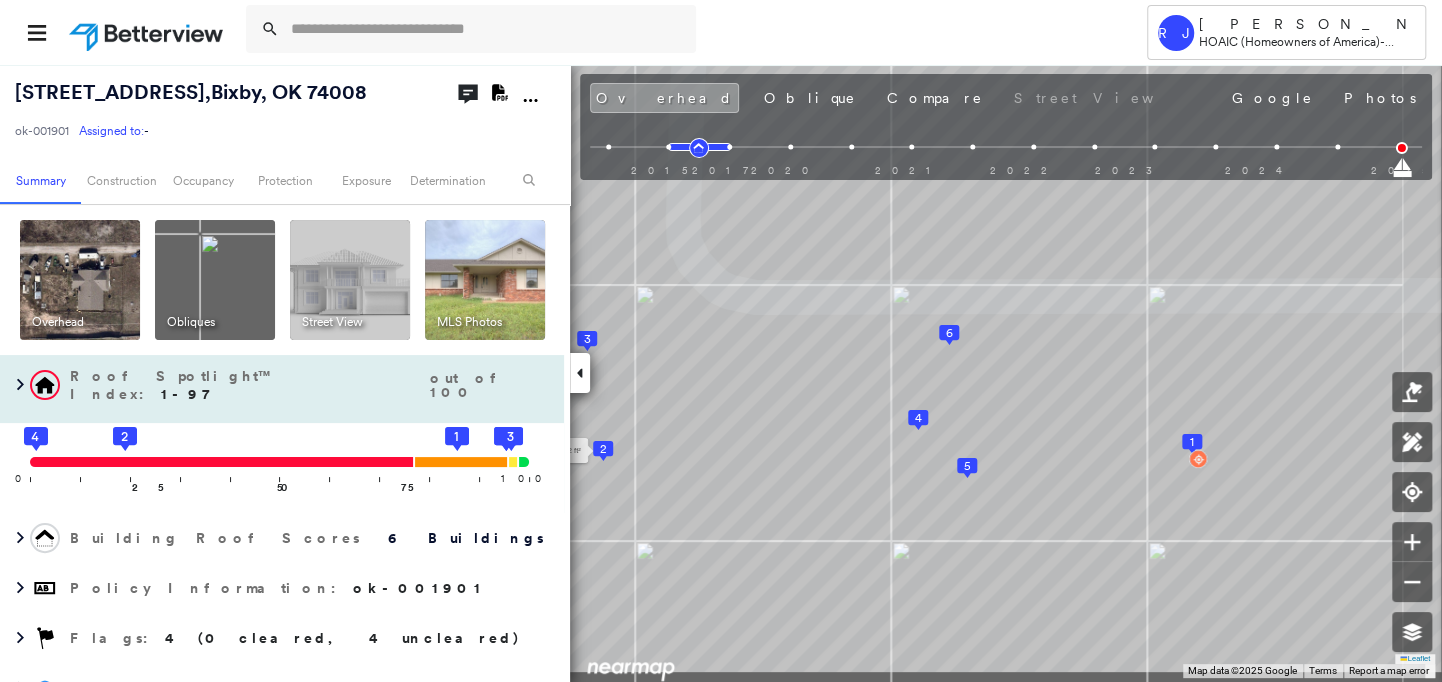 drag, startPoint x: 748, startPoint y: 514, endPoint x: 553, endPoint y: 432, distance: 211.5396 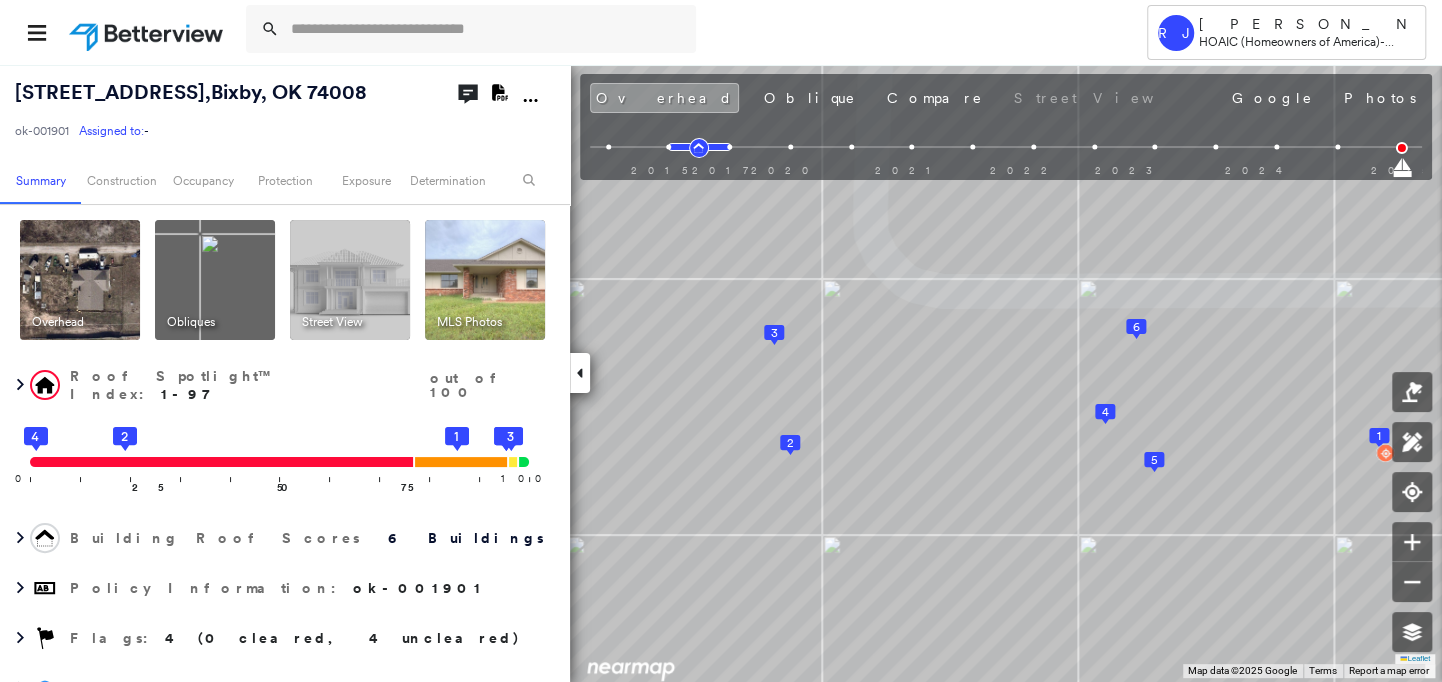 drag, startPoint x: 702, startPoint y: 102, endPoint x: 726, endPoint y: 163, distance: 65.551506 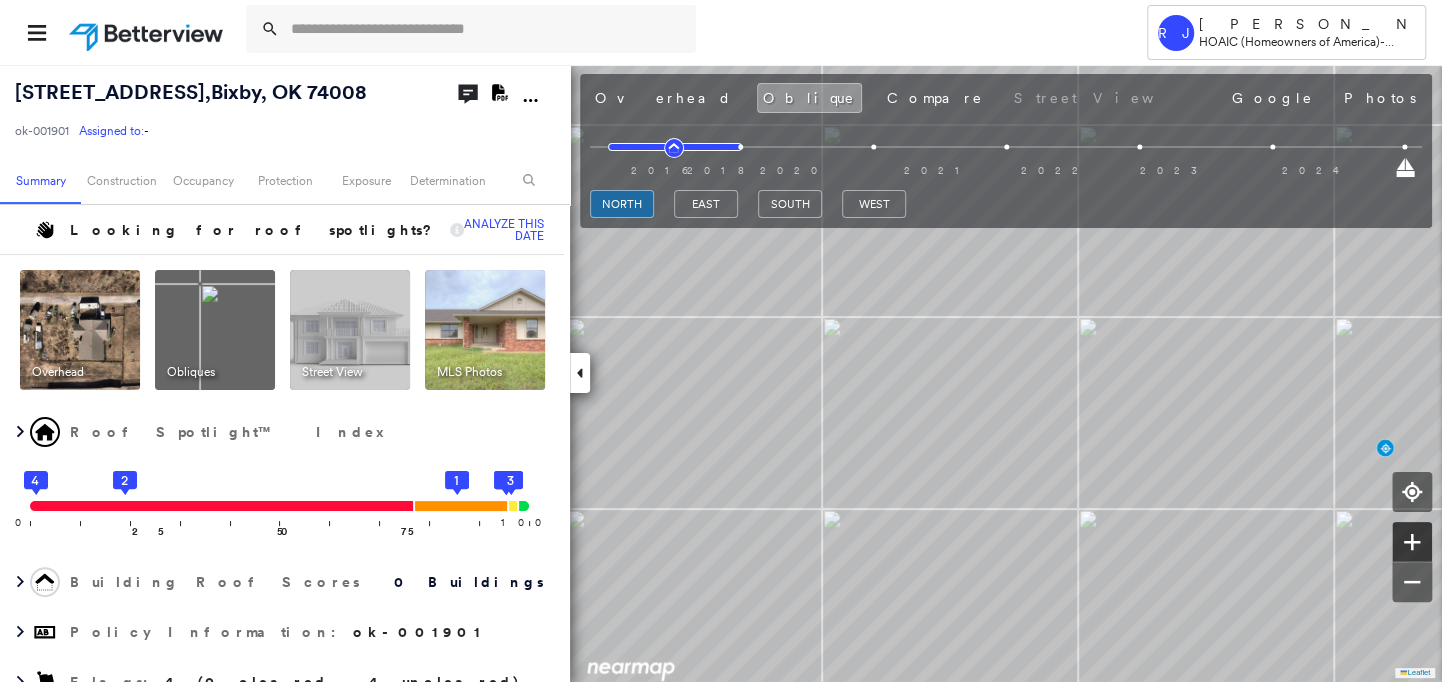 click at bounding box center (1412, 542) 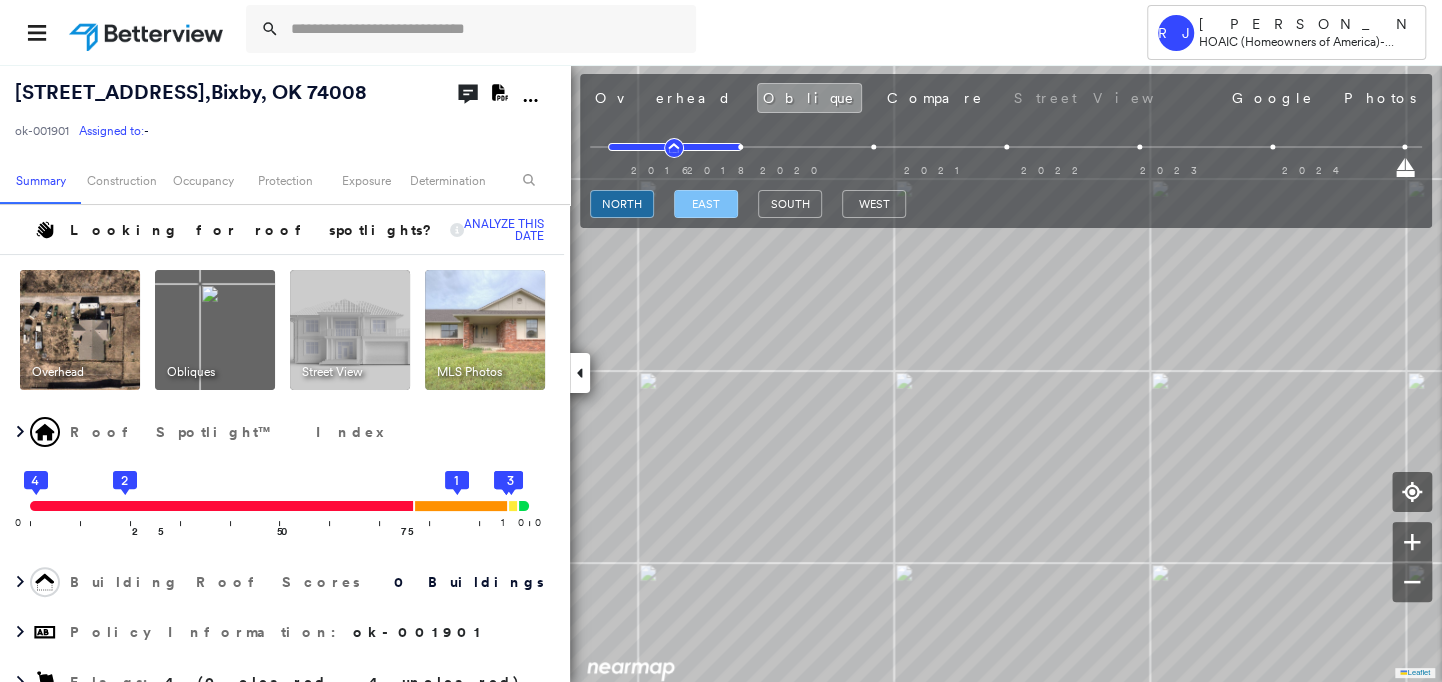 click on "east" at bounding box center [706, 204] 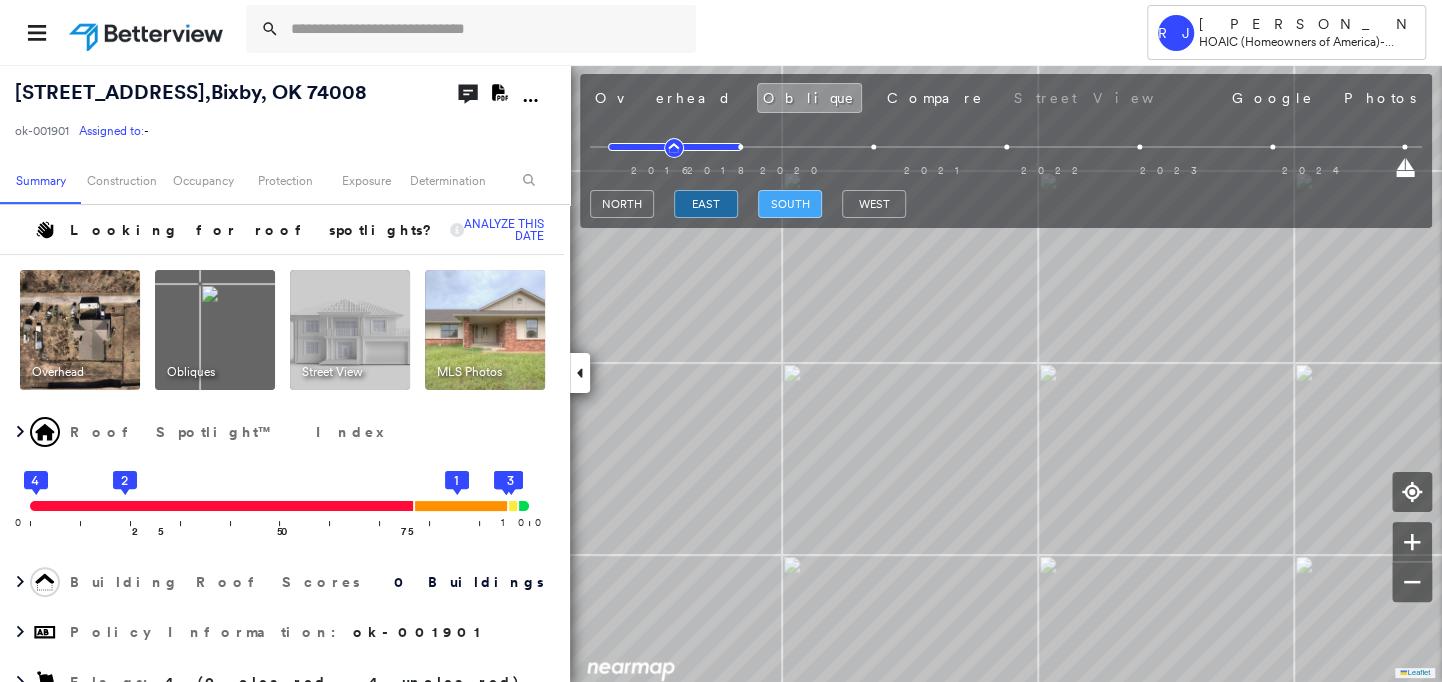 click on "south" at bounding box center [790, 204] 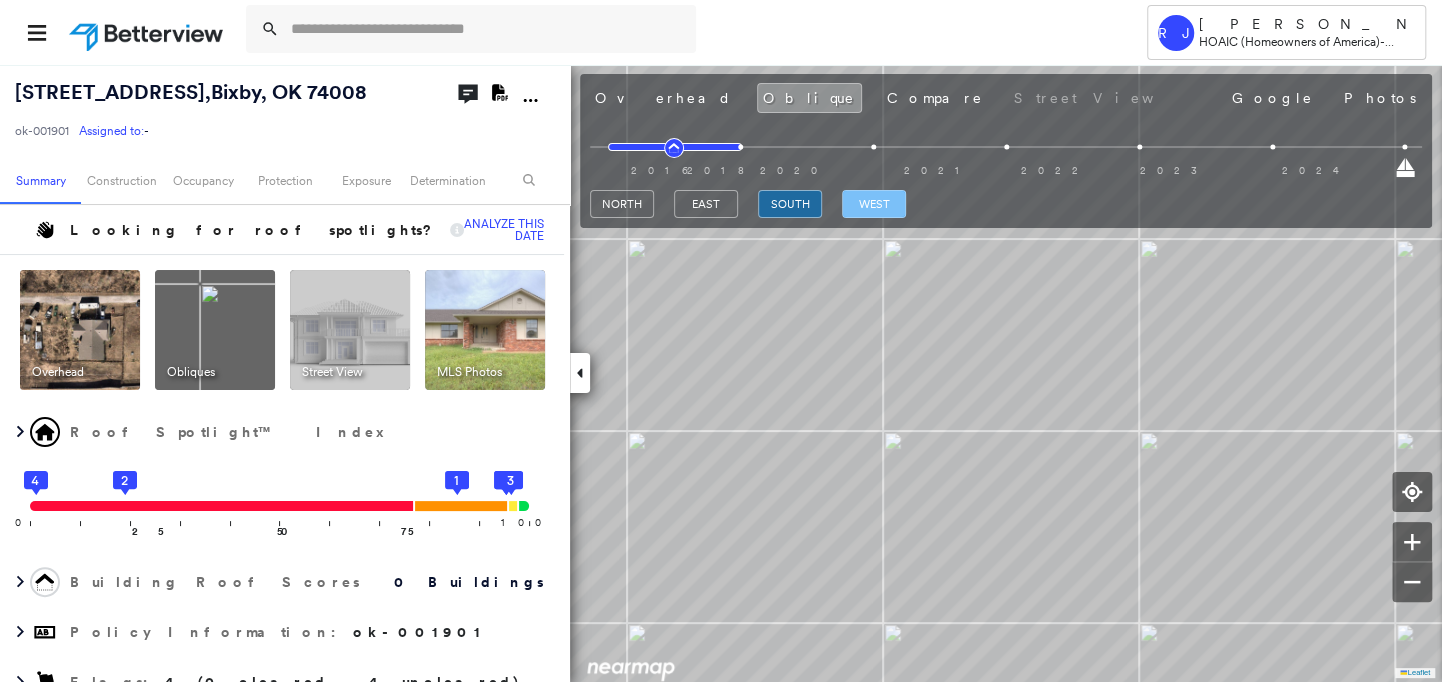 click on "west" at bounding box center (874, 204) 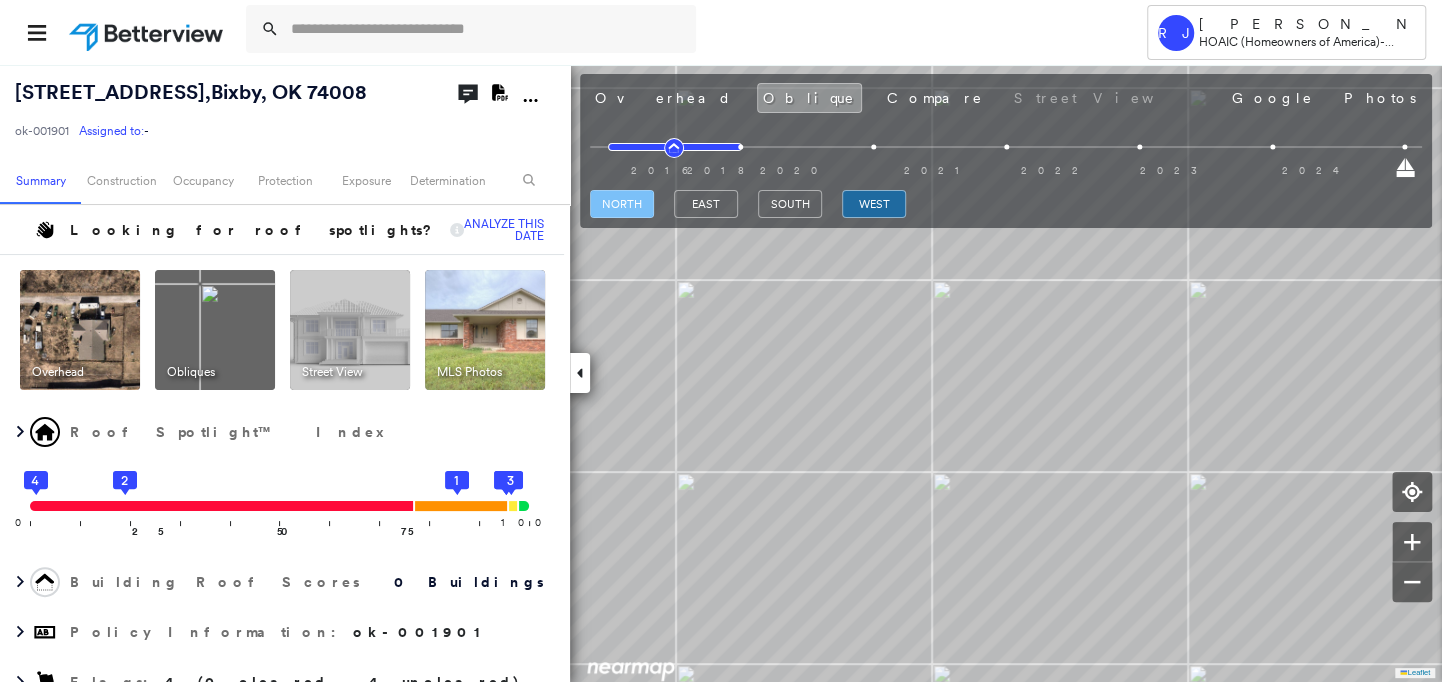 click on "north" at bounding box center [622, 204] 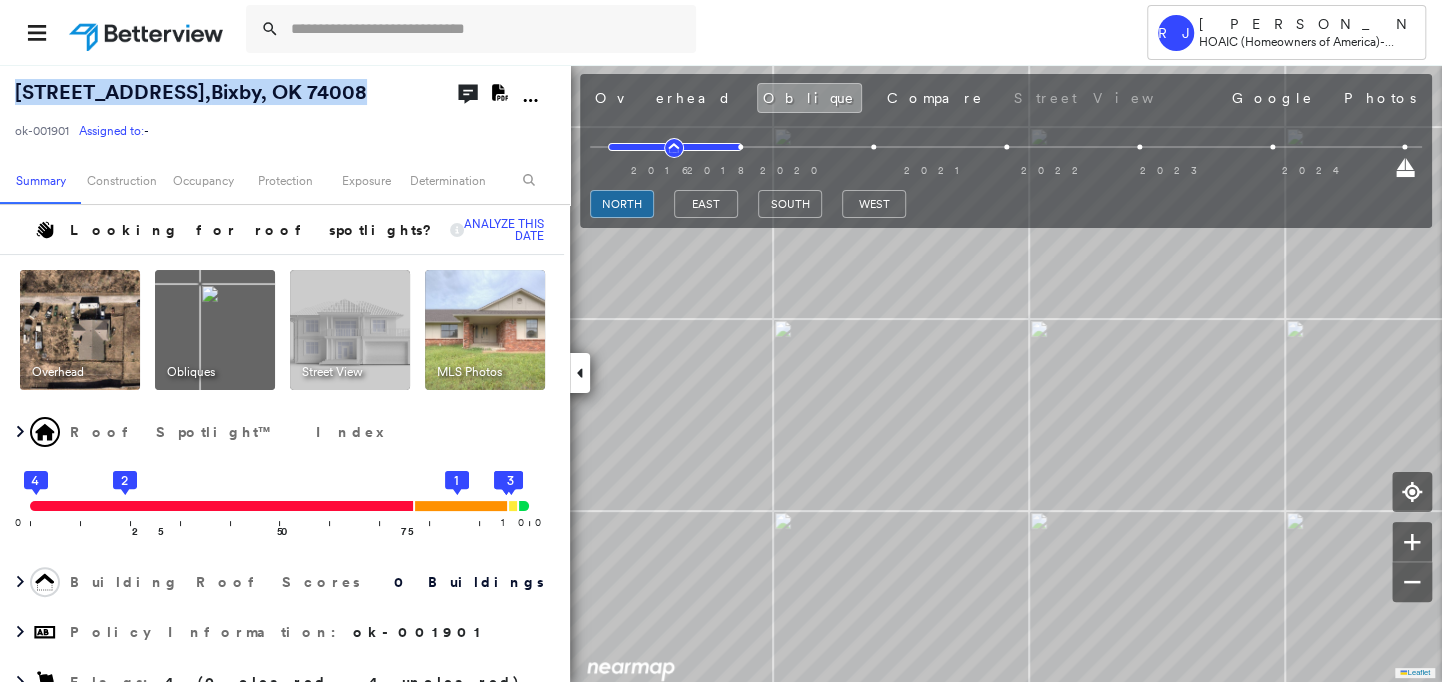 drag, startPoint x: 375, startPoint y: 89, endPoint x: 5, endPoint y: 87, distance: 370.0054 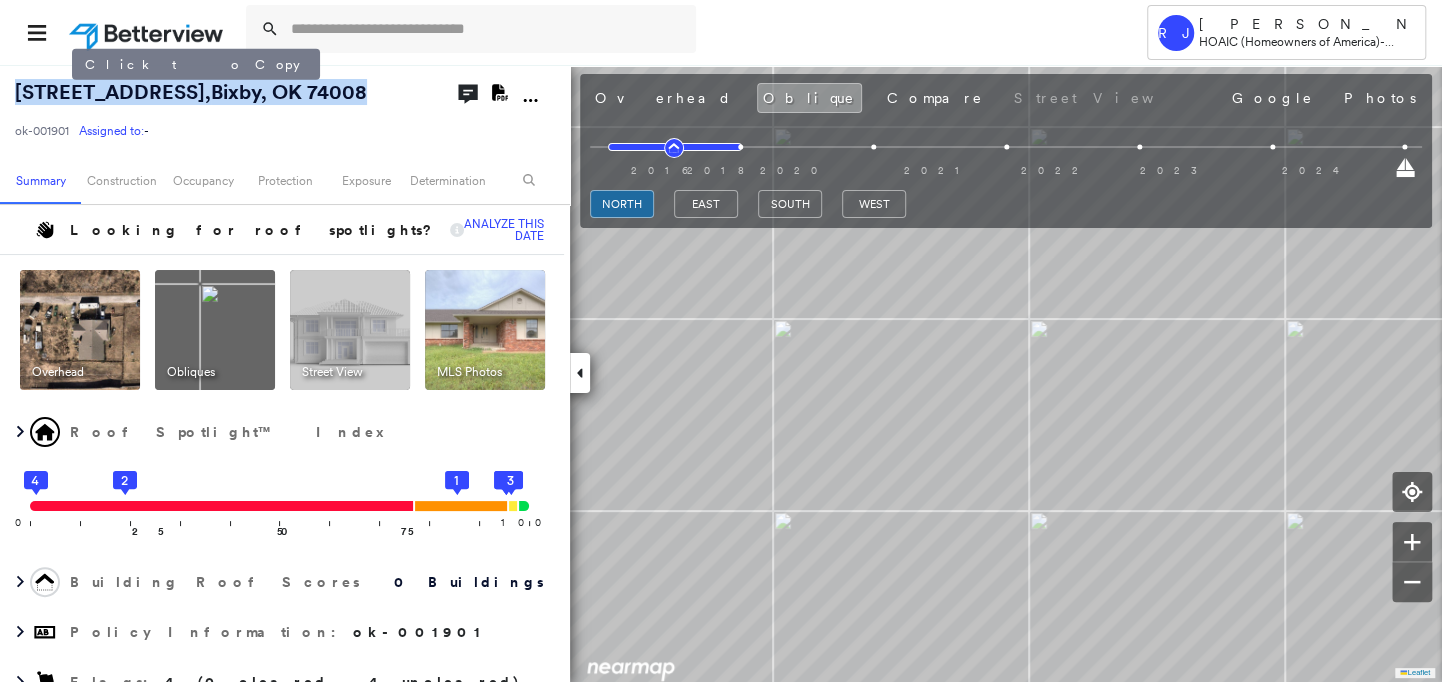 copy on "[STREET_ADDRESS]" 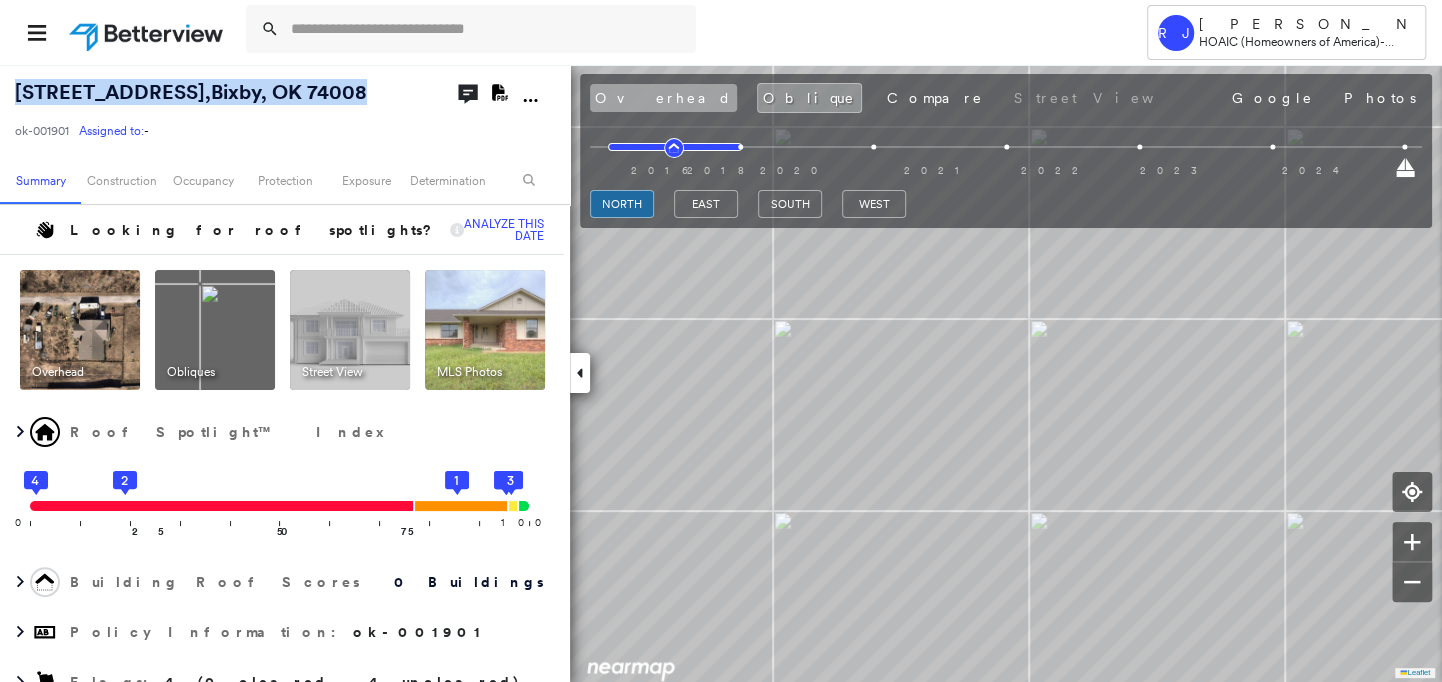 click on "Overhead Oblique Compare Street View Google Photos" at bounding box center [1005, 98] 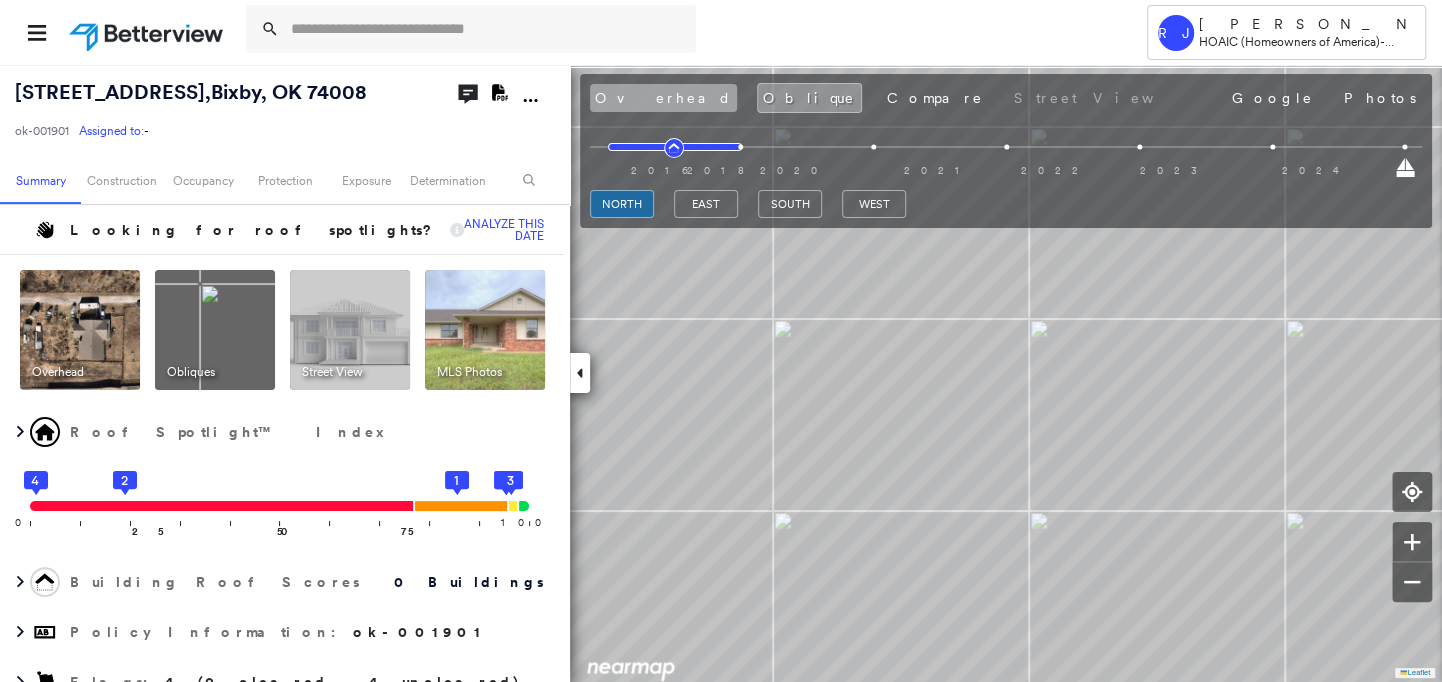 click on "Overhead" at bounding box center [663, 98] 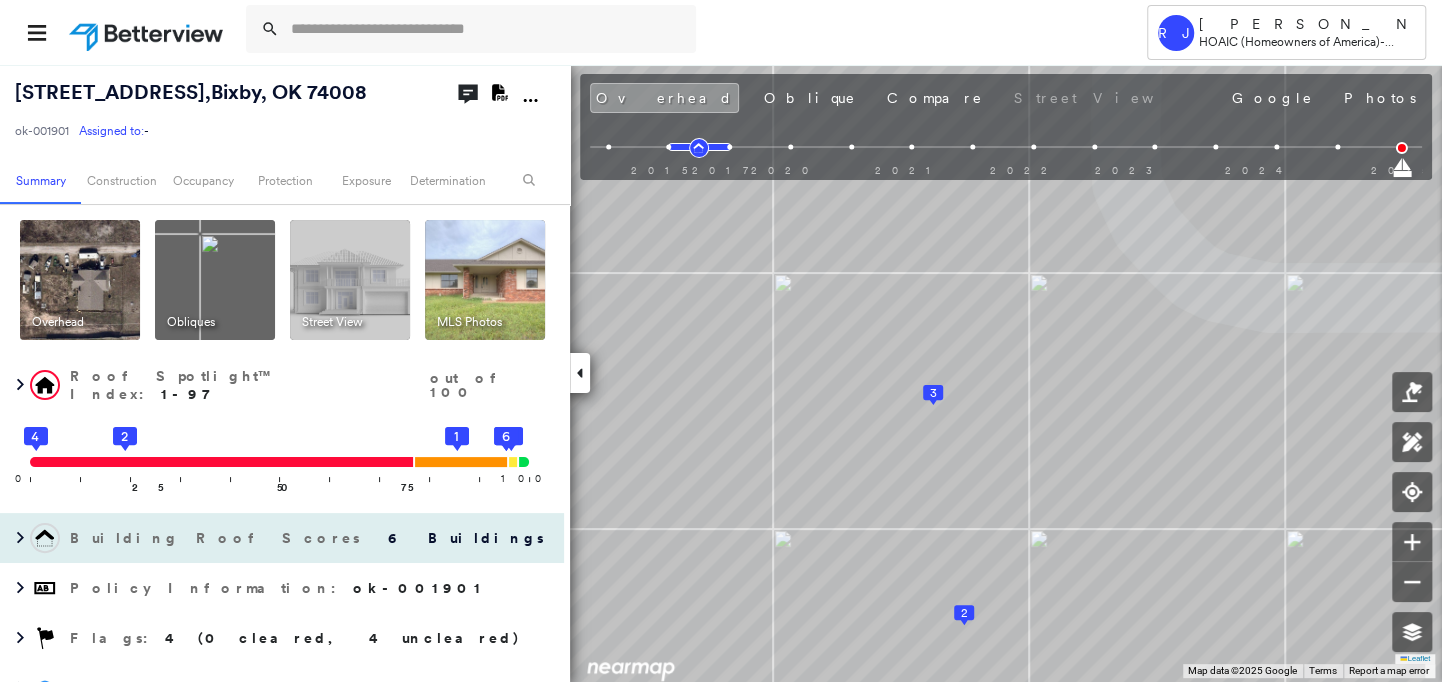 drag, startPoint x: 269, startPoint y: 556, endPoint x: 265, endPoint y: 523, distance: 33.24154 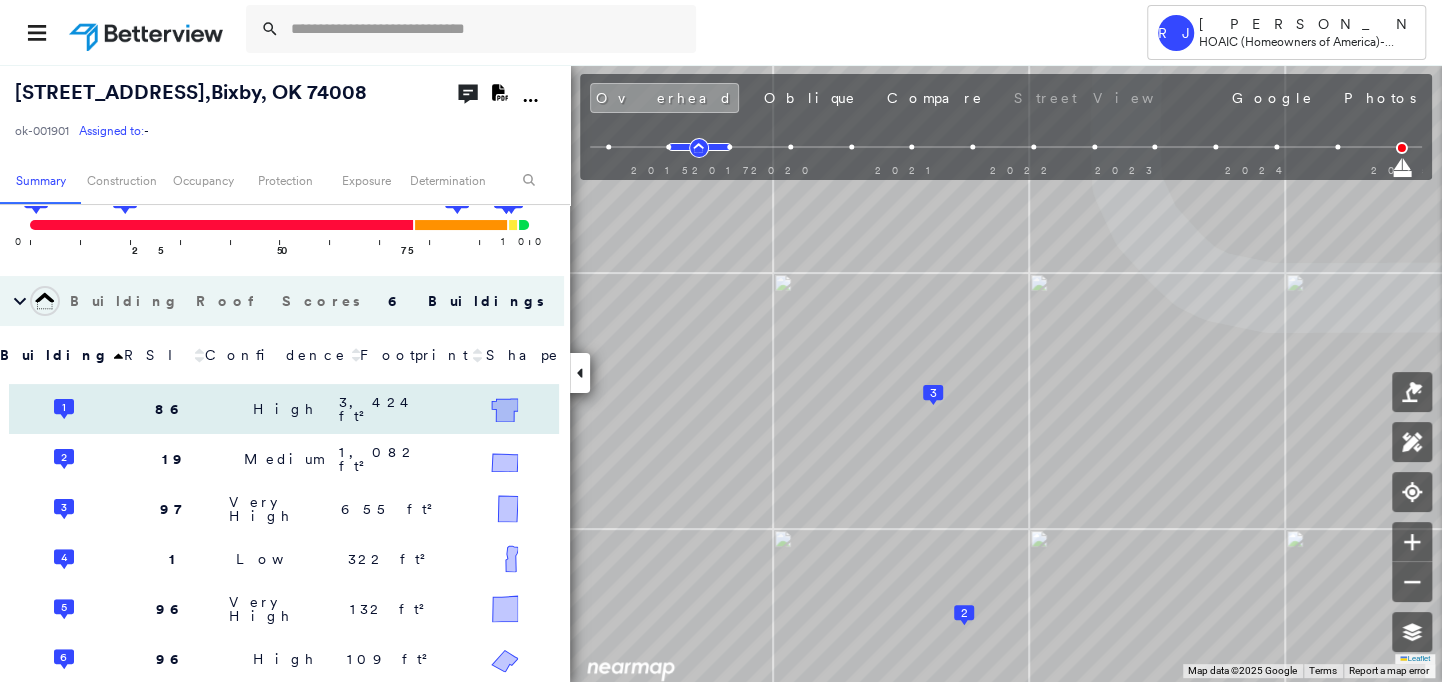 scroll, scrollTop: 242, scrollLeft: 0, axis: vertical 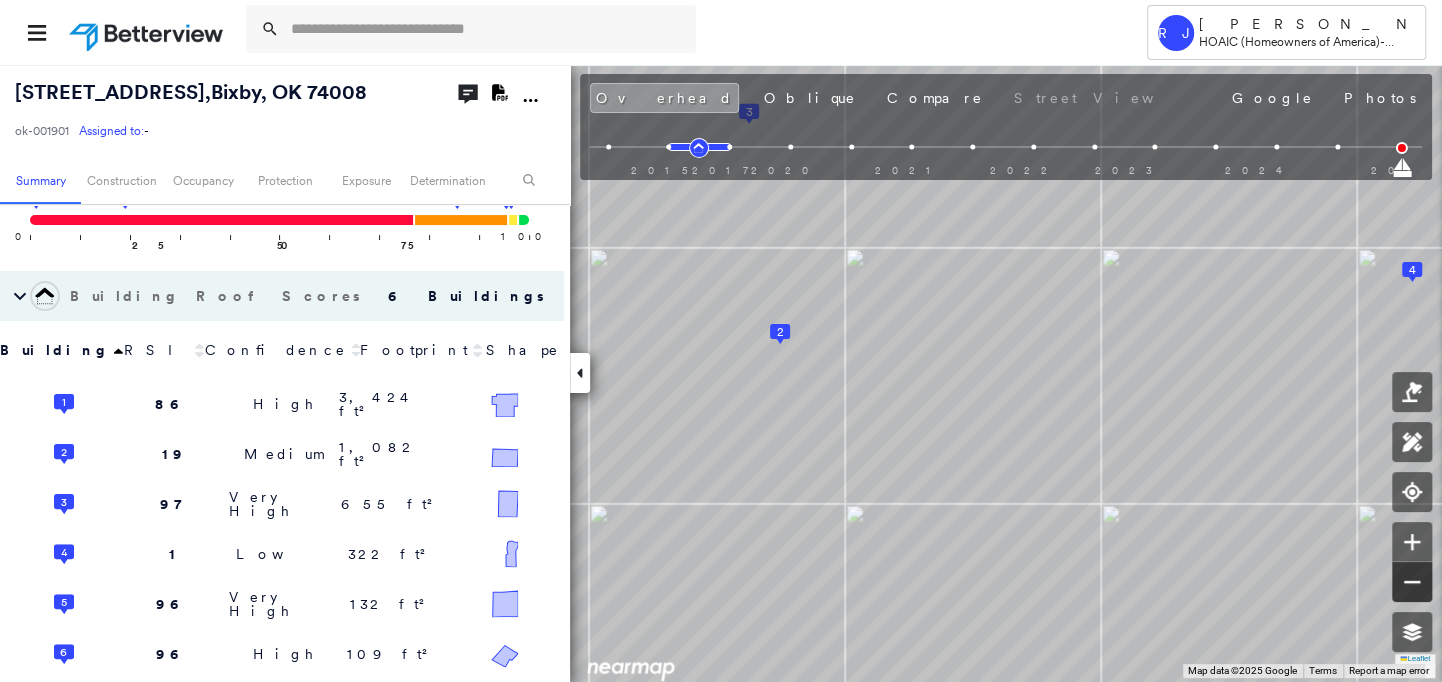 click 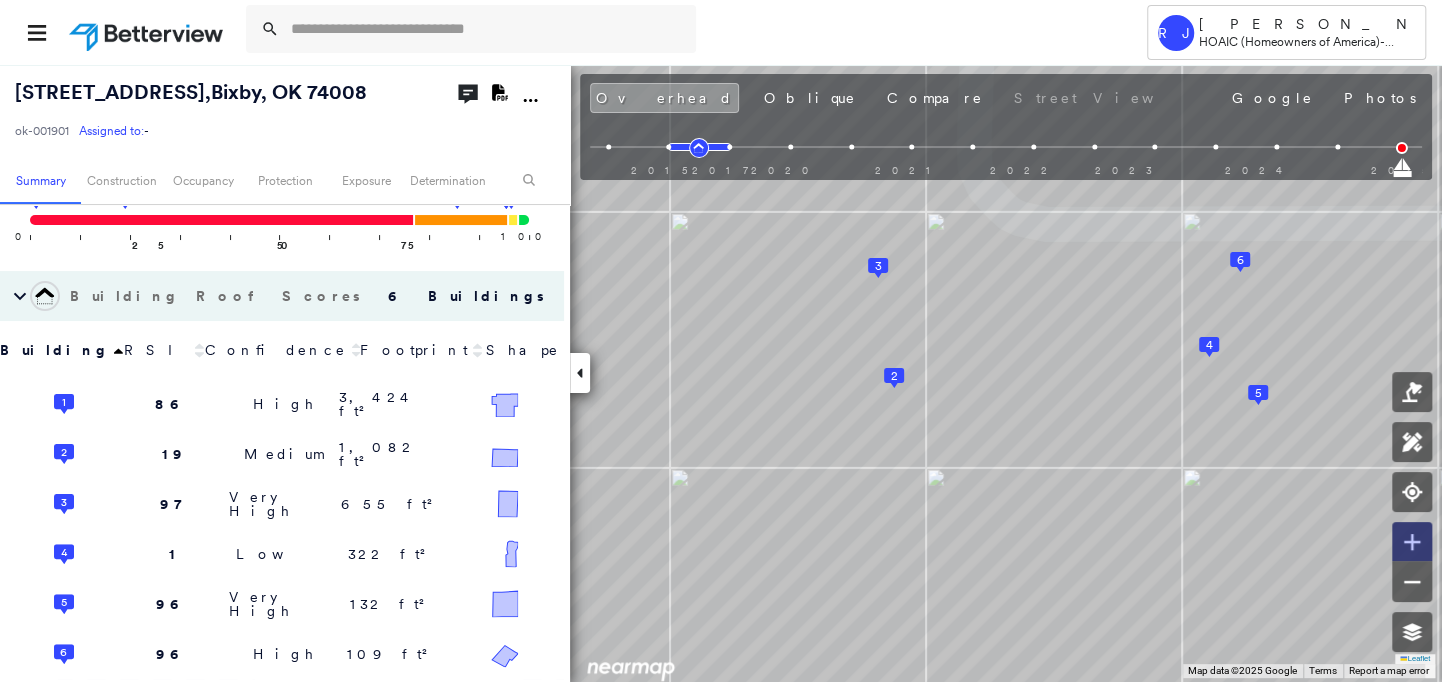 click at bounding box center [1412, 542] 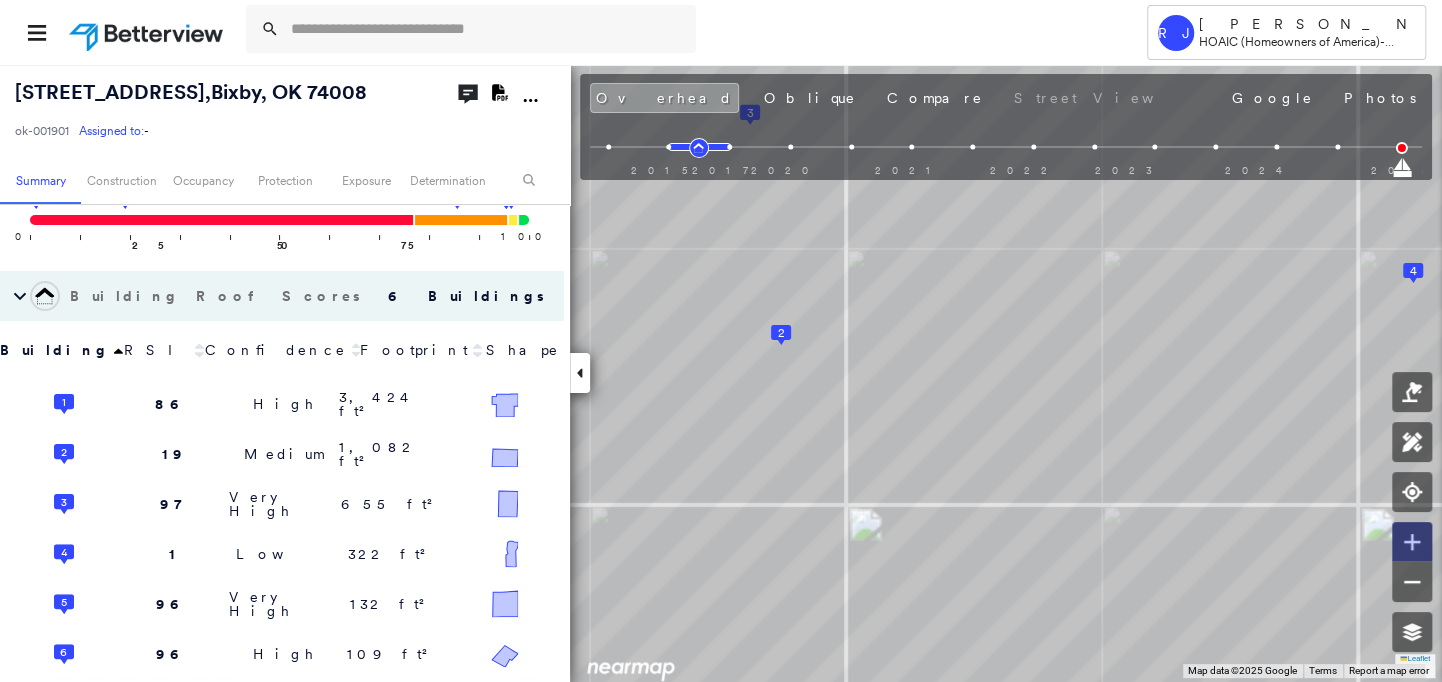 click at bounding box center [1412, 542] 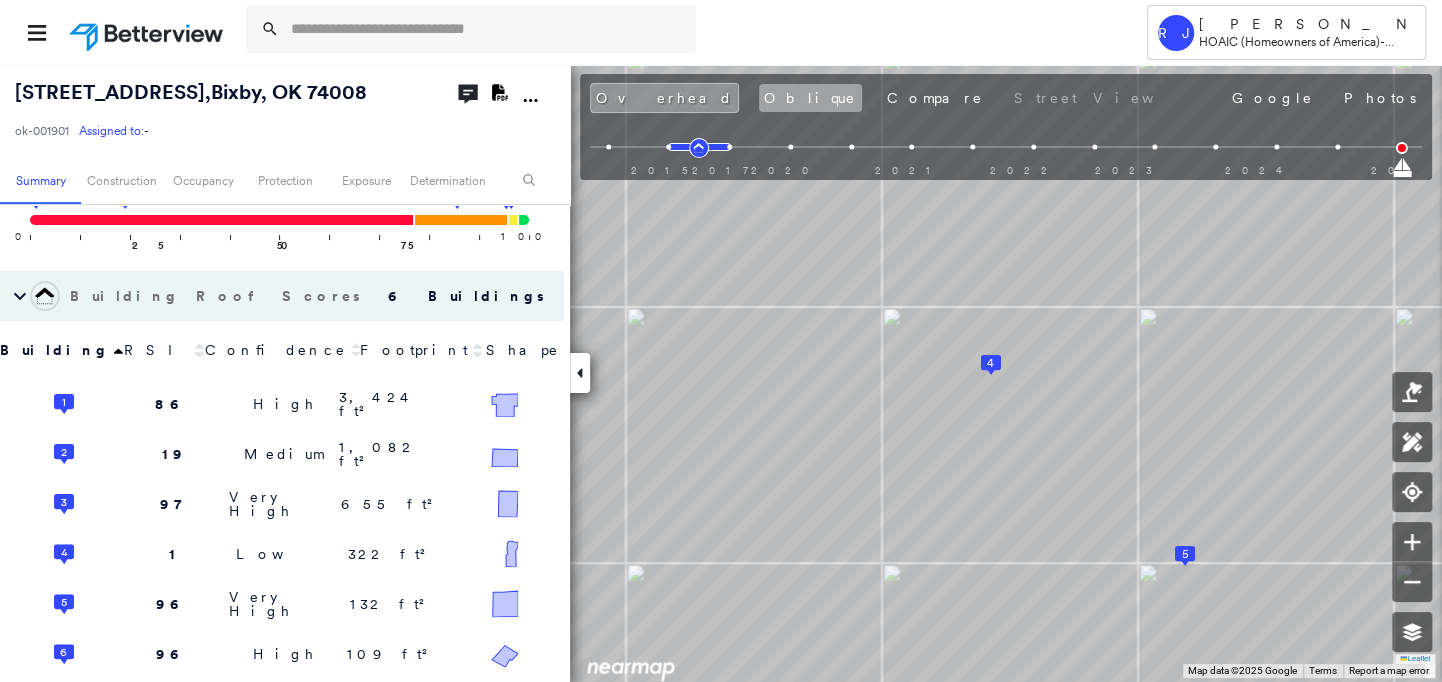 click on "Oblique" at bounding box center (810, 98) 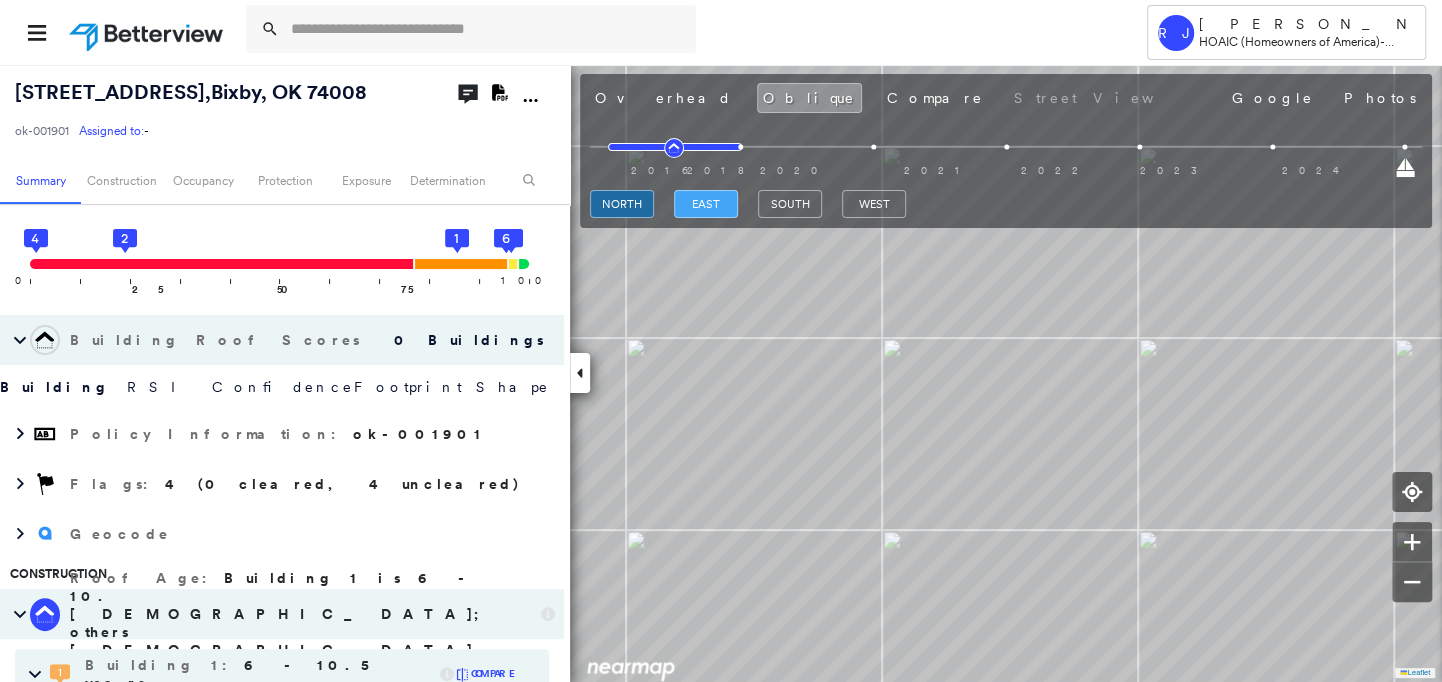 click on "east" at bounding box center [706, 204] 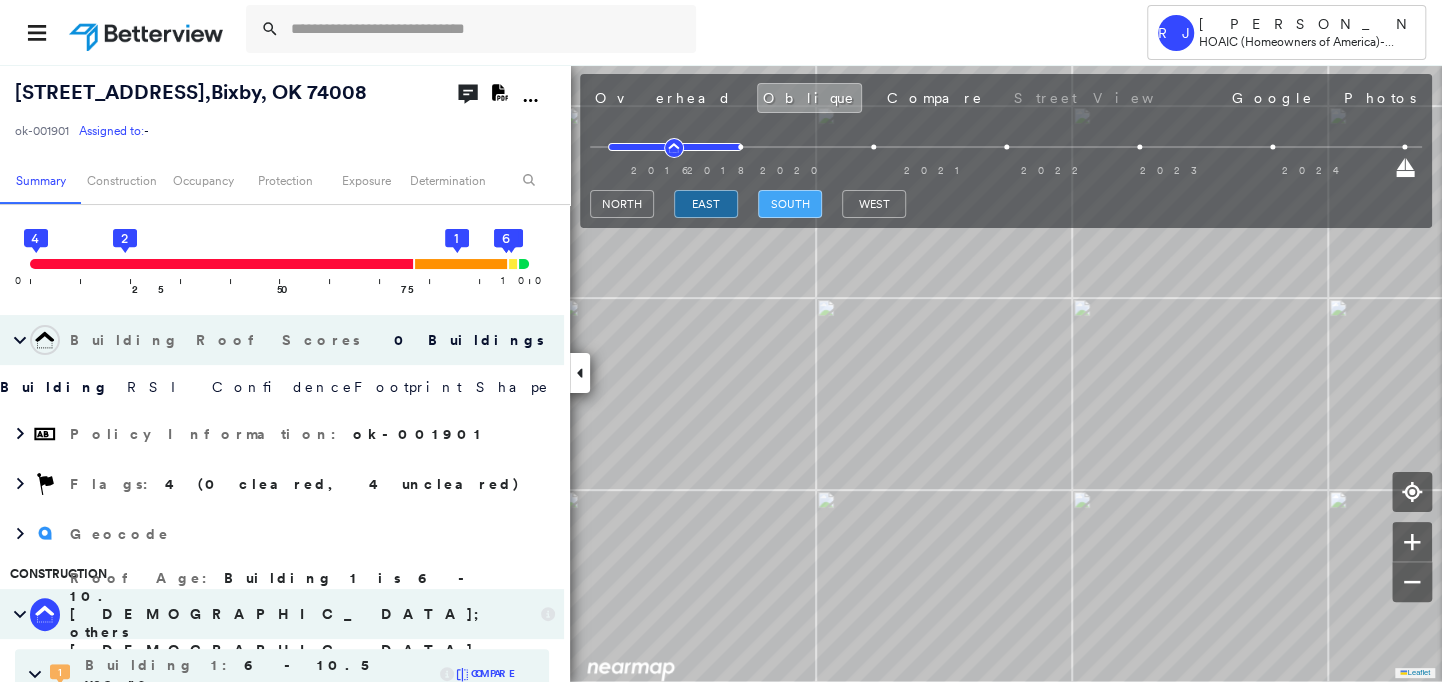 click on "south" at bounding box center [790, 204] 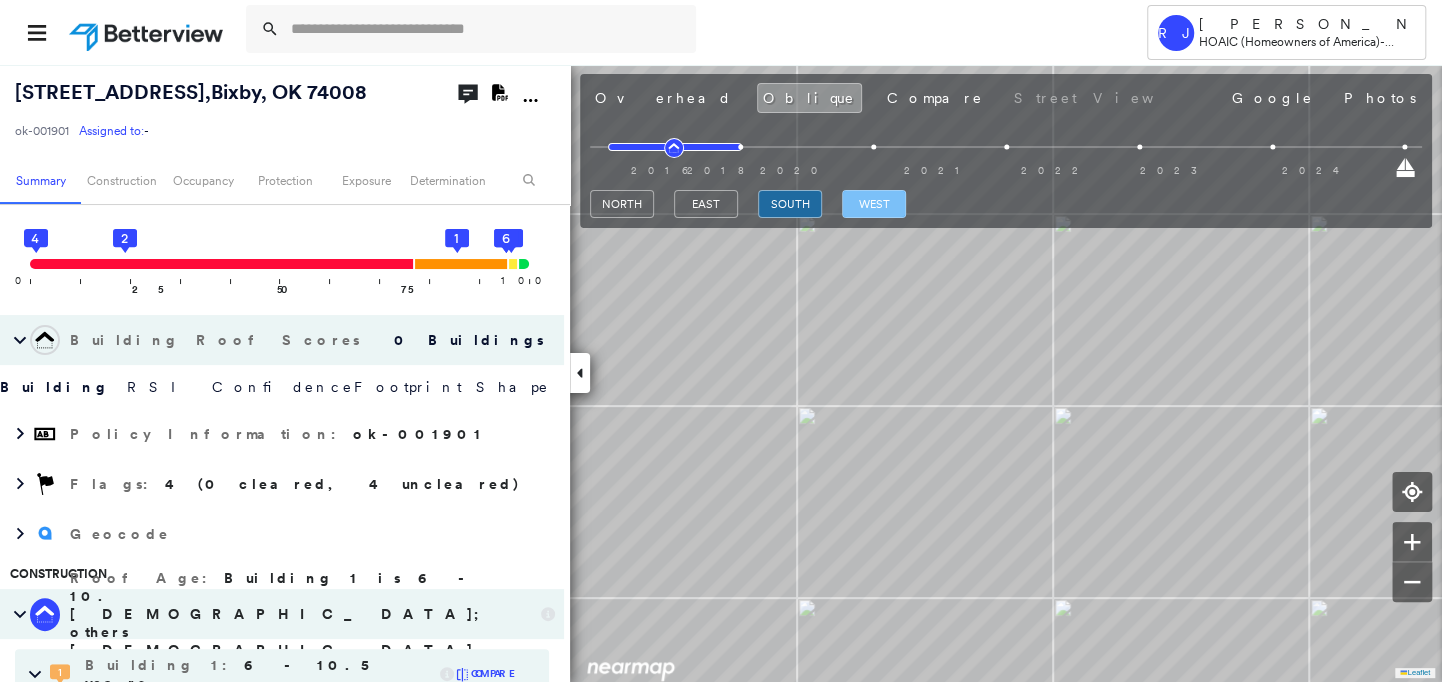 click on "west" at bounding box center (874, 204) 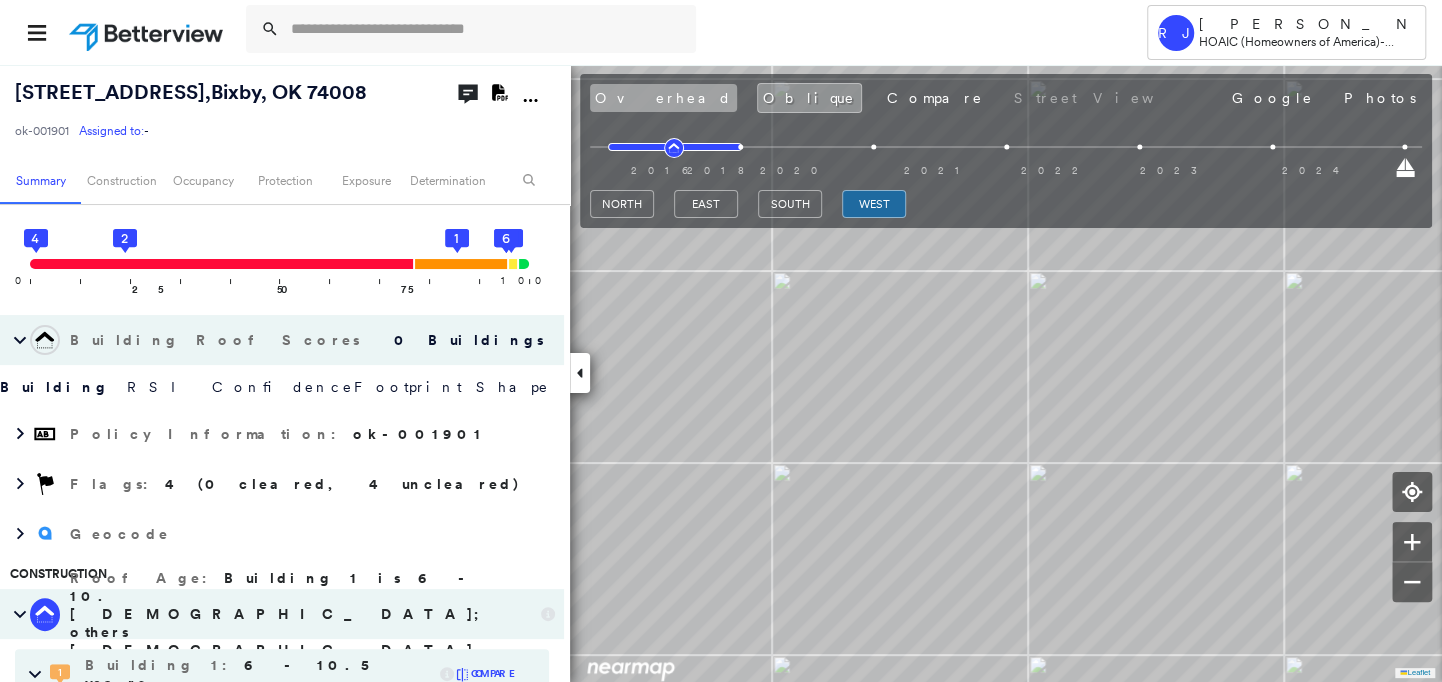 click on "Overhead" at bounding box center (663, 98) 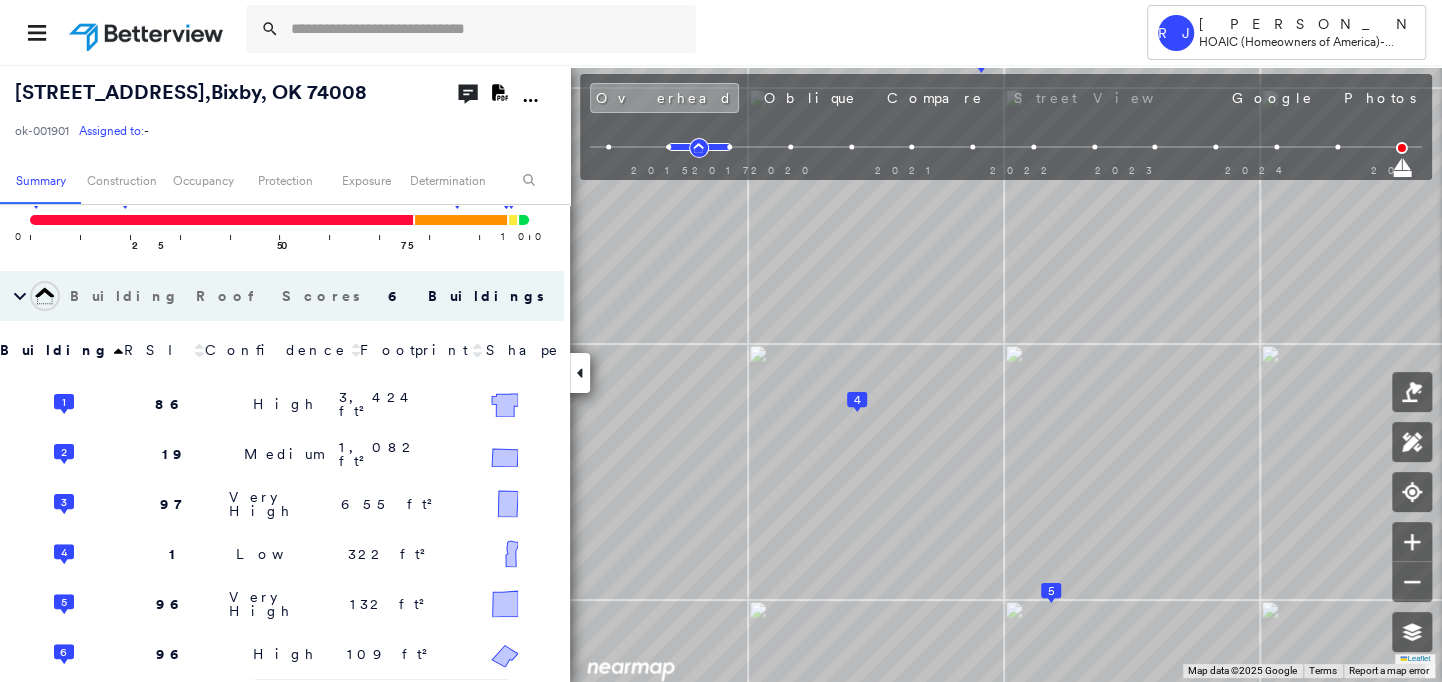 drag, startPoint x: 720, startPoint y: 102, endPoint x: 738, endPoint y: 118, distance: 24.083189 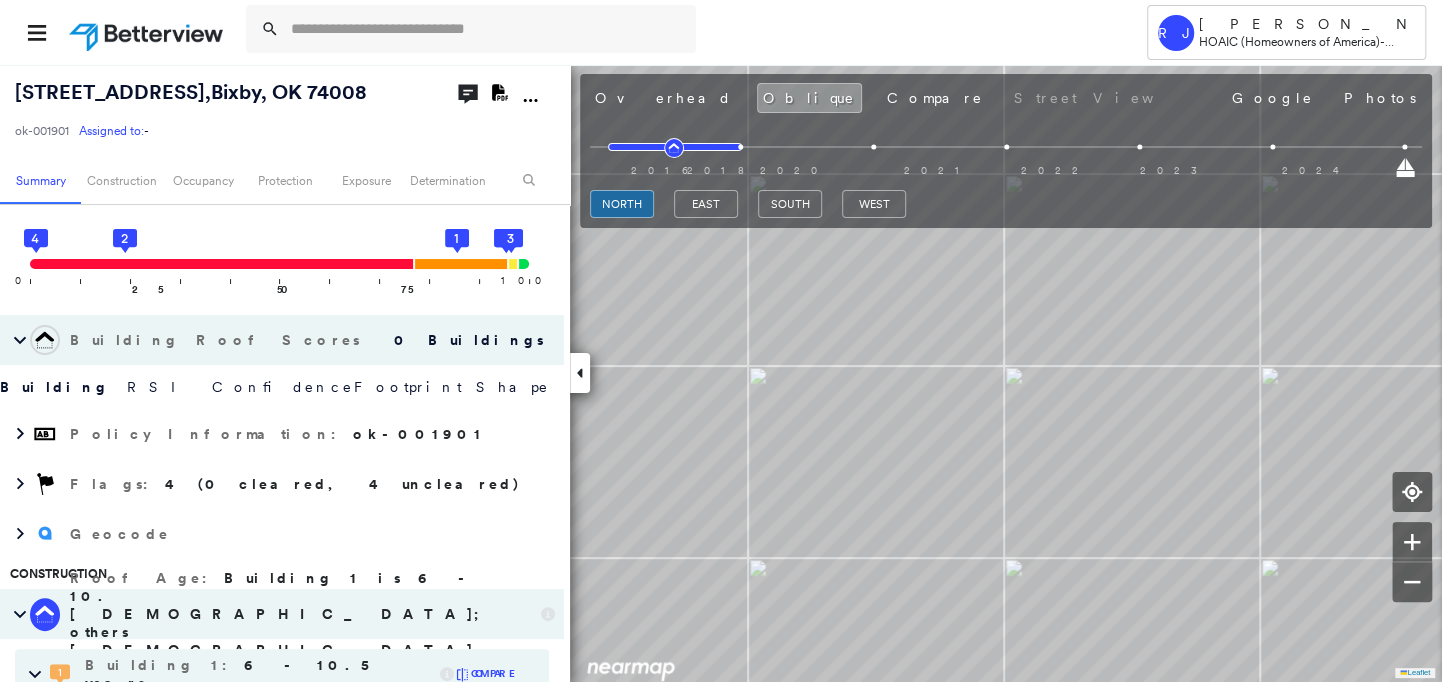 click on "west" at bounding box center (874, 207) 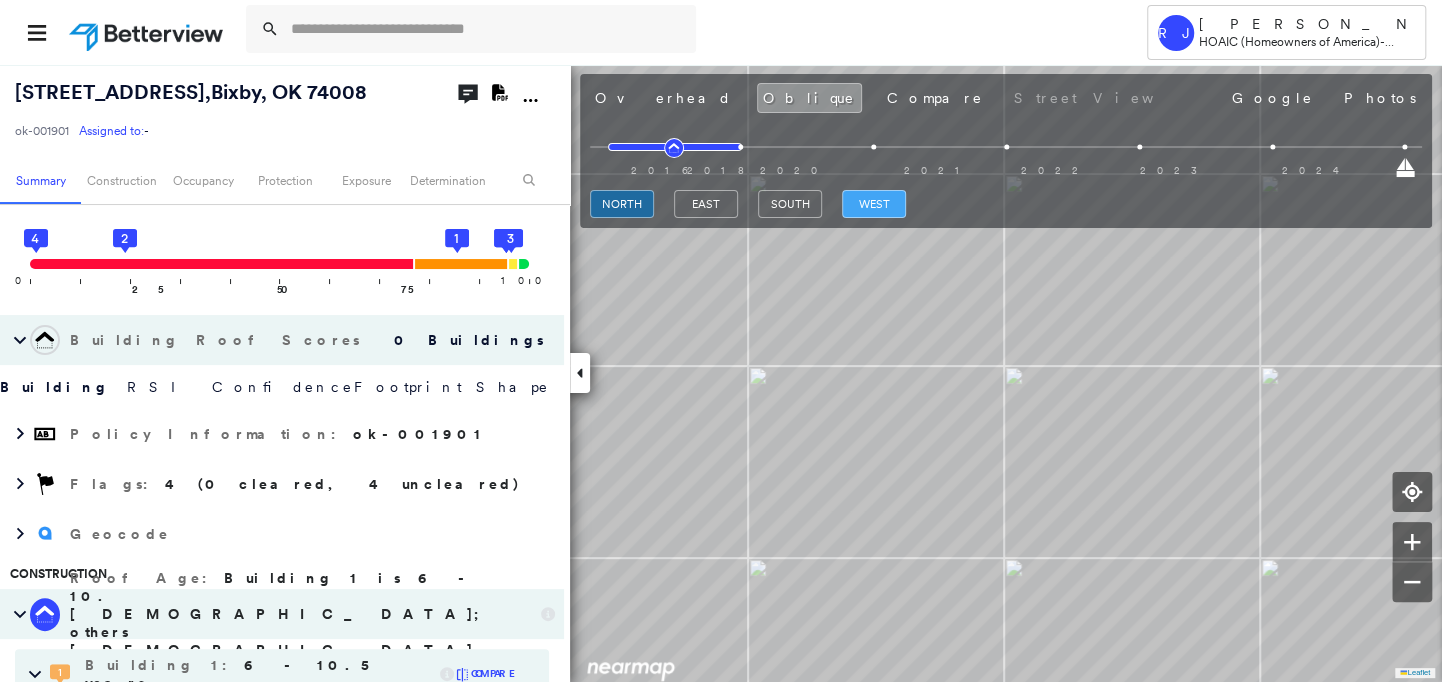 click on "west" at bounding box center [874, 204] 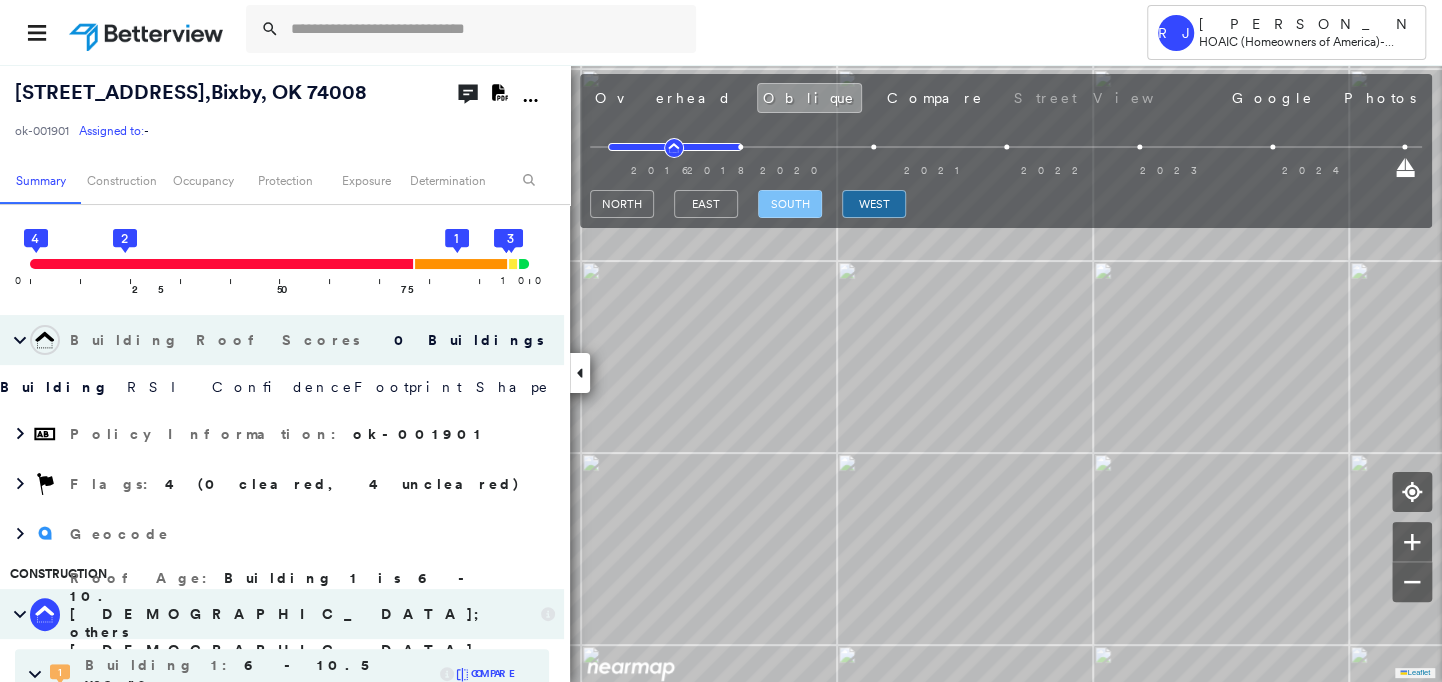 click on "south" at bounding box center [790, 204] 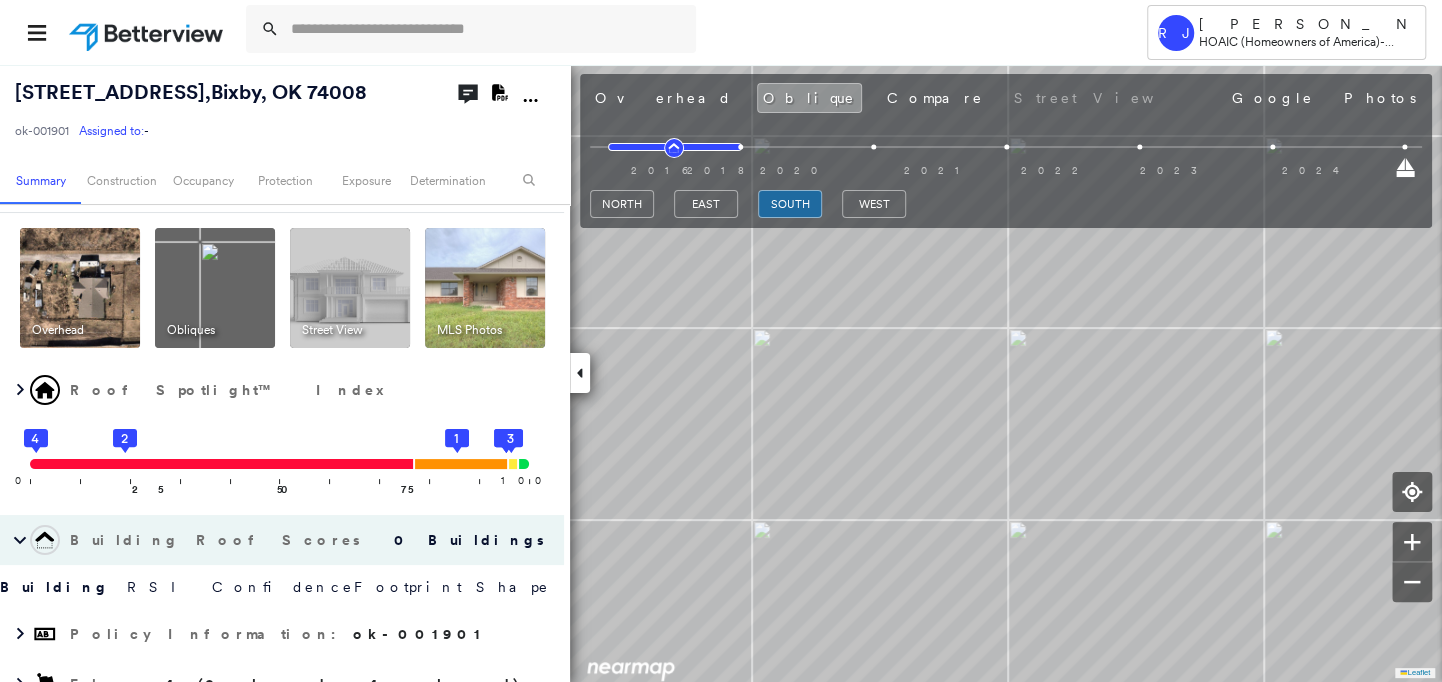 scroll, scrollTop: 0, scrollLeft: 0, axis: both 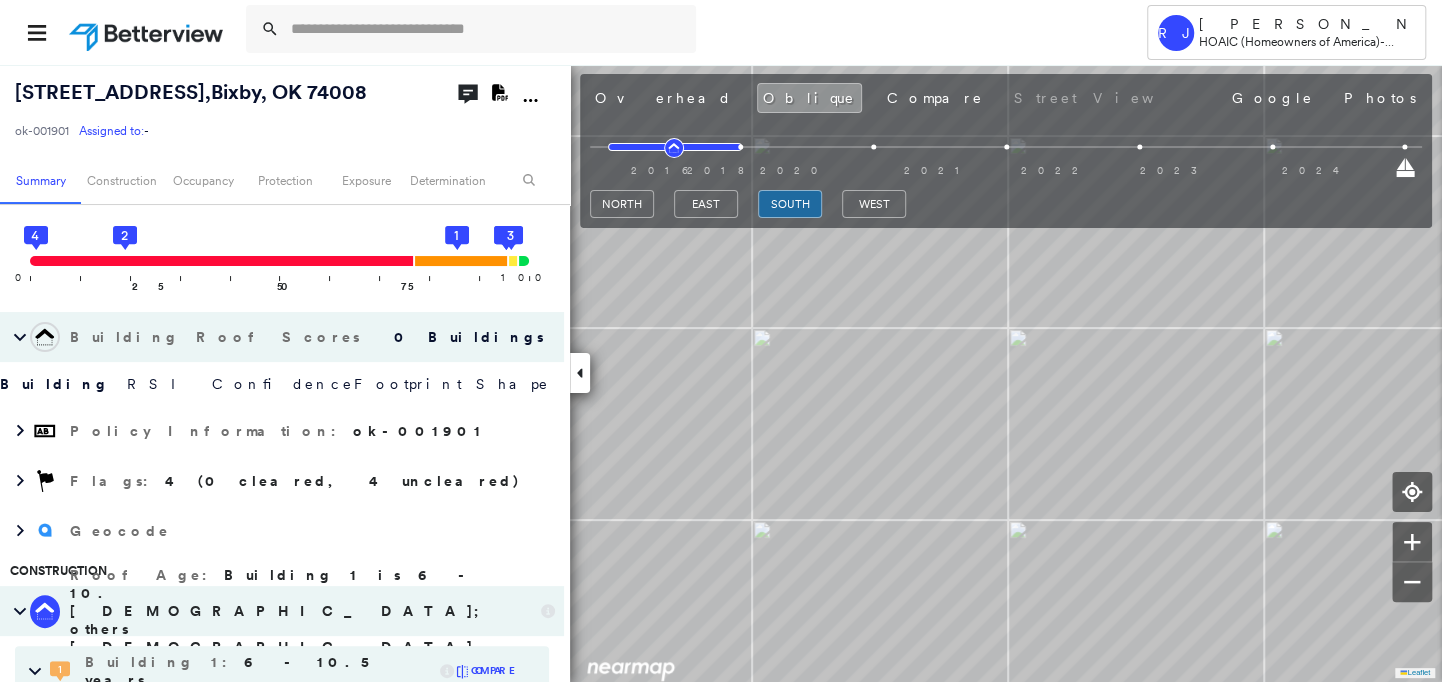 click on "0 Buildings" at bounding box center [464, 337] 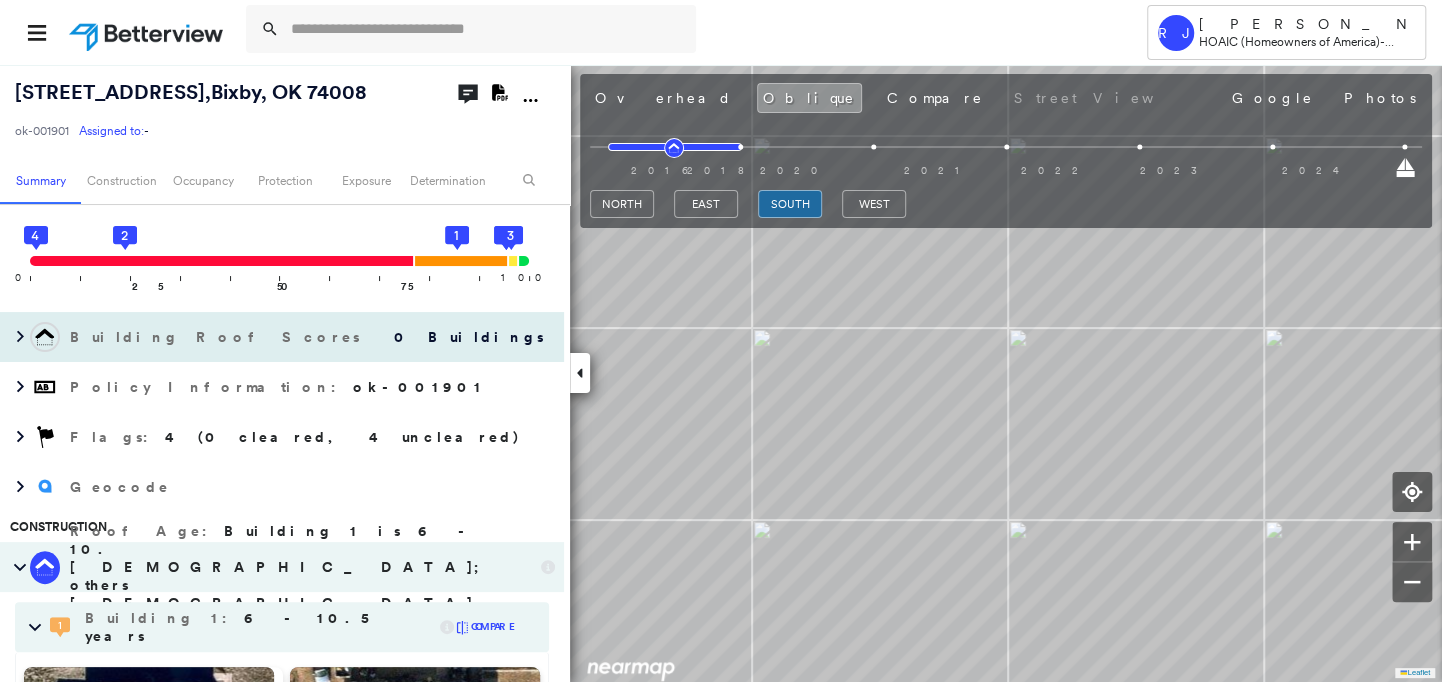click on "0 Buildings" at bounding box center [464, 337] 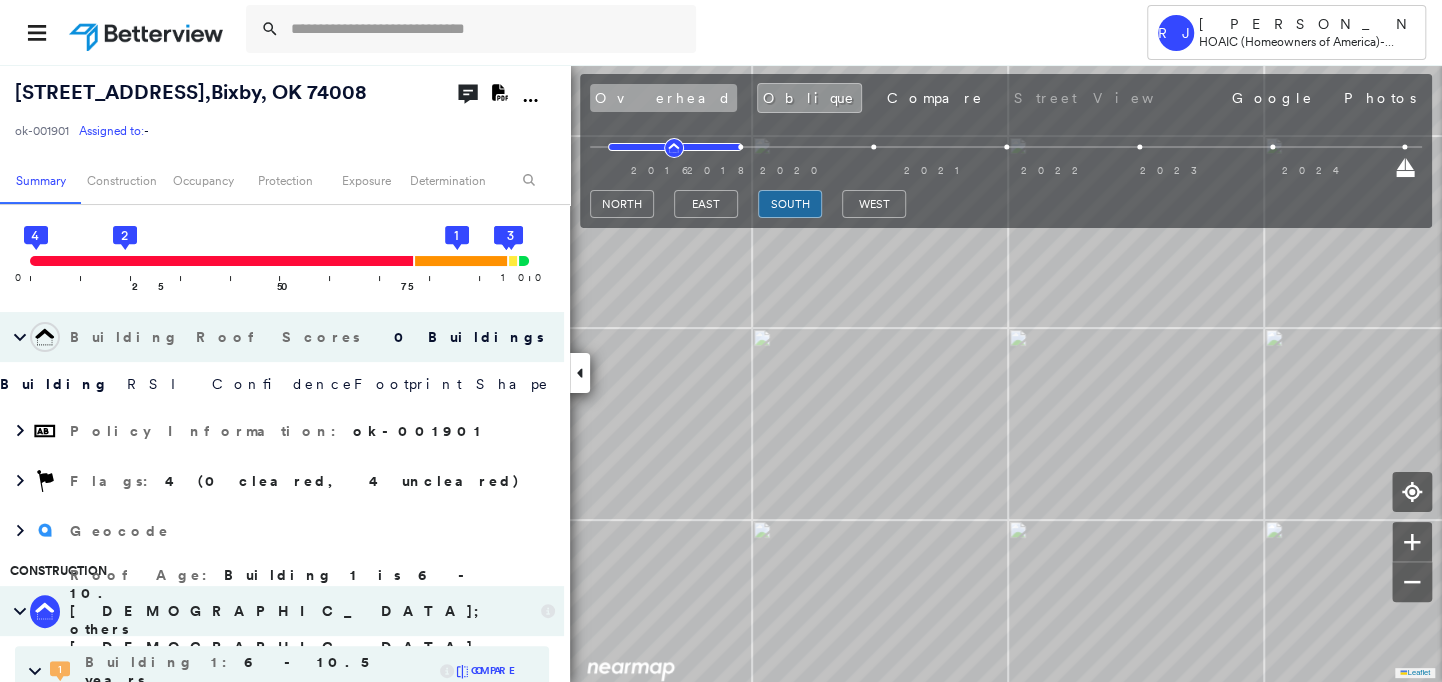 click on "Overhead" at bounding box center (663, 98) 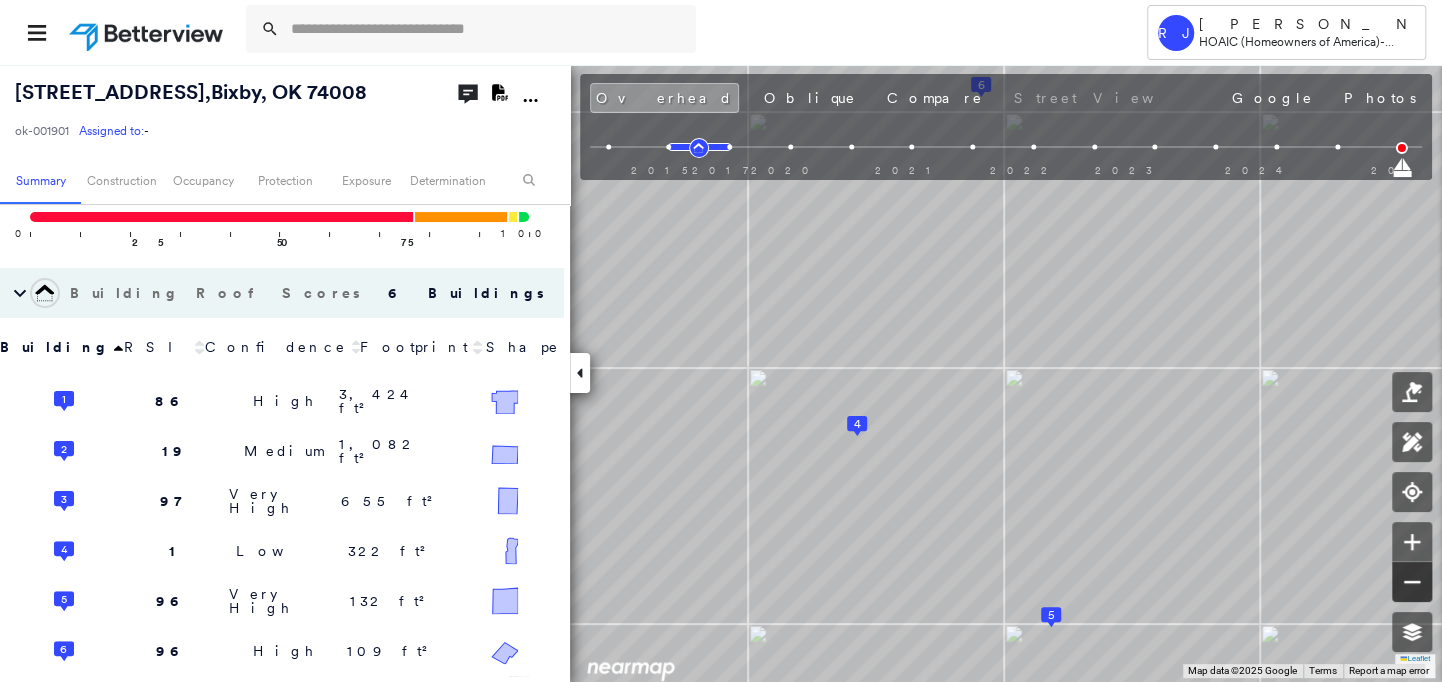 click 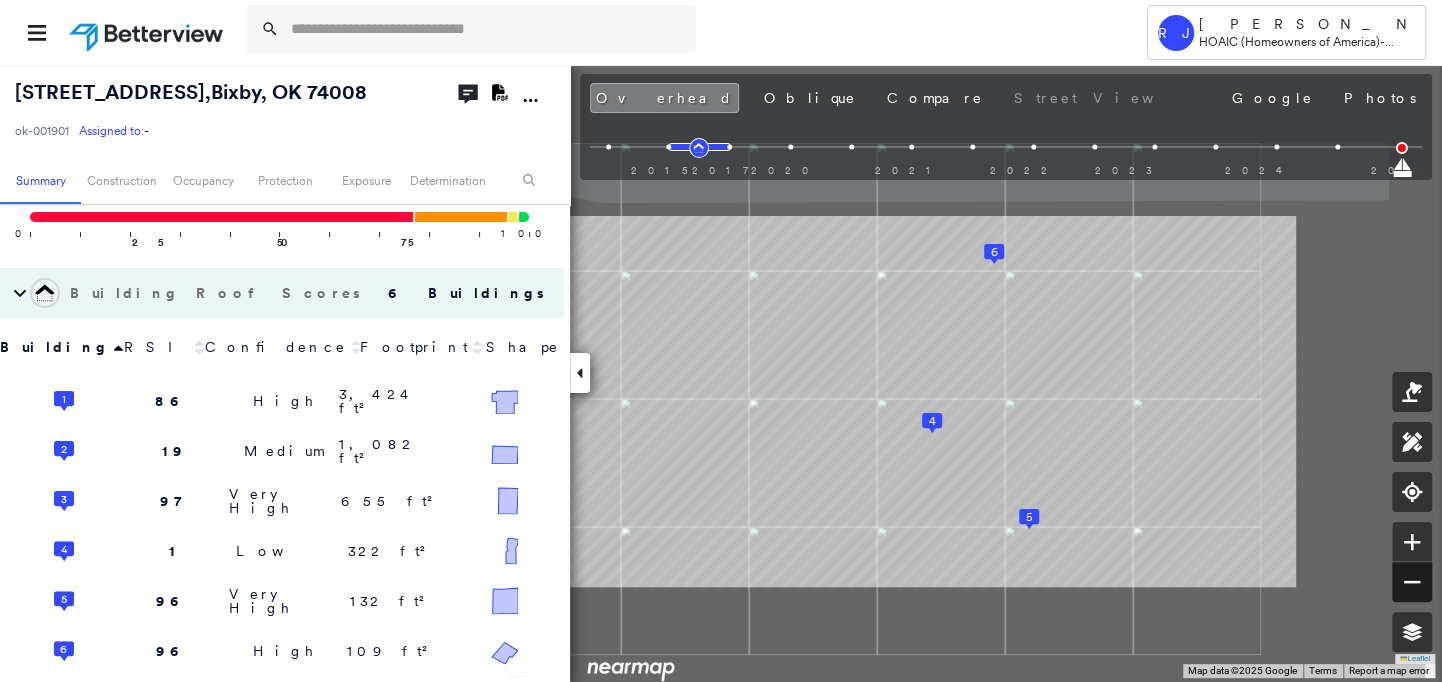 click 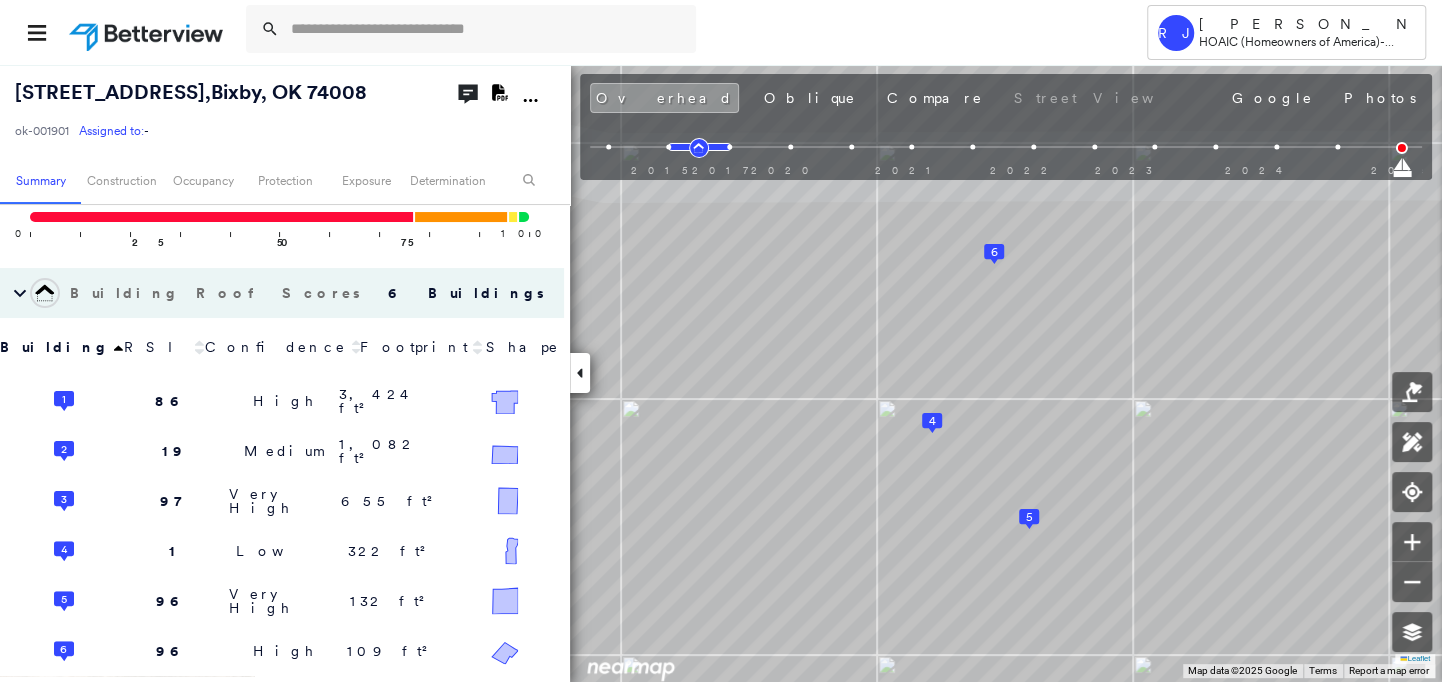 click on "Building Roof Scores" at bounding box center [217, 293] 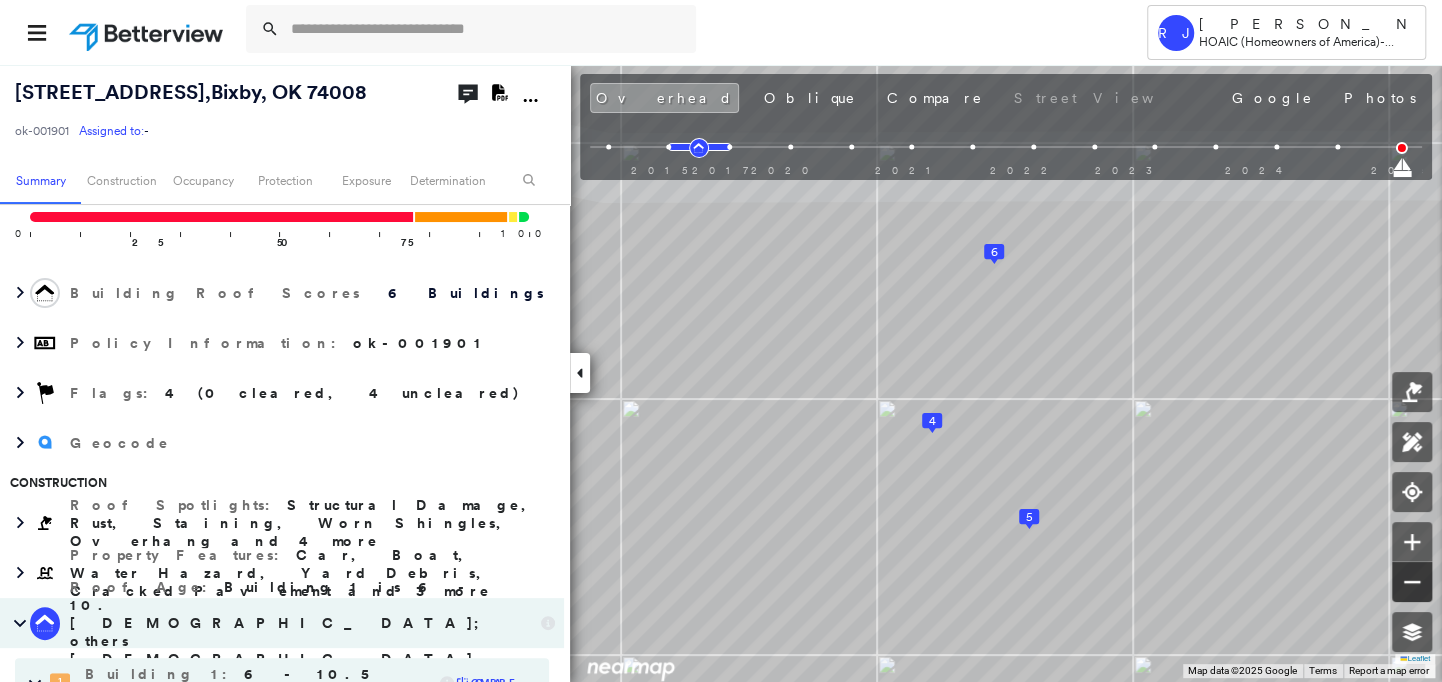 click 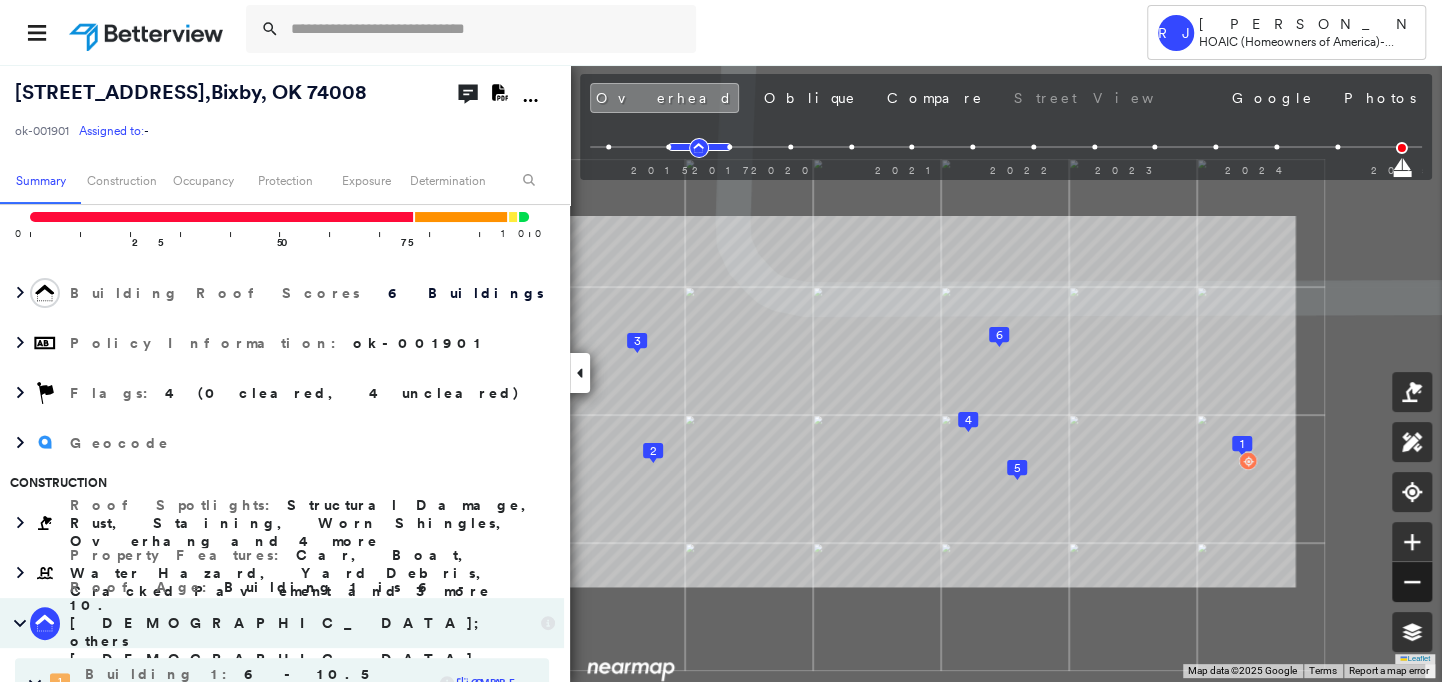 click 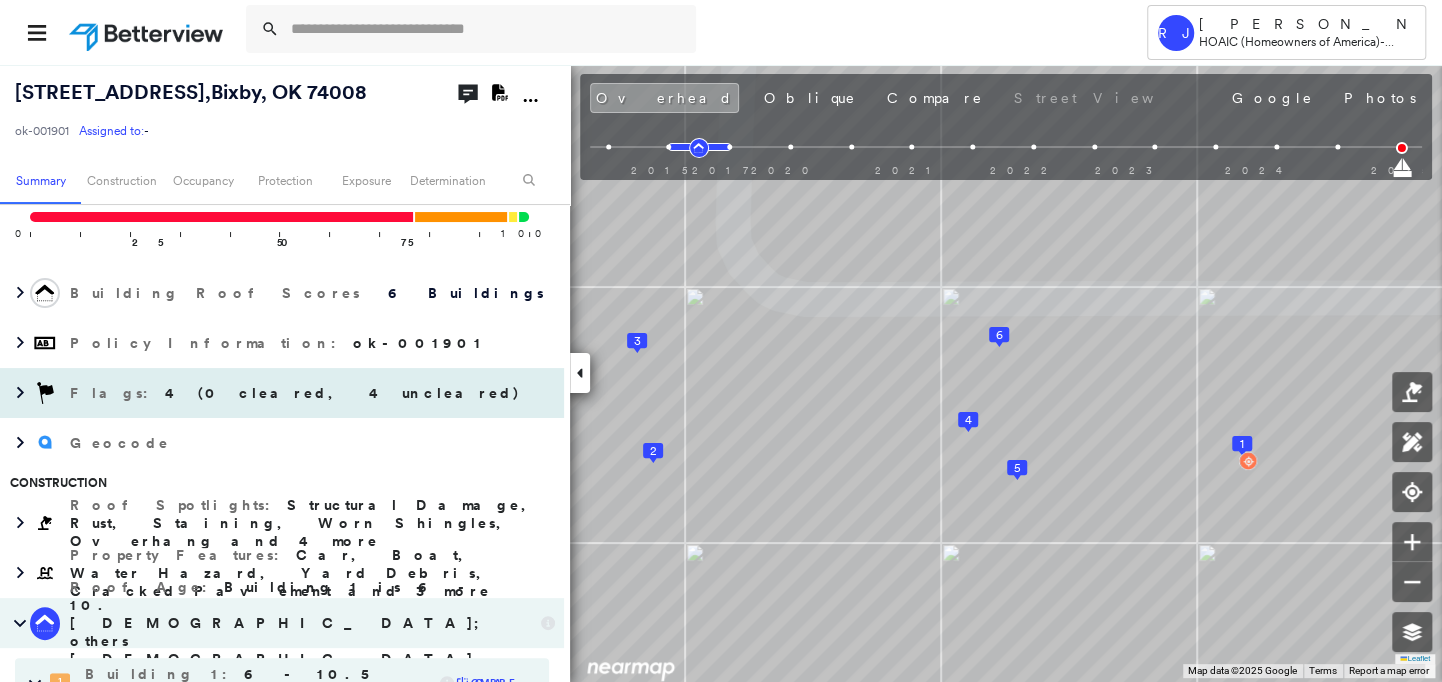 click on "Flags :  4 (0 cleared, 4 uncleared)" at bounding box center (297, 393) 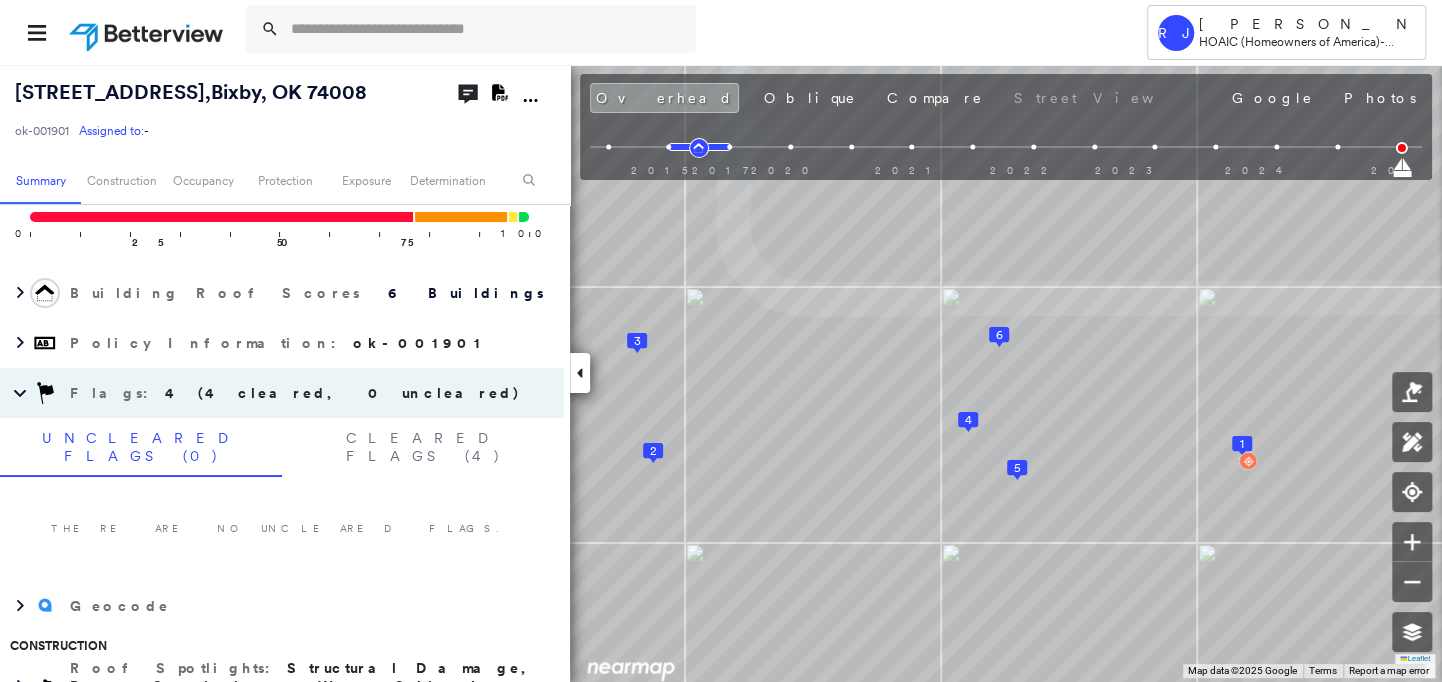 click at bounding box center (148, 32) 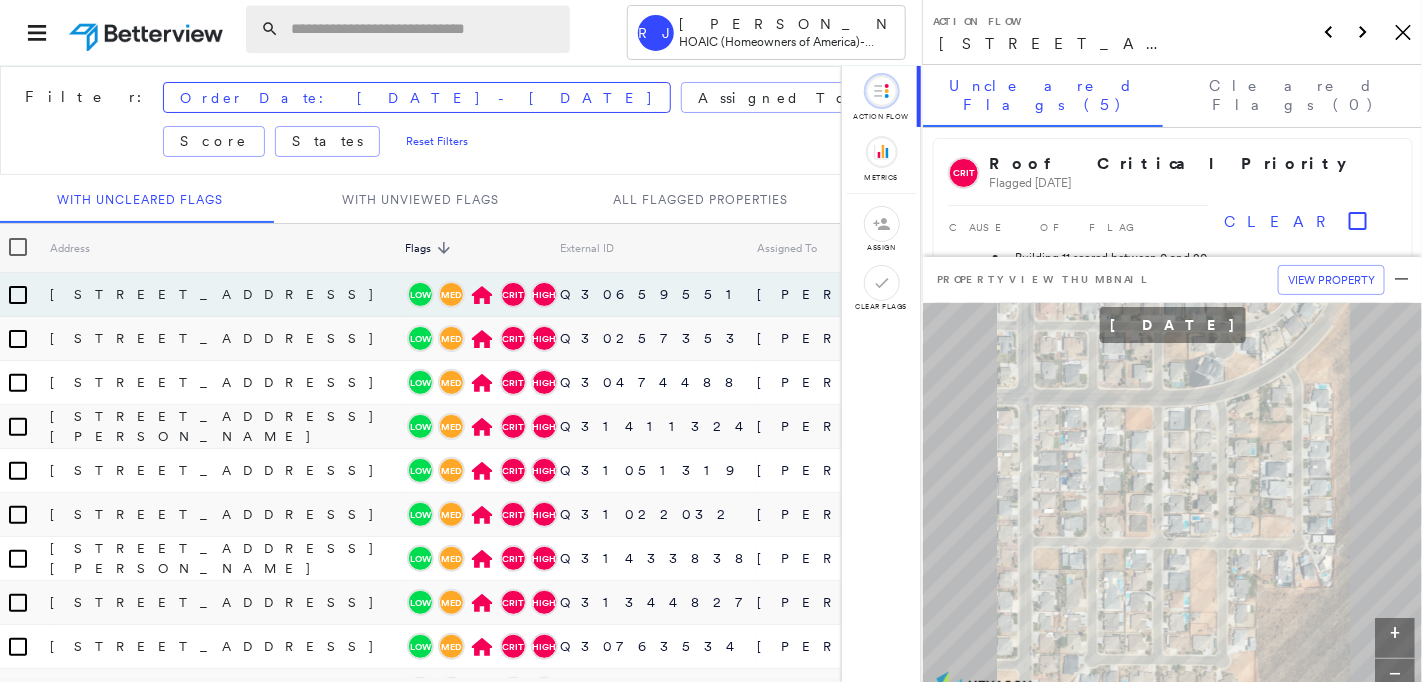 click at bounding box center (424, 29) 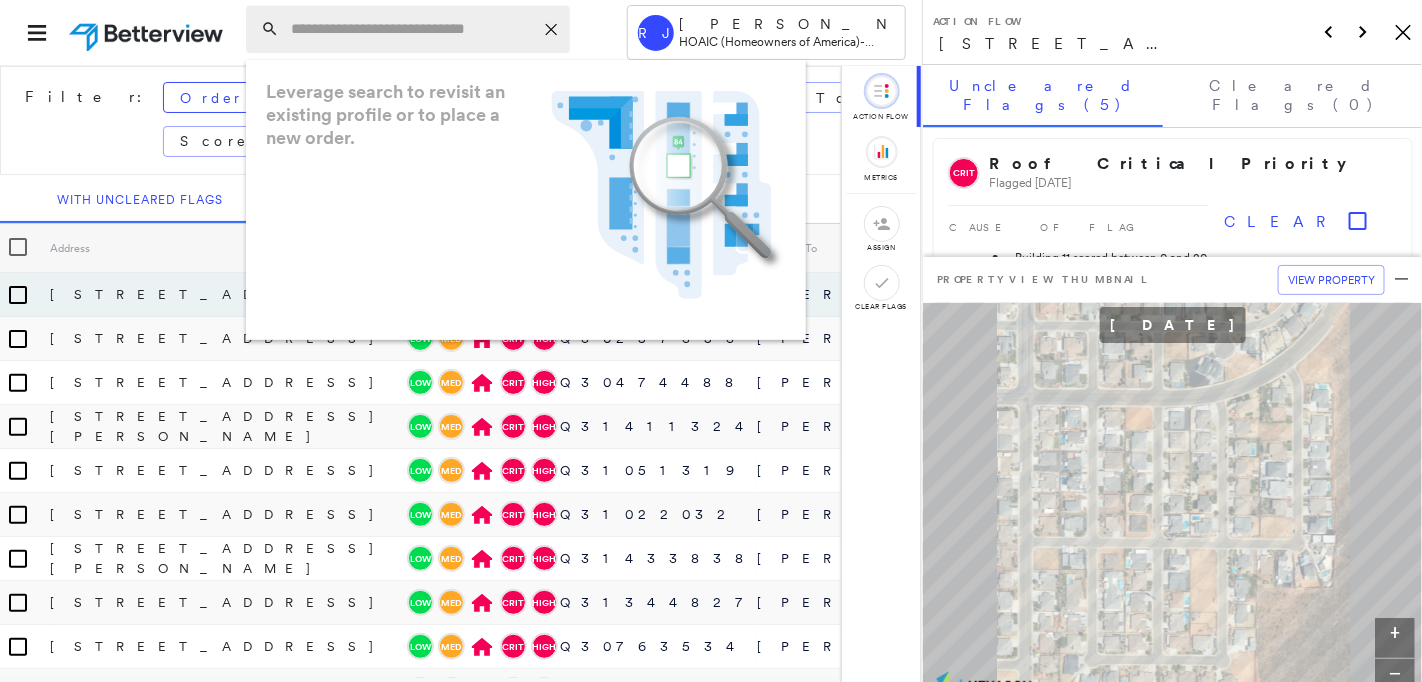 paste on "**********" 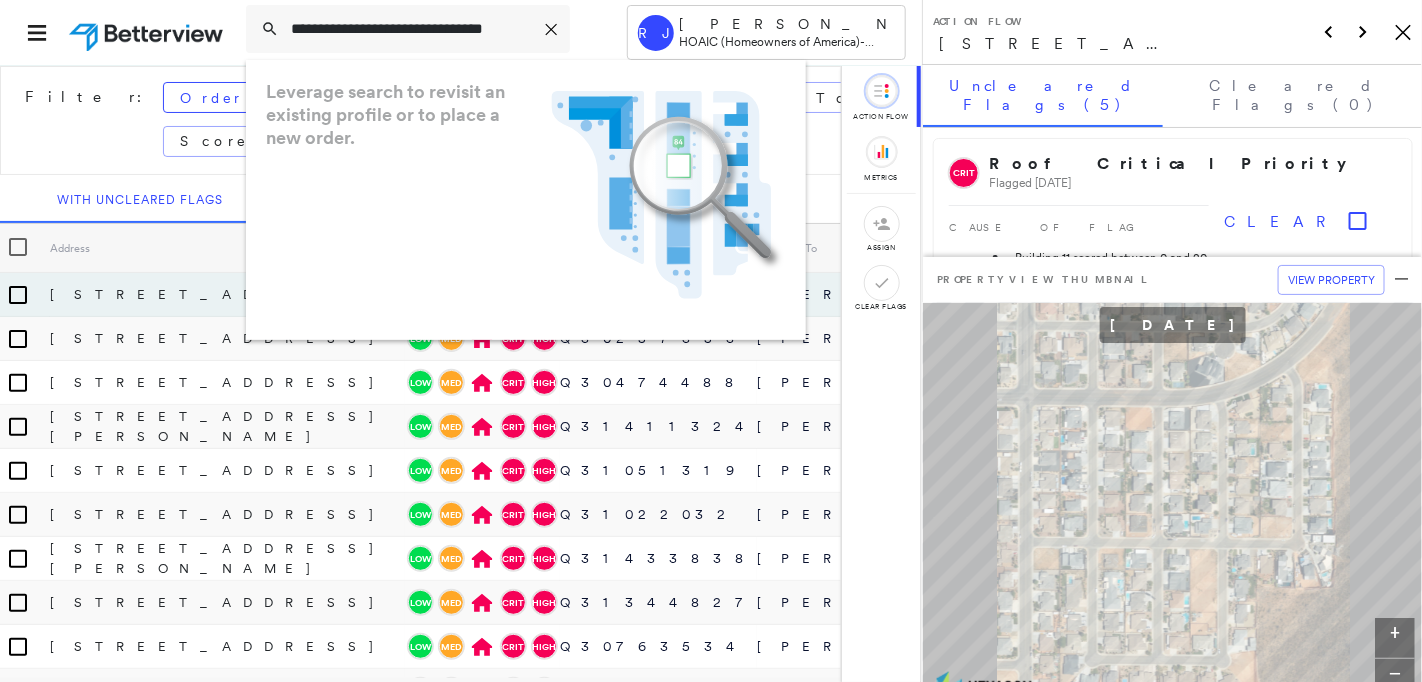 scroll, scrollTop: 0, scrollLeft: 16, axis: horizontal 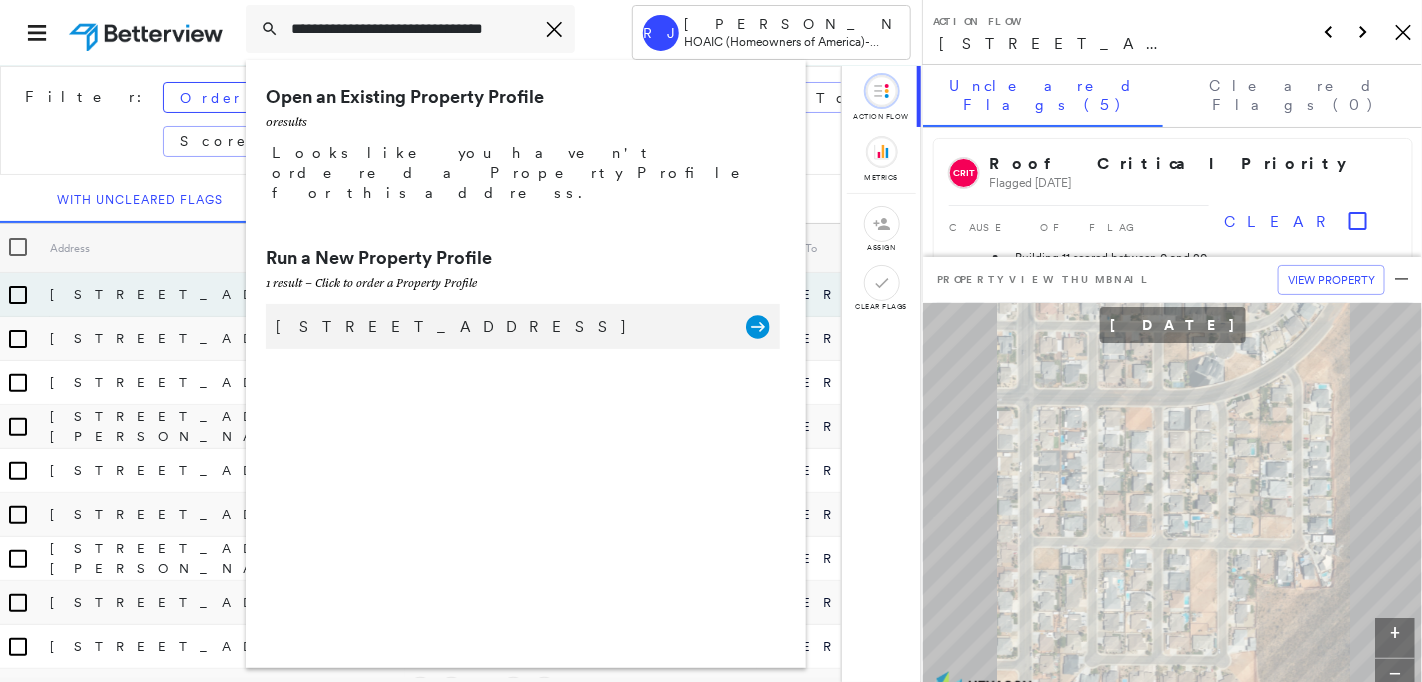 type on "**********" 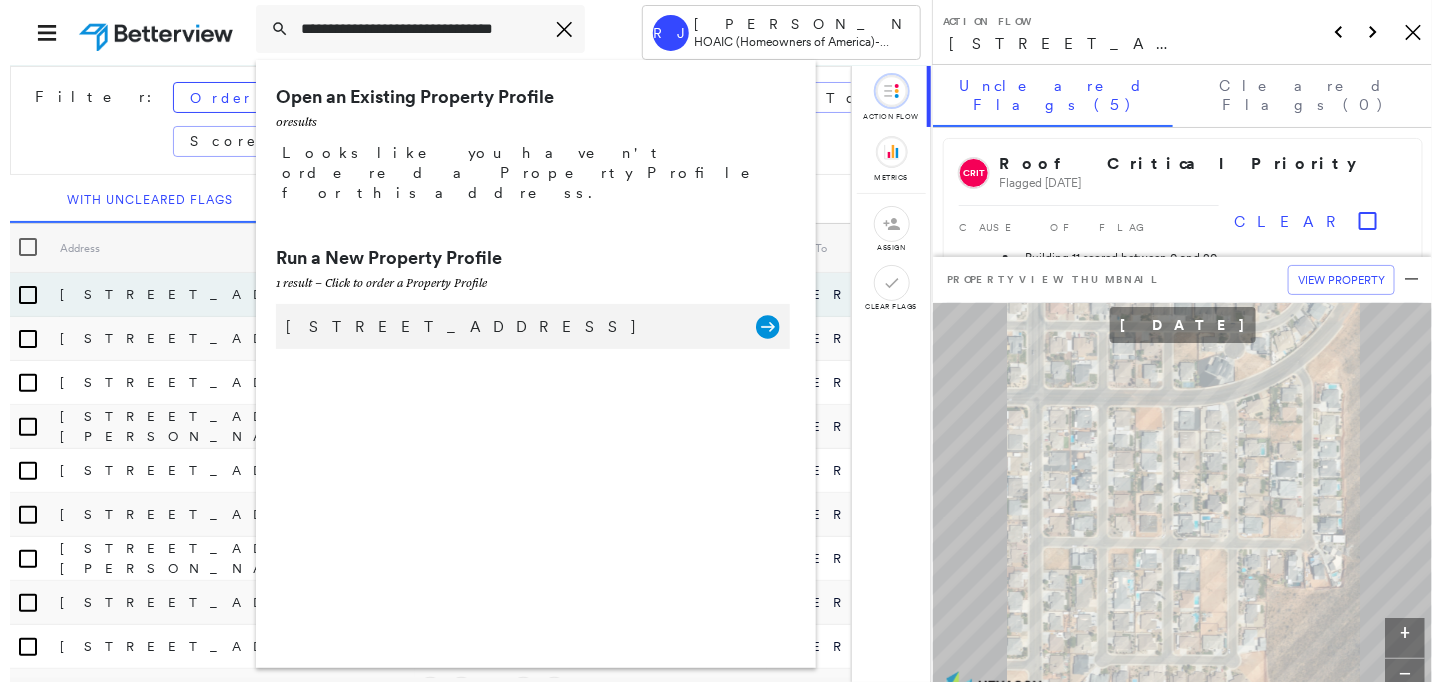 scroll, scrollTop: 0, scrollLeft: 0, axis: both 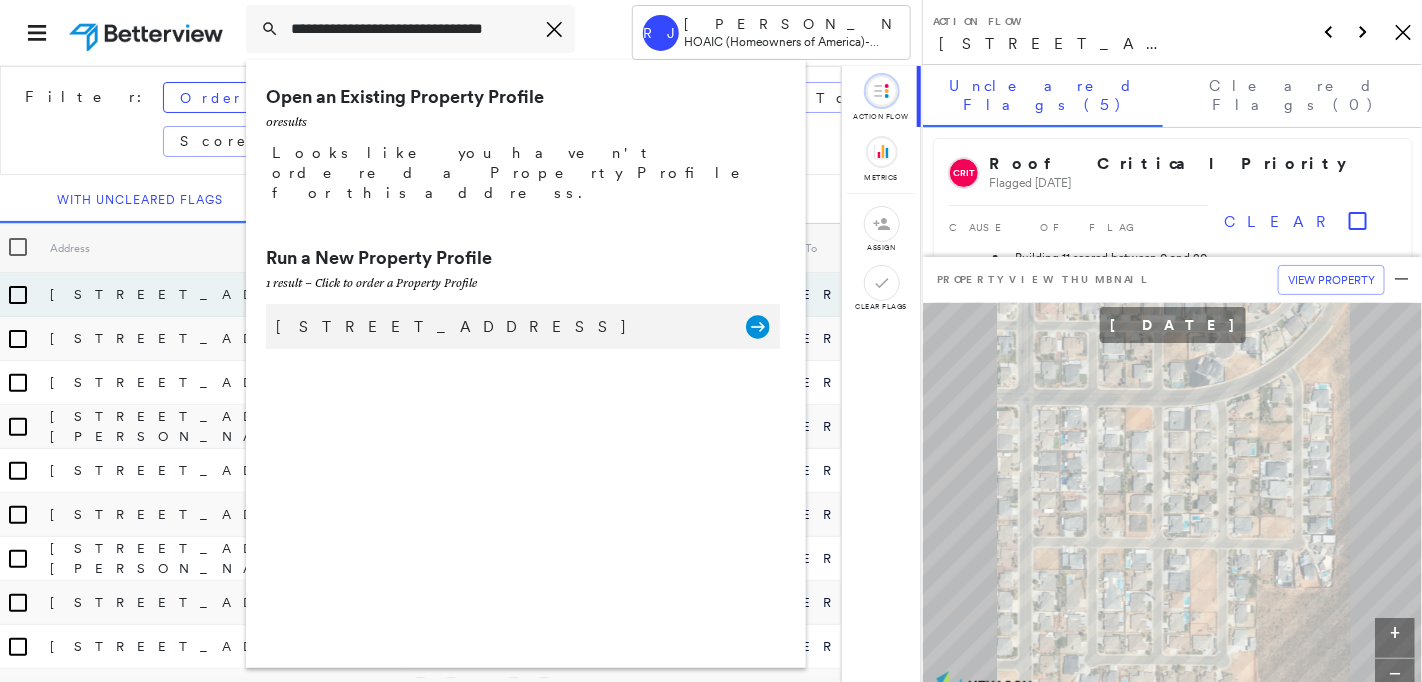 click on "[STREET_ADDRESS]" at bounding box center (501, 327) 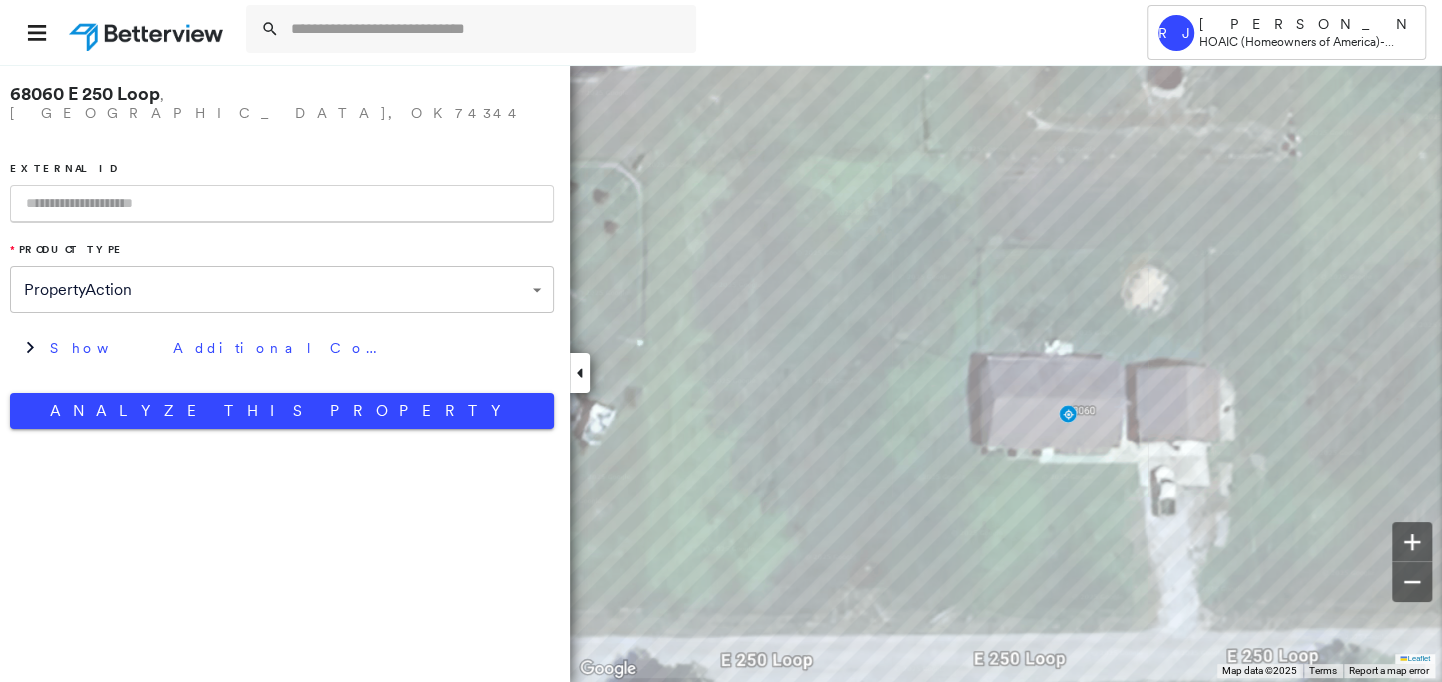 click at bounding box center (282, 204) 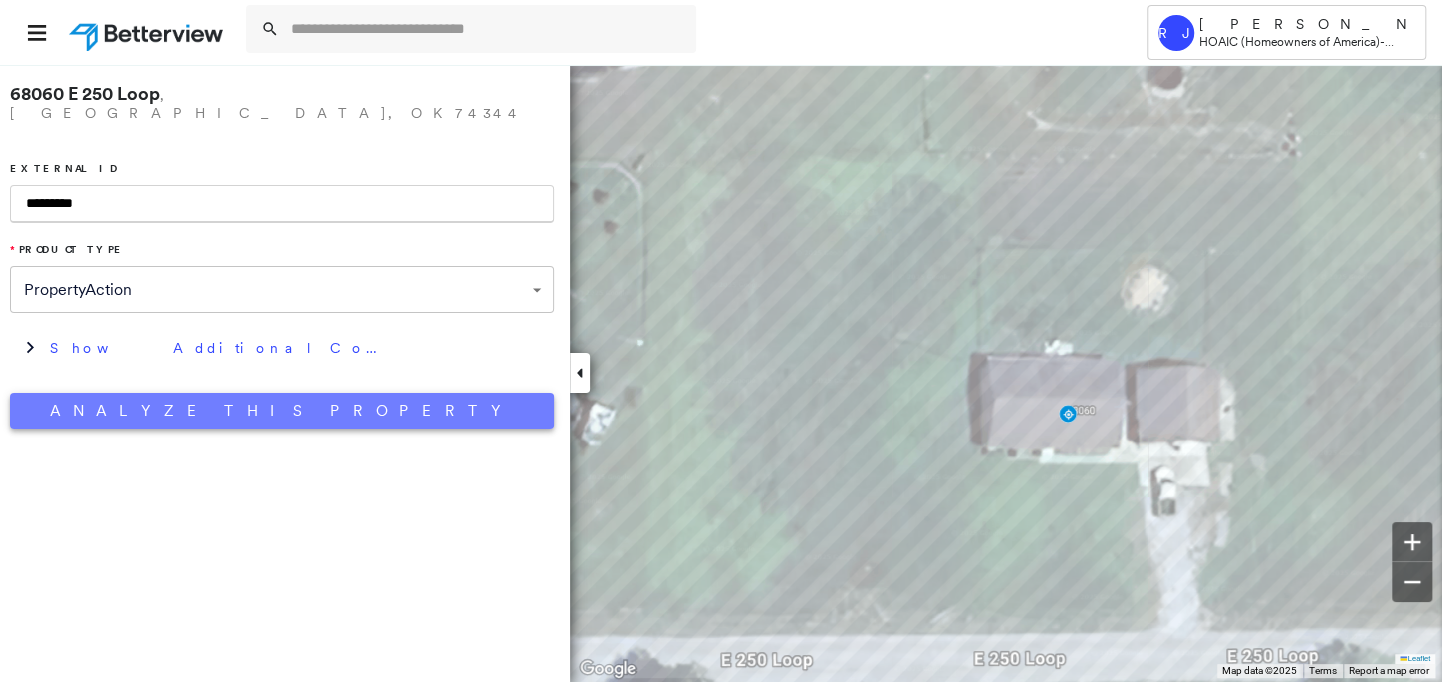 type on "*********" 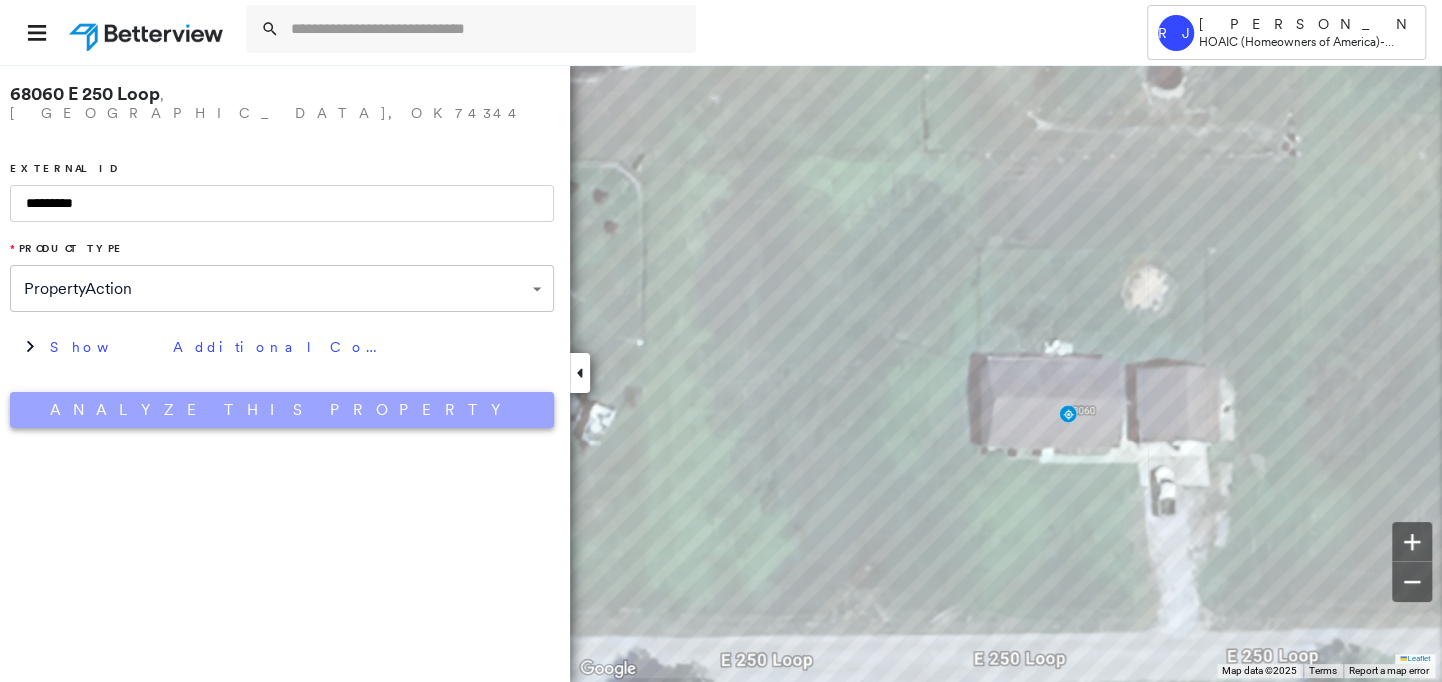 click on "Analyze This Property" at bounding box center (282, 410) 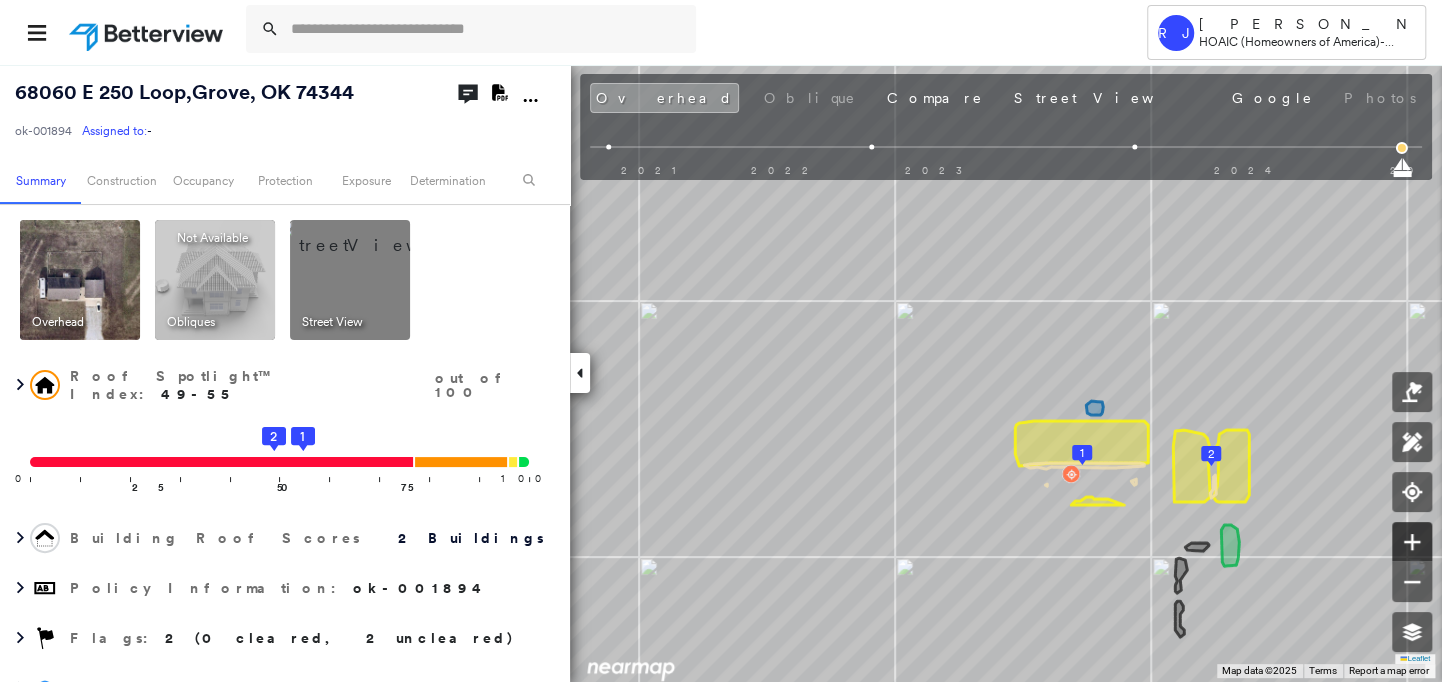 click 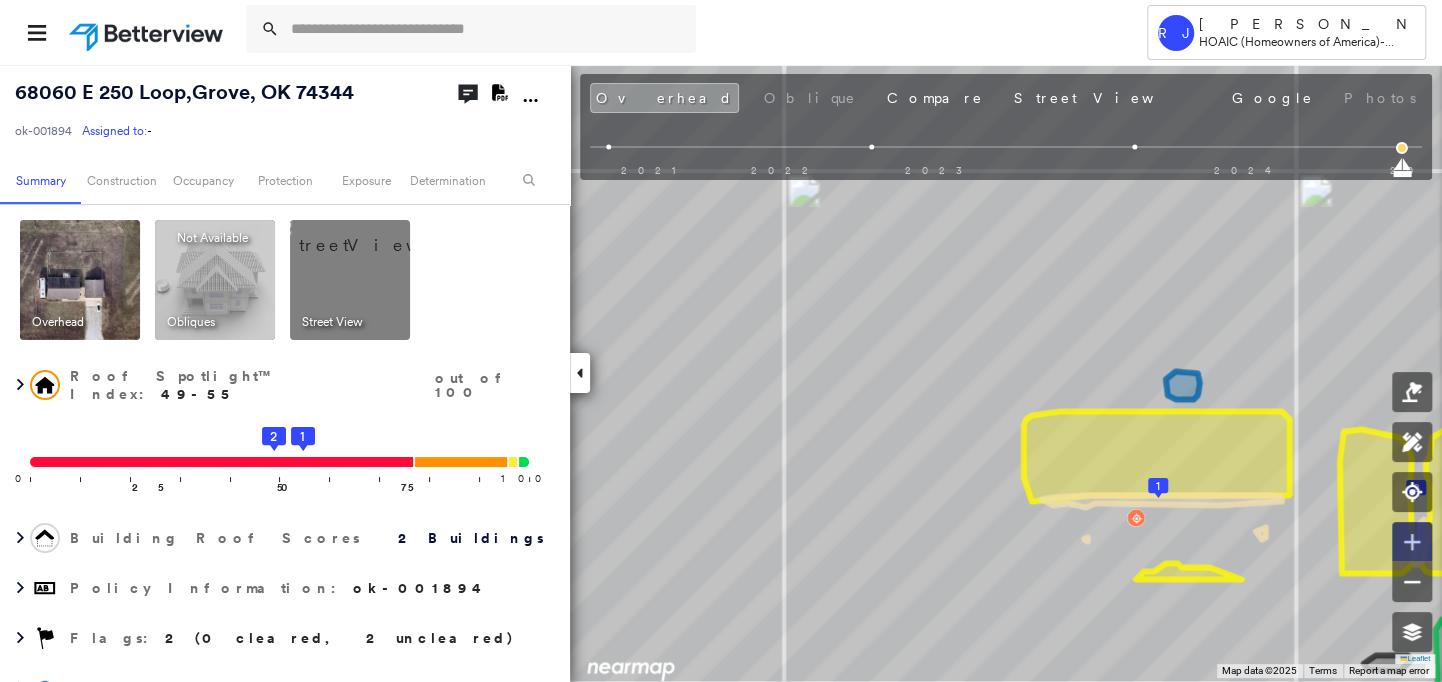 click 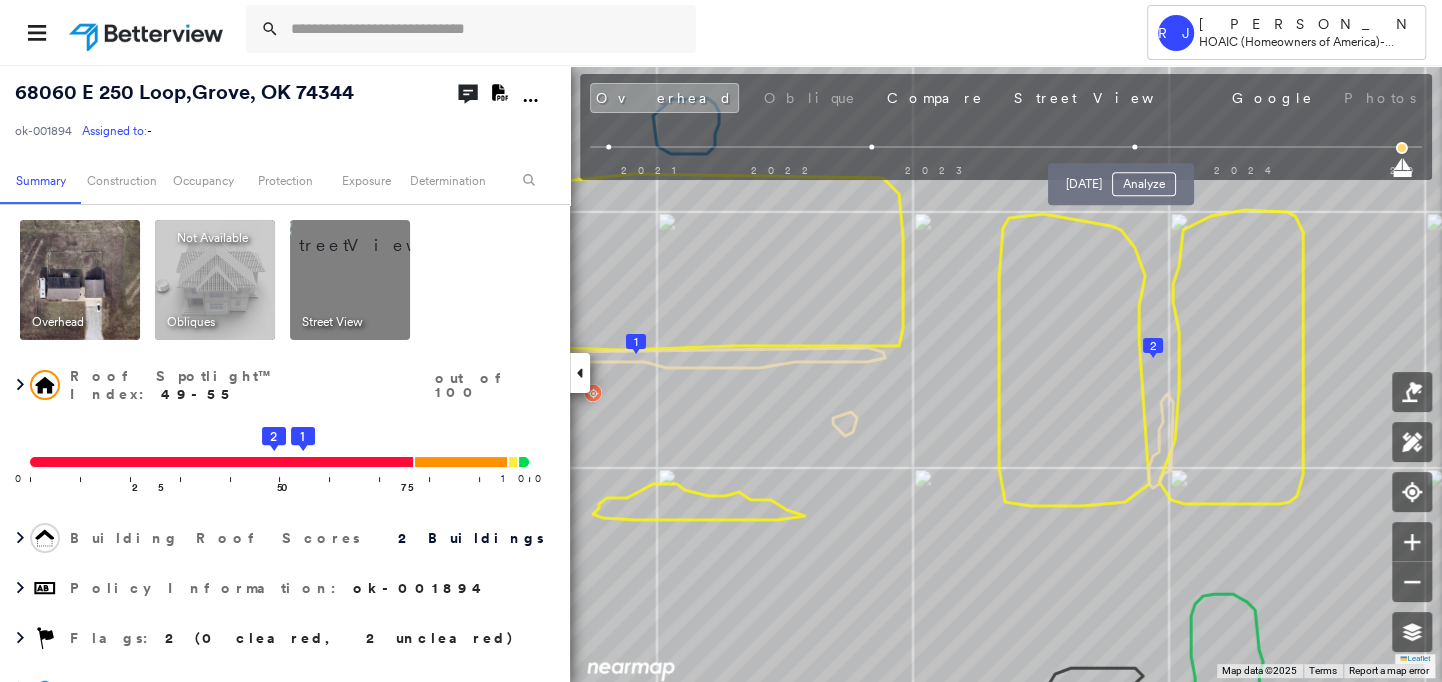 click at bounding box center [1134, 147] 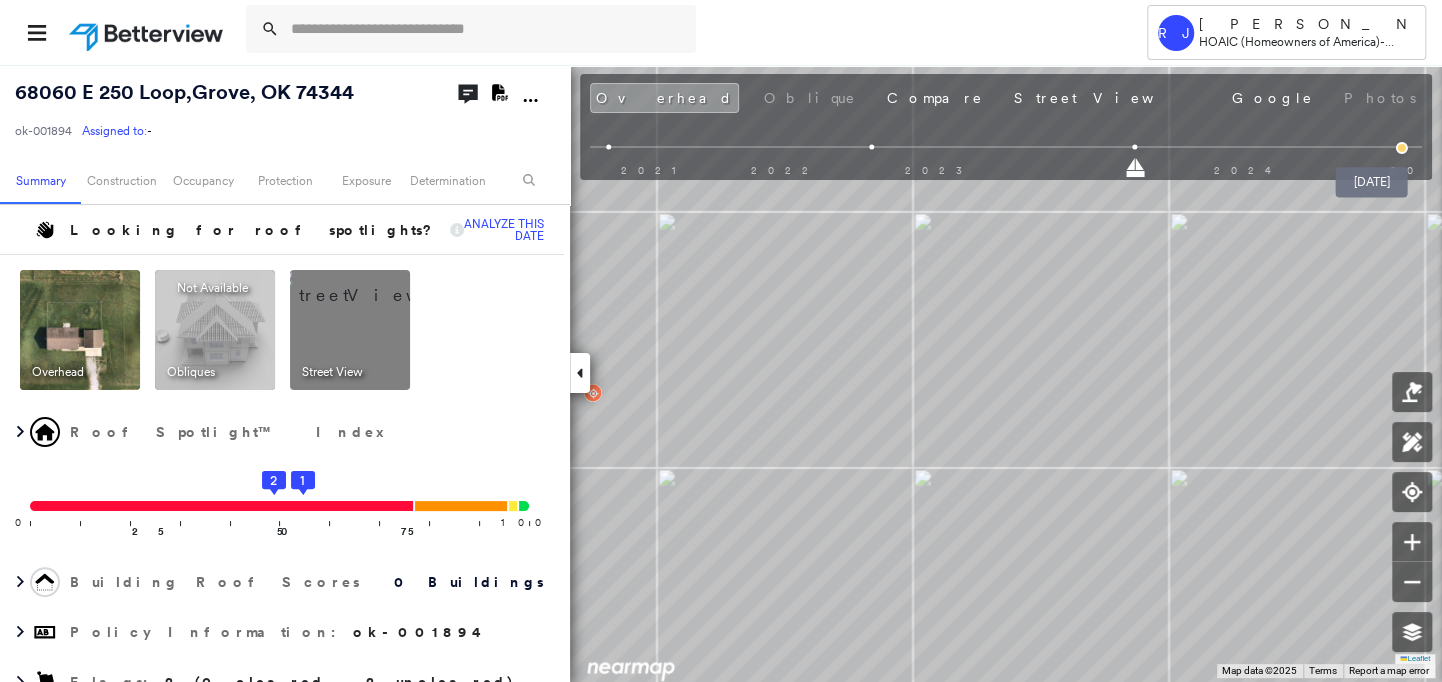 click at bounding box center (1402, 148) 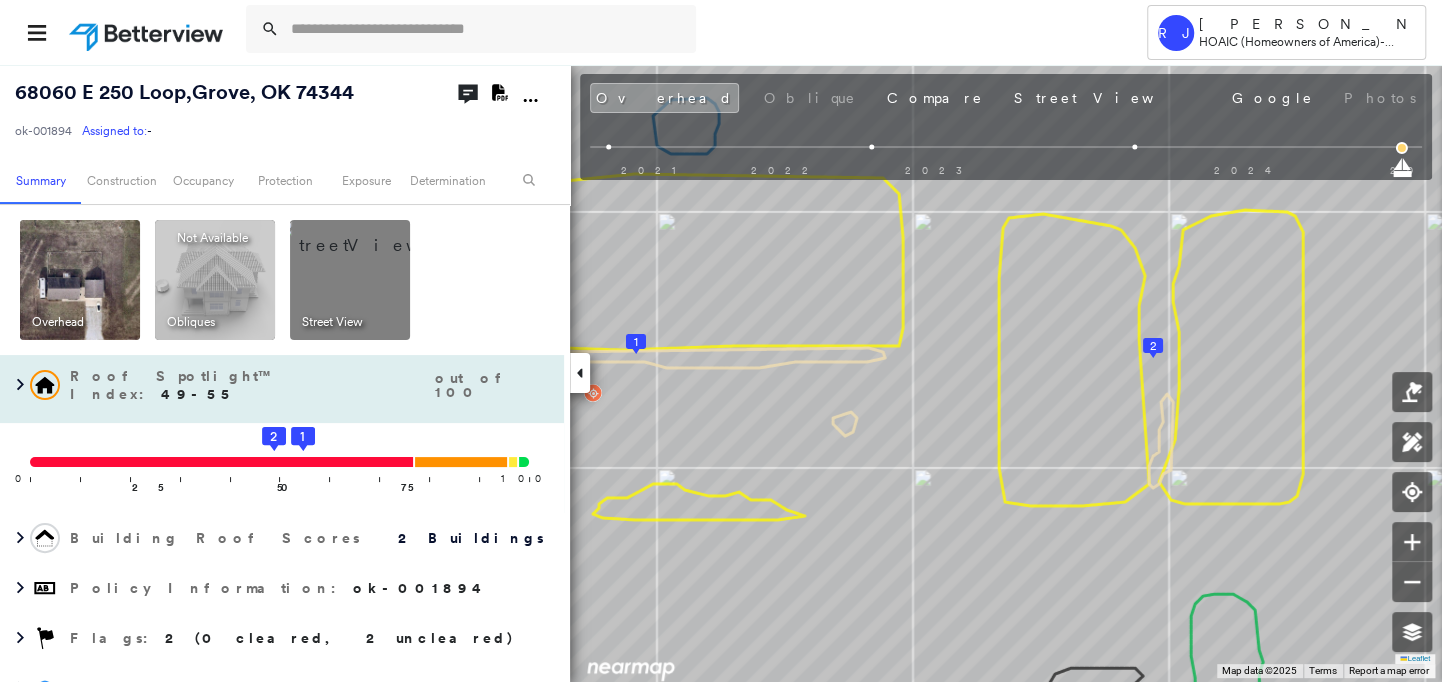drag, startPoint x: 138, startPoint y: 637, endPoint x: 371, endPoint y: 394, distance: 336.6571 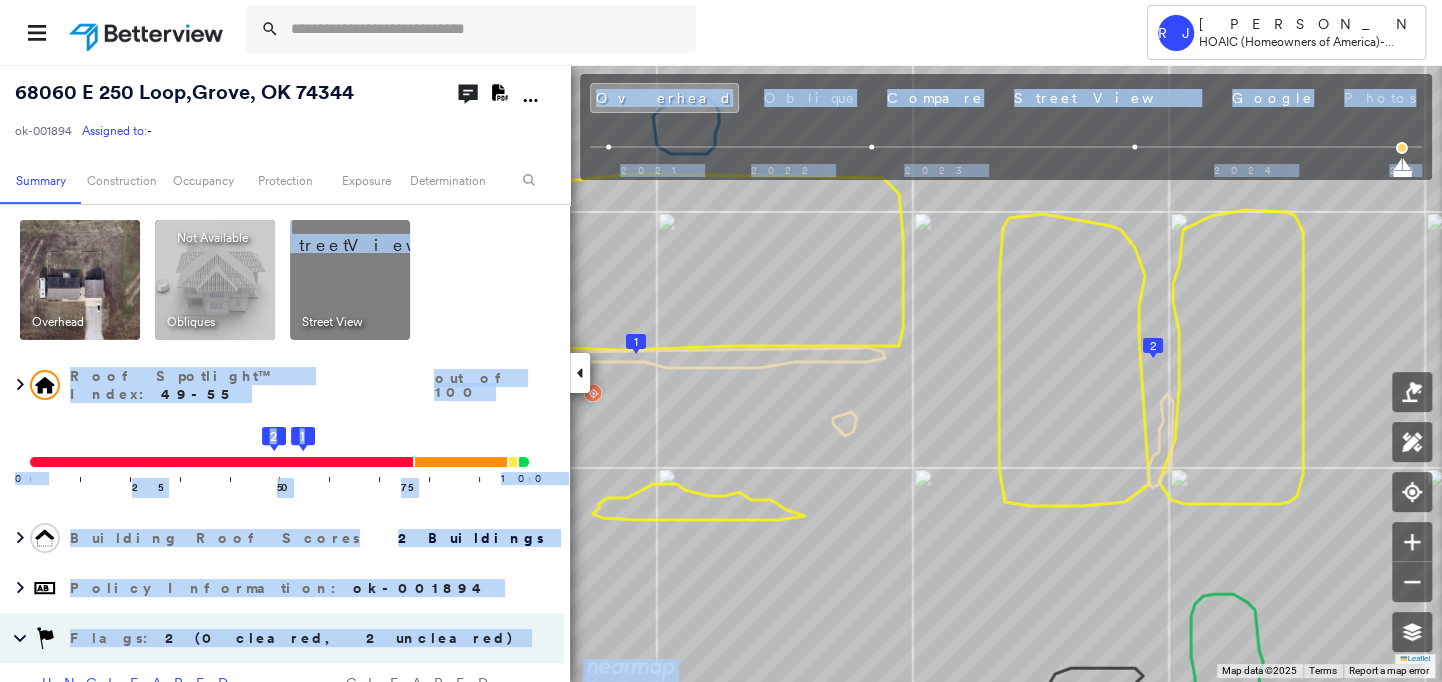 click on "[STREET_ADDRESS] ok-001894 Assigned to:  - Assigned to:  - ok-001894 Assigned to:  - Open Comments Download PDF Report Summary Construction Occupancy Protection Exposure Determination Overhead Obliques Not Available ; Street View Roof Spotlight™ Index :  49-55 out of 100 0 100 25 50 2 75 1 Building Roof Scores 2 Buildings Policy Information :  ok-001894 Flags :  2 (0 cleared, 2 uncleared) Uncleared Flags (2) Cleared Flags  (0) Med Medium Priority Flagged [DATE] Clear High Roof High Priority Flagged [DATE] Clear Geocode Construction Roof Spotlights :  Staining, Vent Property Features :  Car, Patio Furniture, Significantly Stained Pavement Roof Age :  All Buildings greater than [DEMOGRAPHIC_DATA]. 1 Building 1 :  5+ years 2 Building 2 :  5+ years Roof Size & Shape :  2 buildings  Assessor and MLS Details Occupancy Ownership Place Detail MLS Photos Protection Protection Exposure Fire Path Crime Regional Hazard: 3   out of  5 Additional Perils Guidewire HazardHub FEMA Risk Index HazardHub Risks" at bounding box center [721, 373] 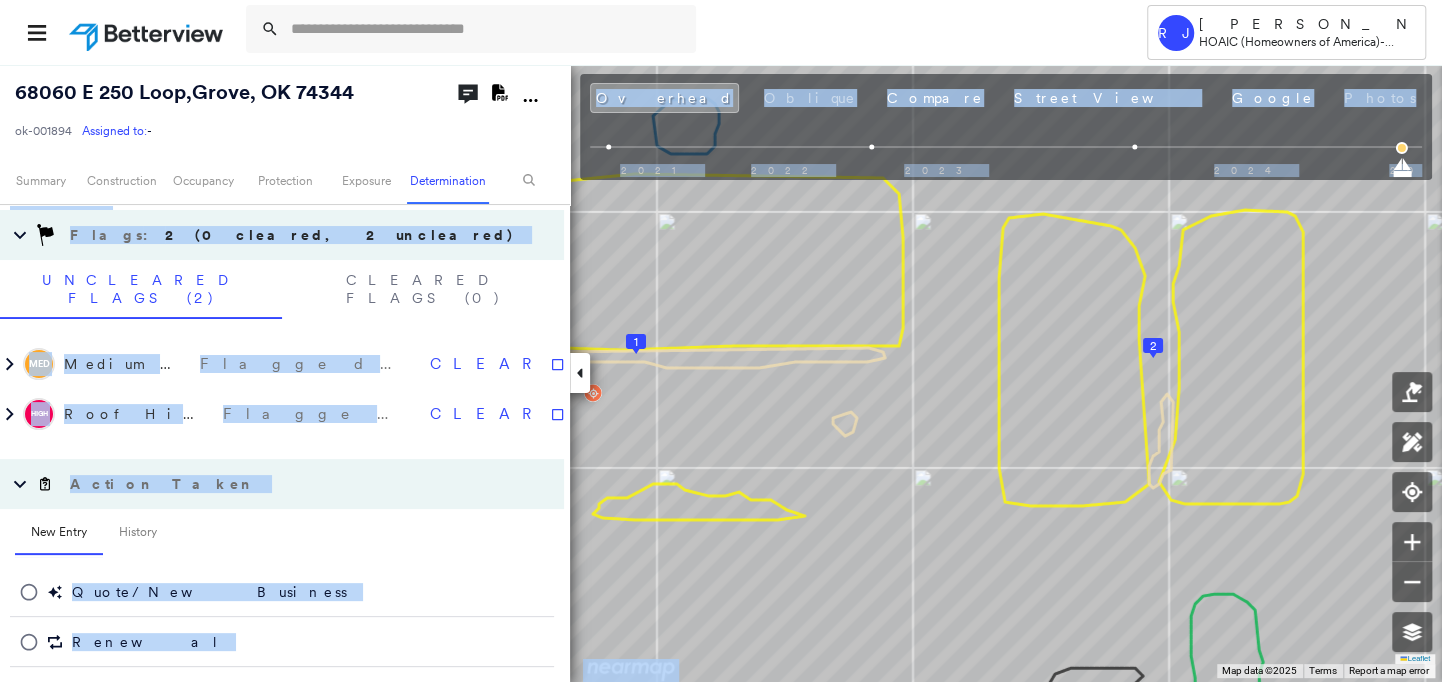 scroll, scrollTop: 1744, scrollLeft: 0, axis: vertical 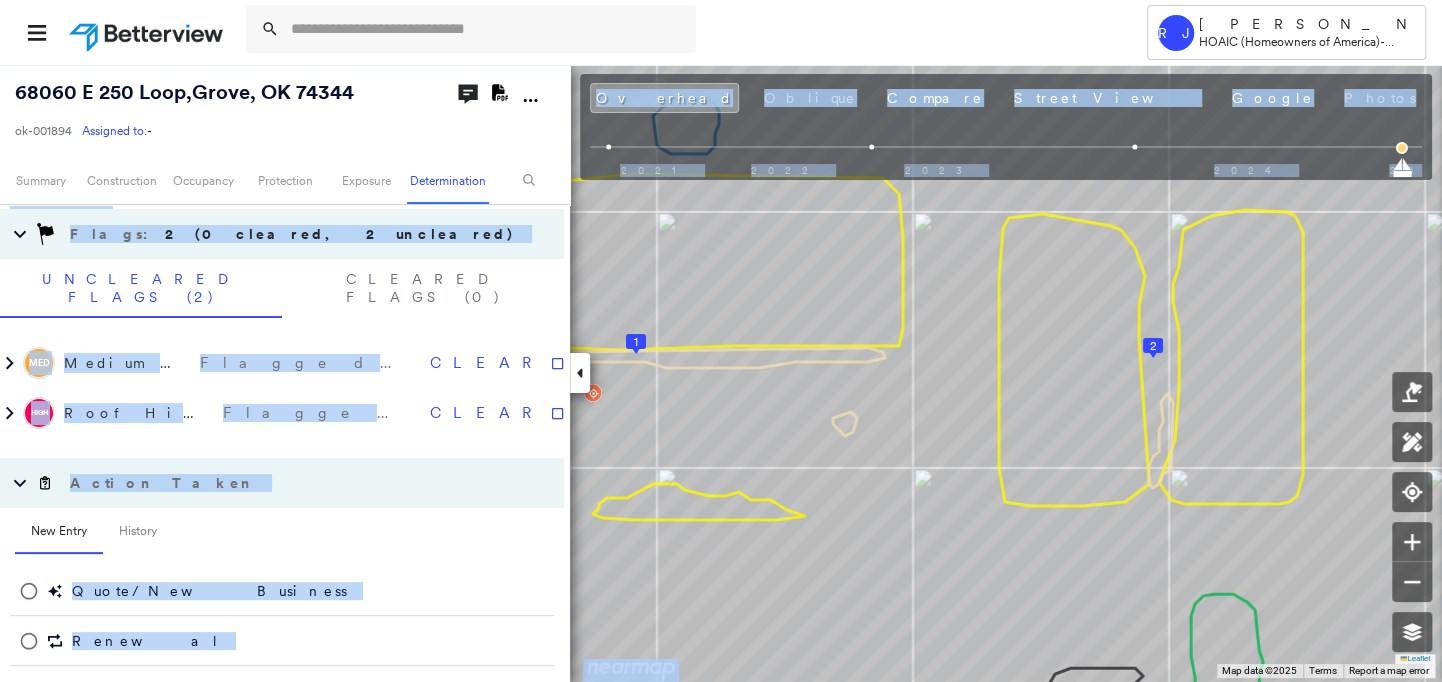 click on "New Entry History" at bounding box center (289, 532) 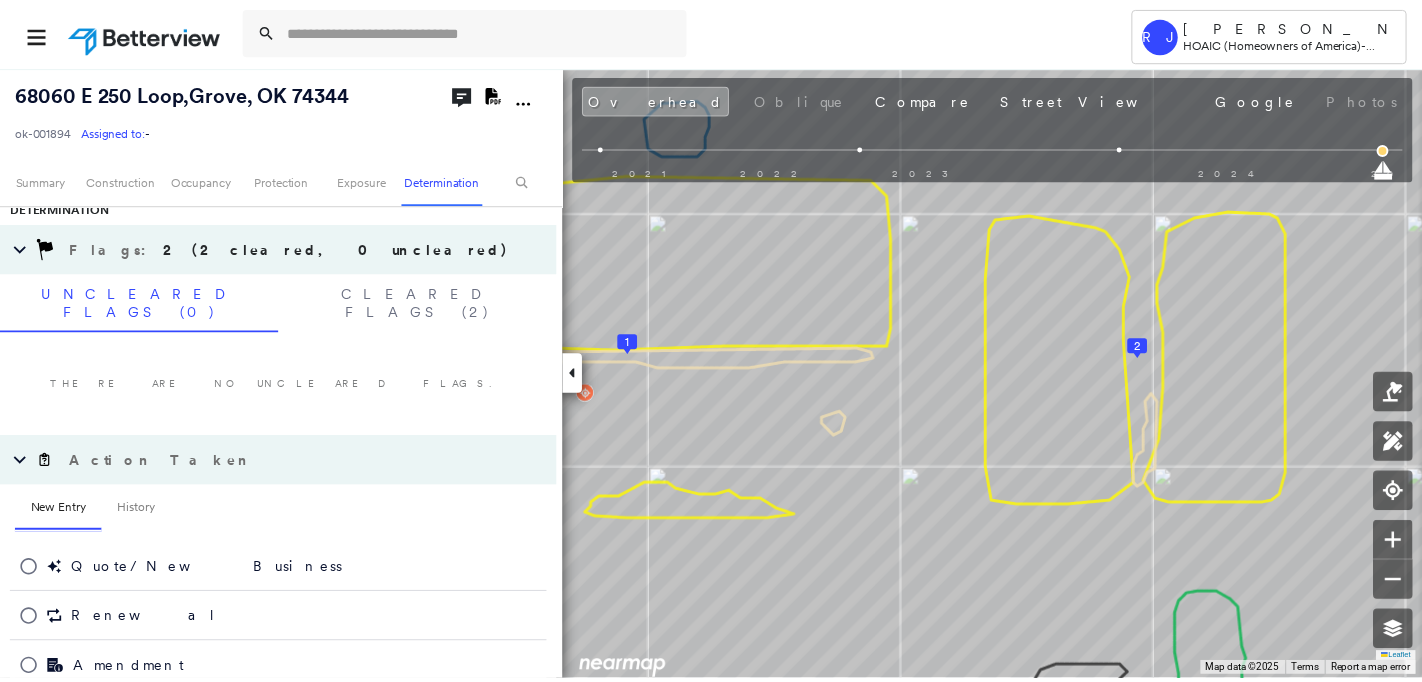 scroll, scrollTop: 1708, scrollLeft: 0, axis: vertical 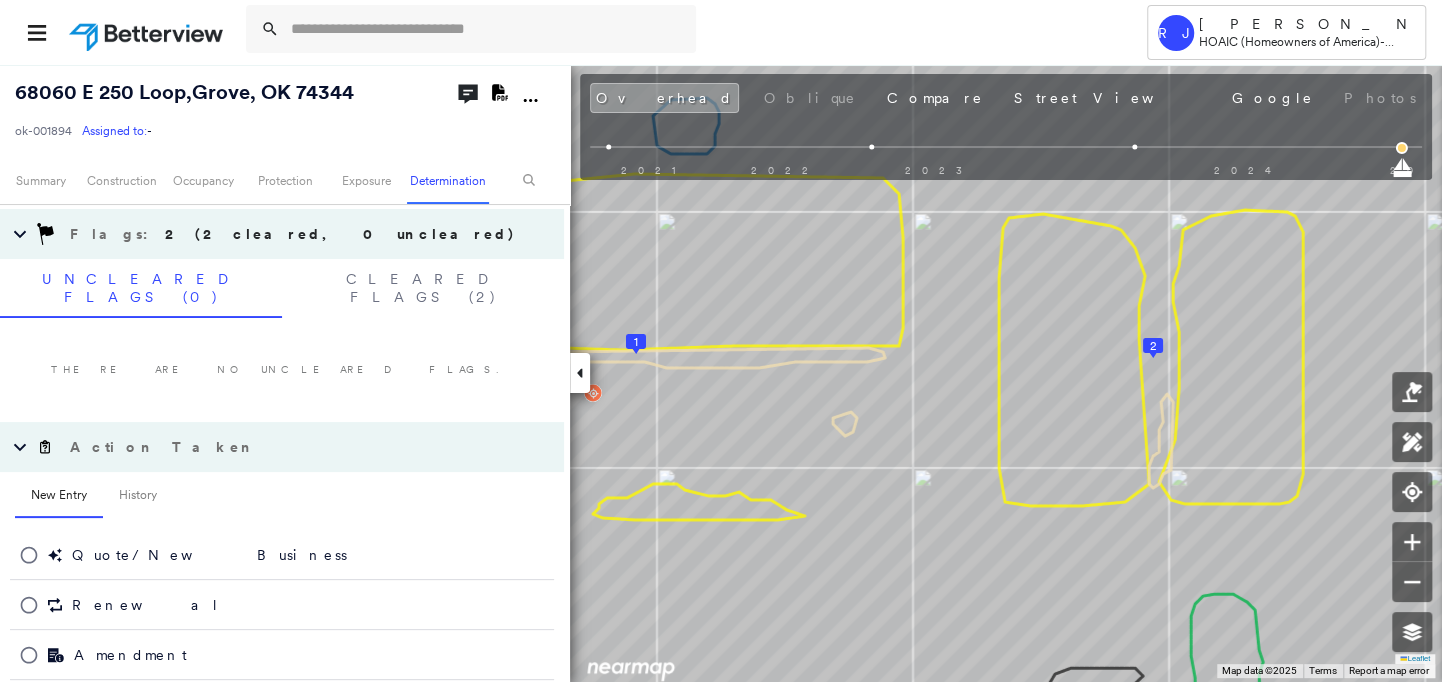 click at bounding box center [148, 32] 